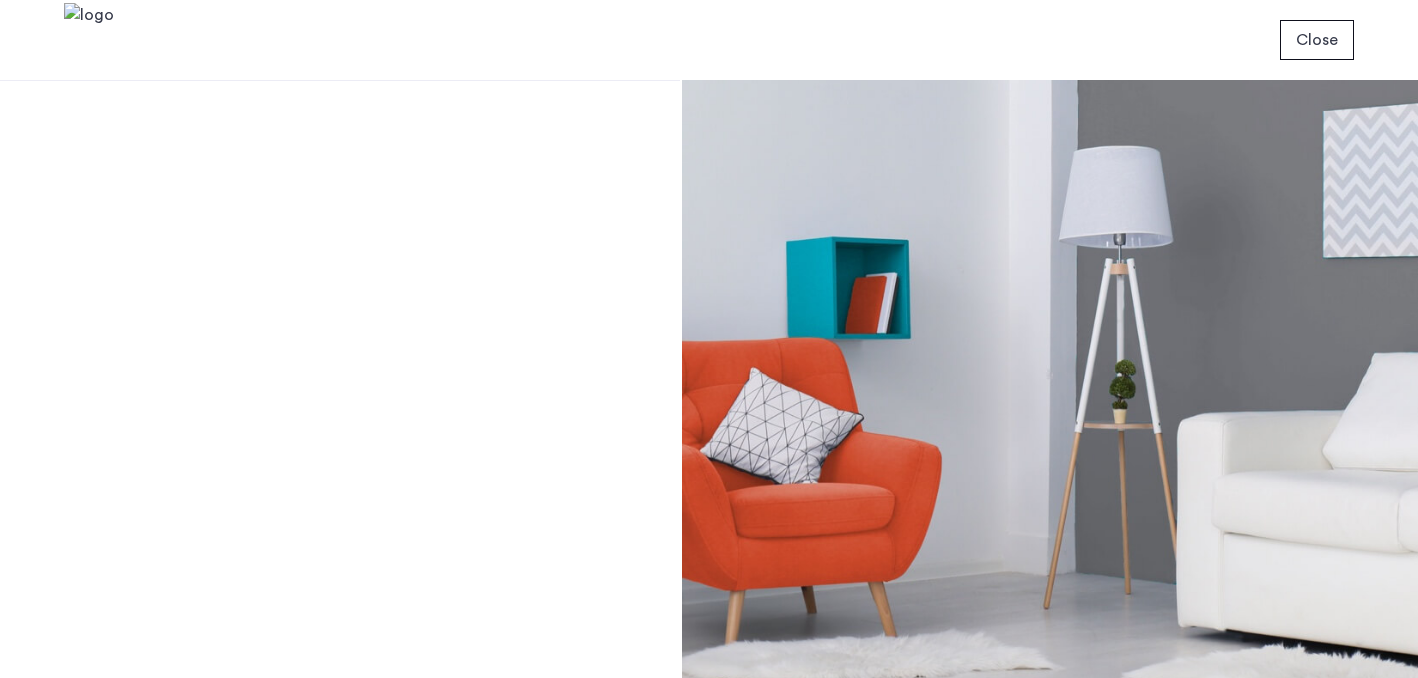 scroll, scrollTop: 0, scrollLeft: 0, axis: both 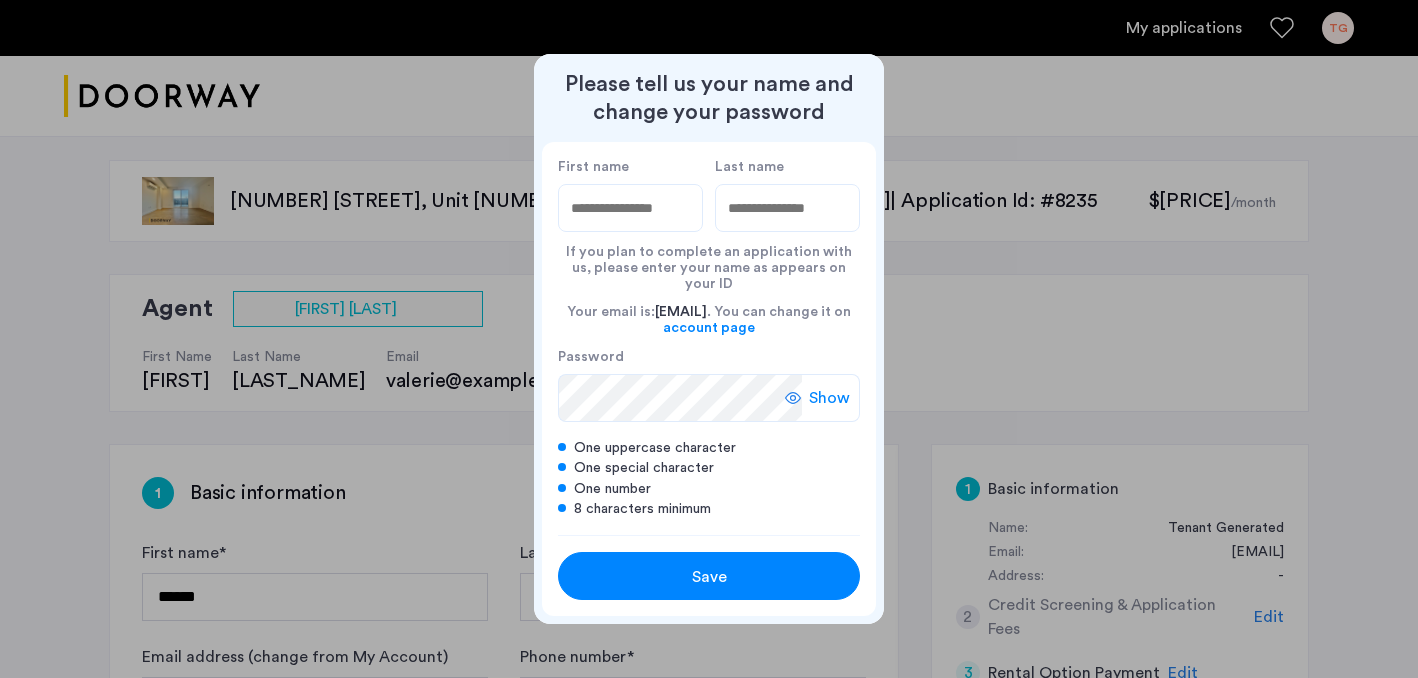 click on "First name" at bounding box center (630, 208) 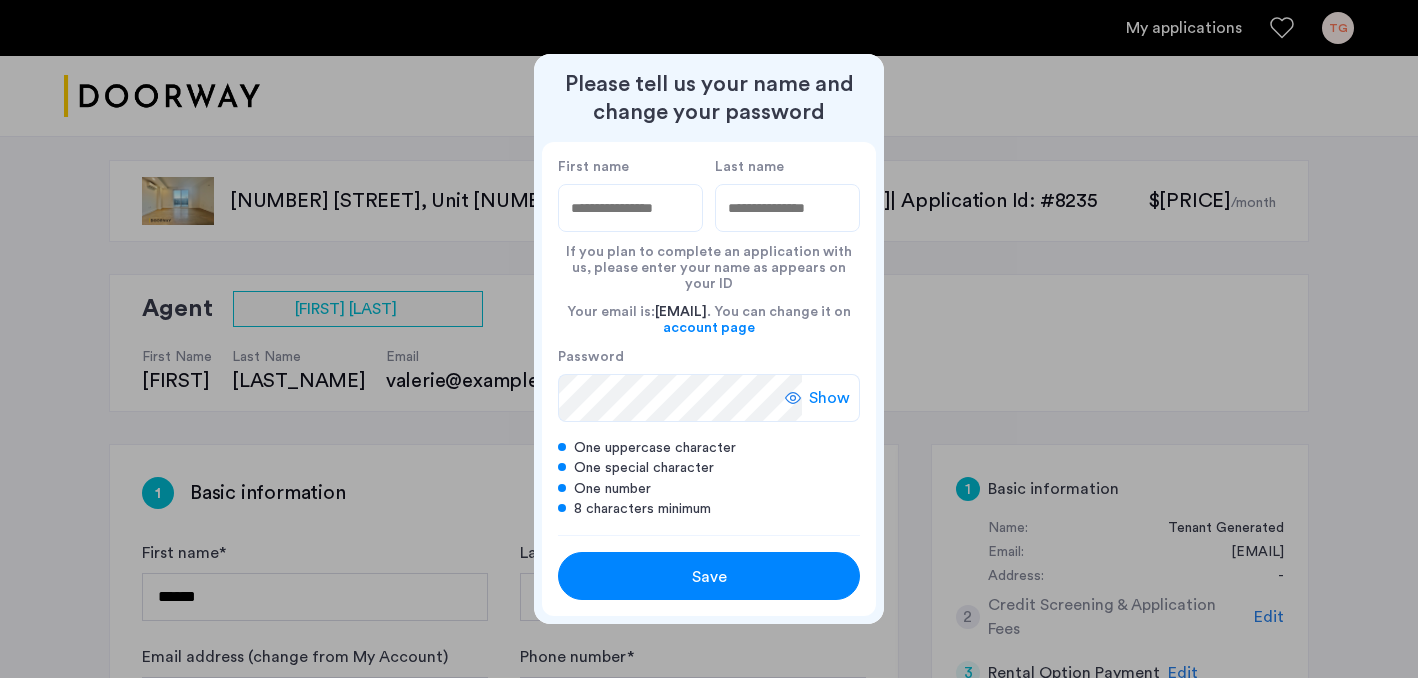 type on "***" 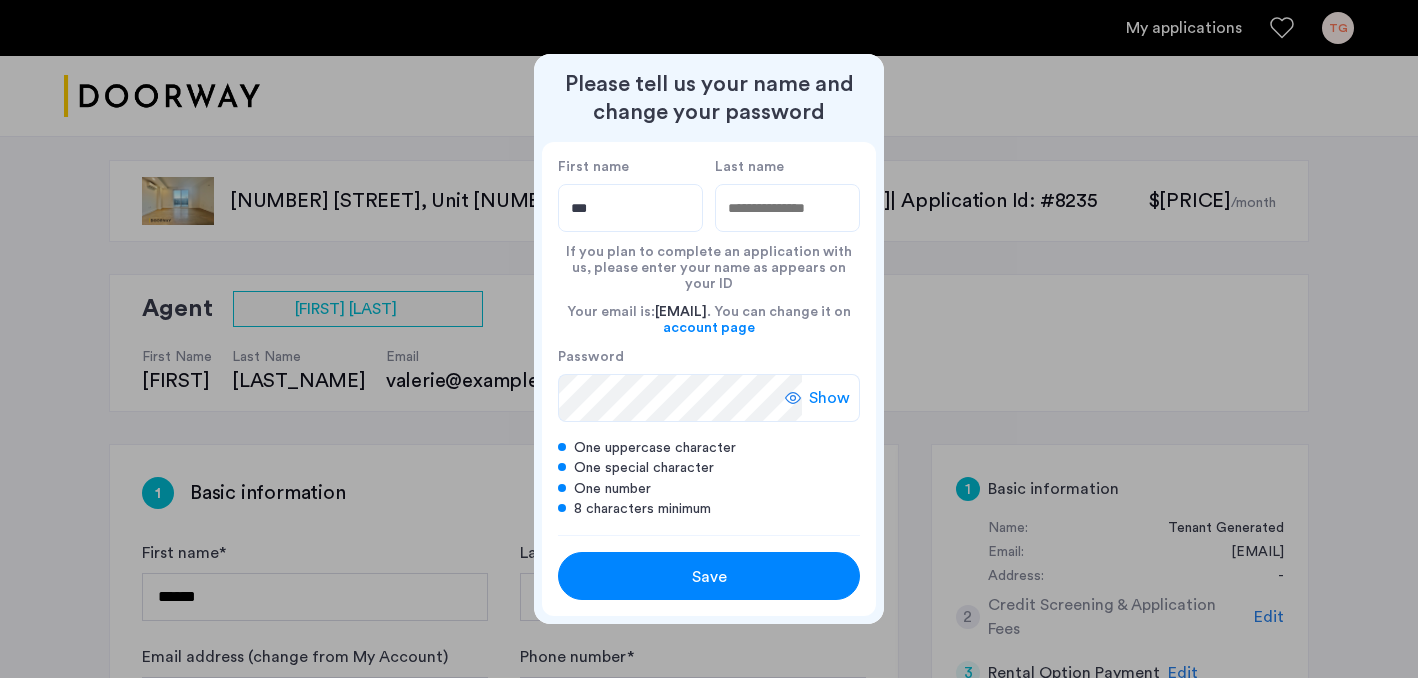 type on "******" 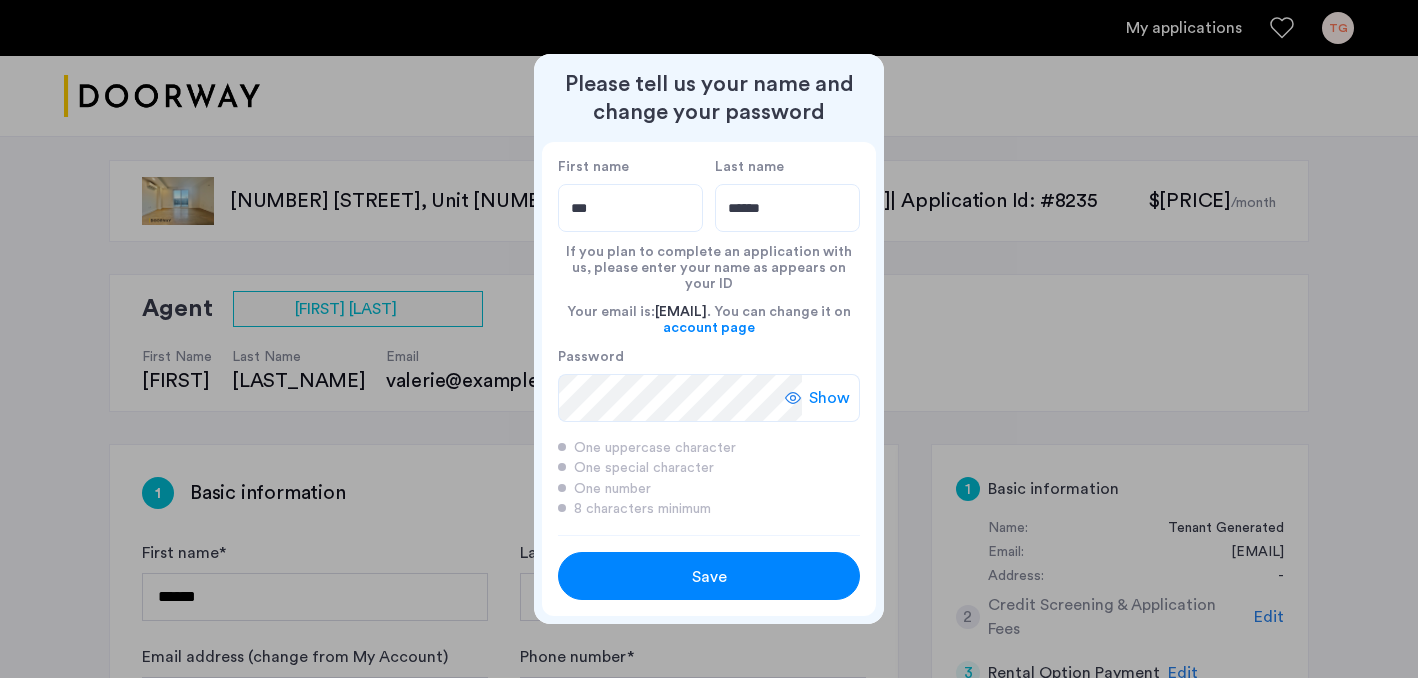 click on "Save" at bounding box center [709, 577] 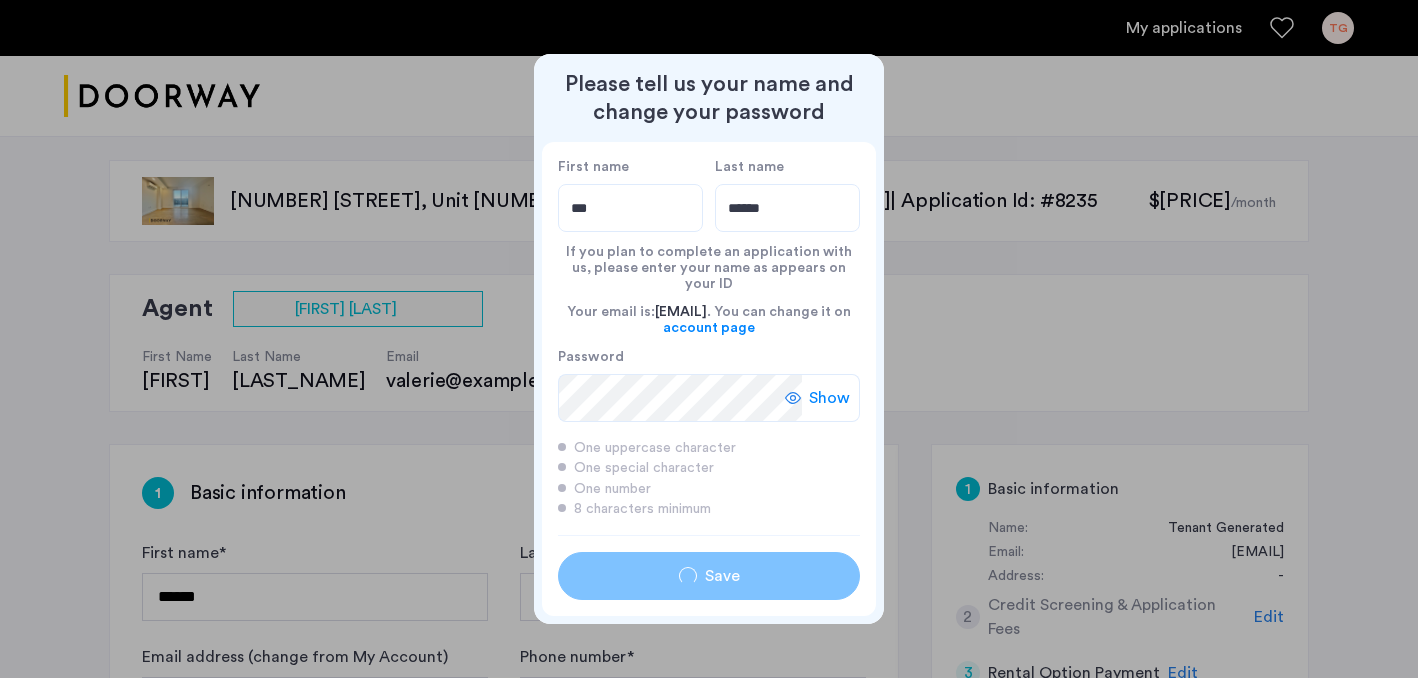 type on "***" 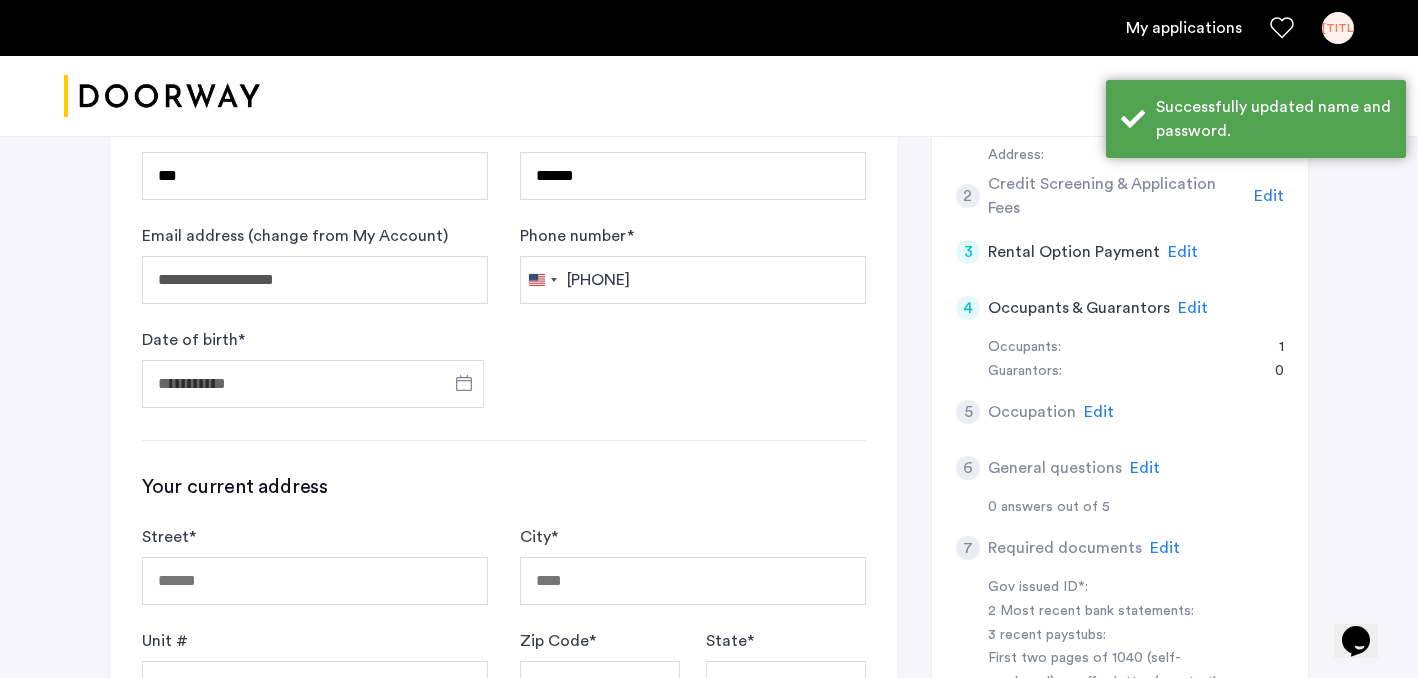 scroll, scrollTop: 441, scrollLeft: 0, axis: vertical 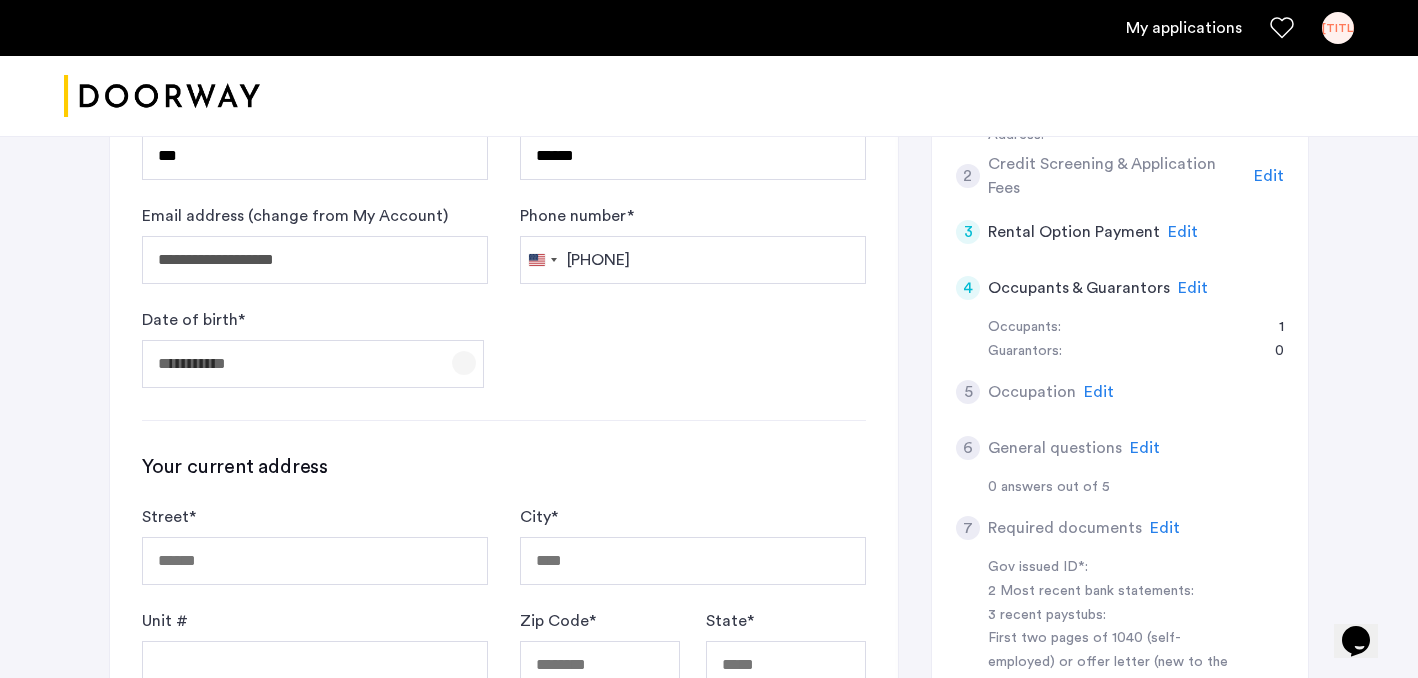 click 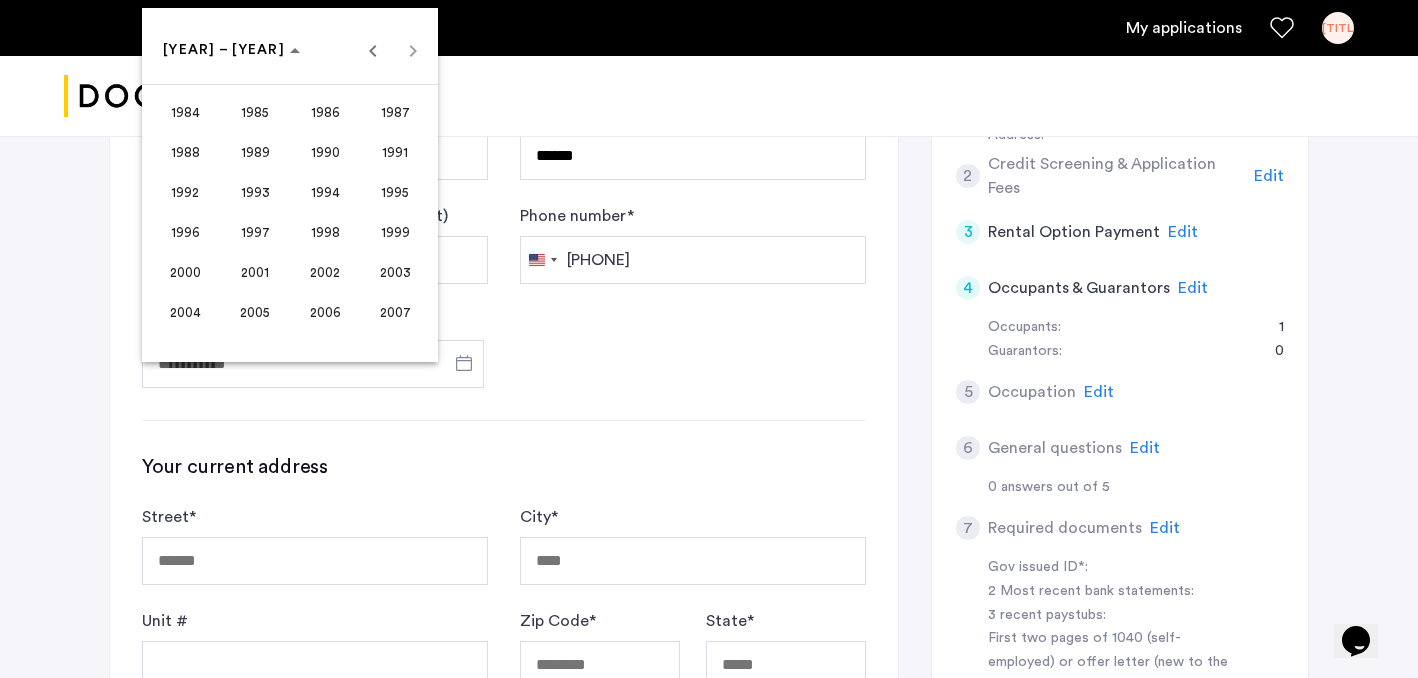 click at bounding box center (709, 339) 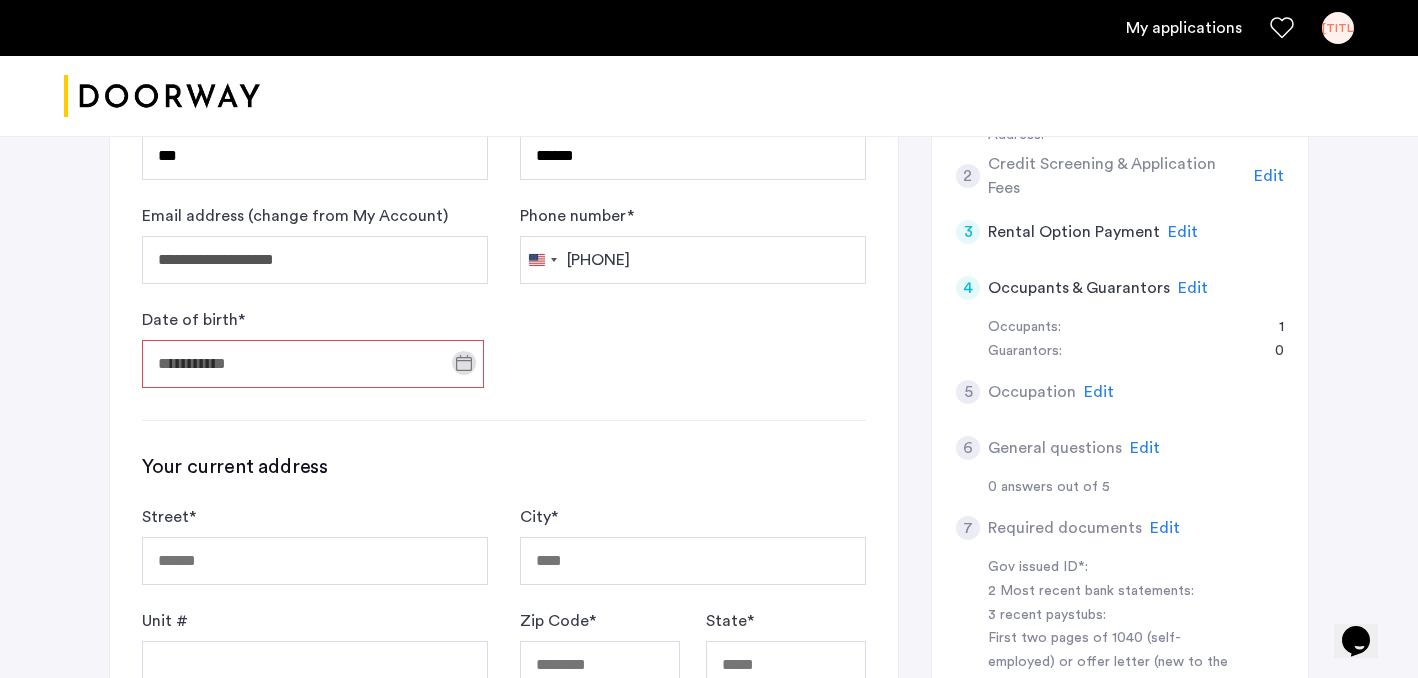click on "Date of birth  *" at bounding box center (313, 364) 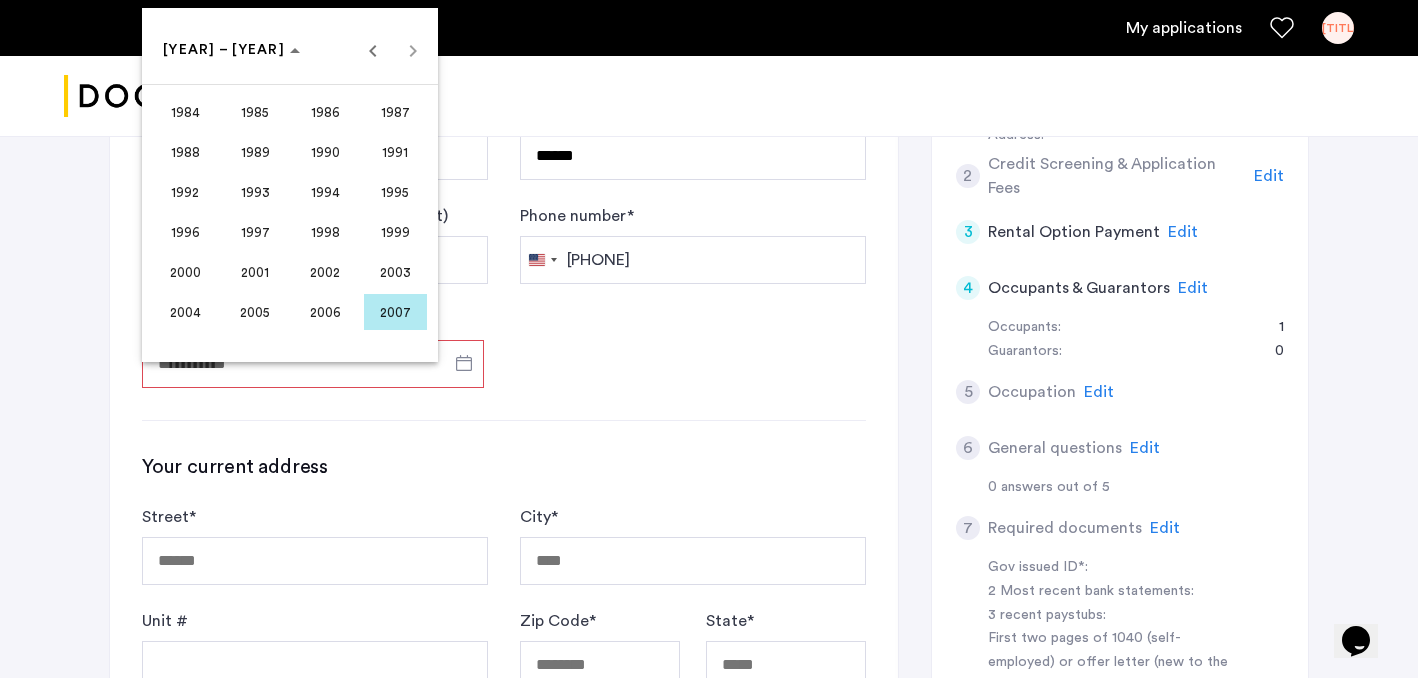 type 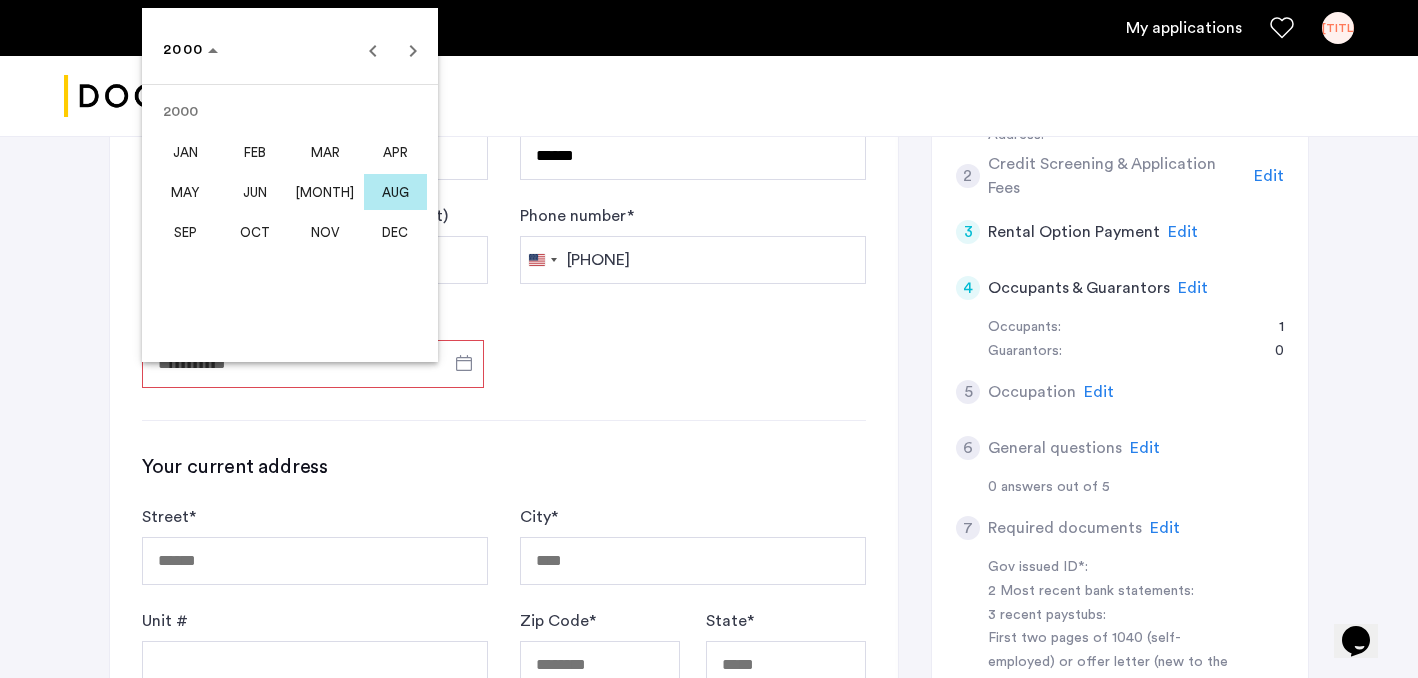 click on "APR" at bounding box center [395, 152] 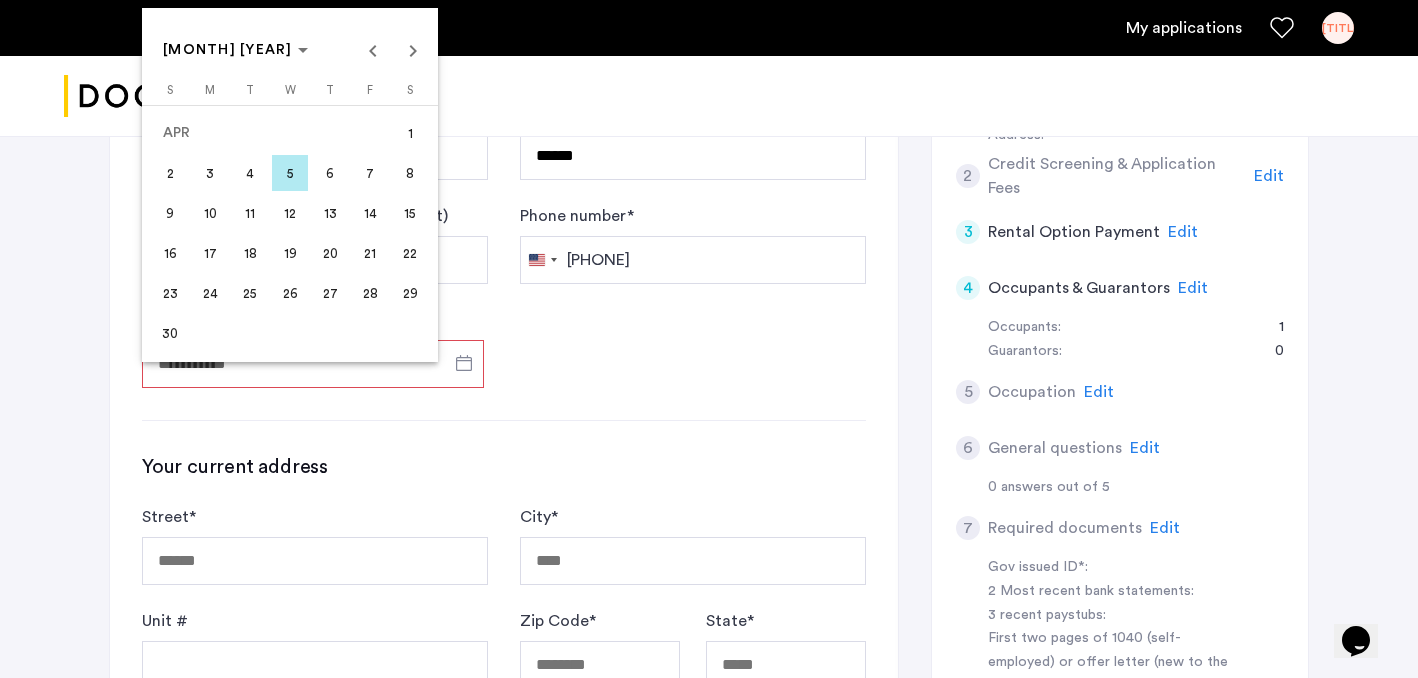 click on "25" at bounding box center [250, 293] 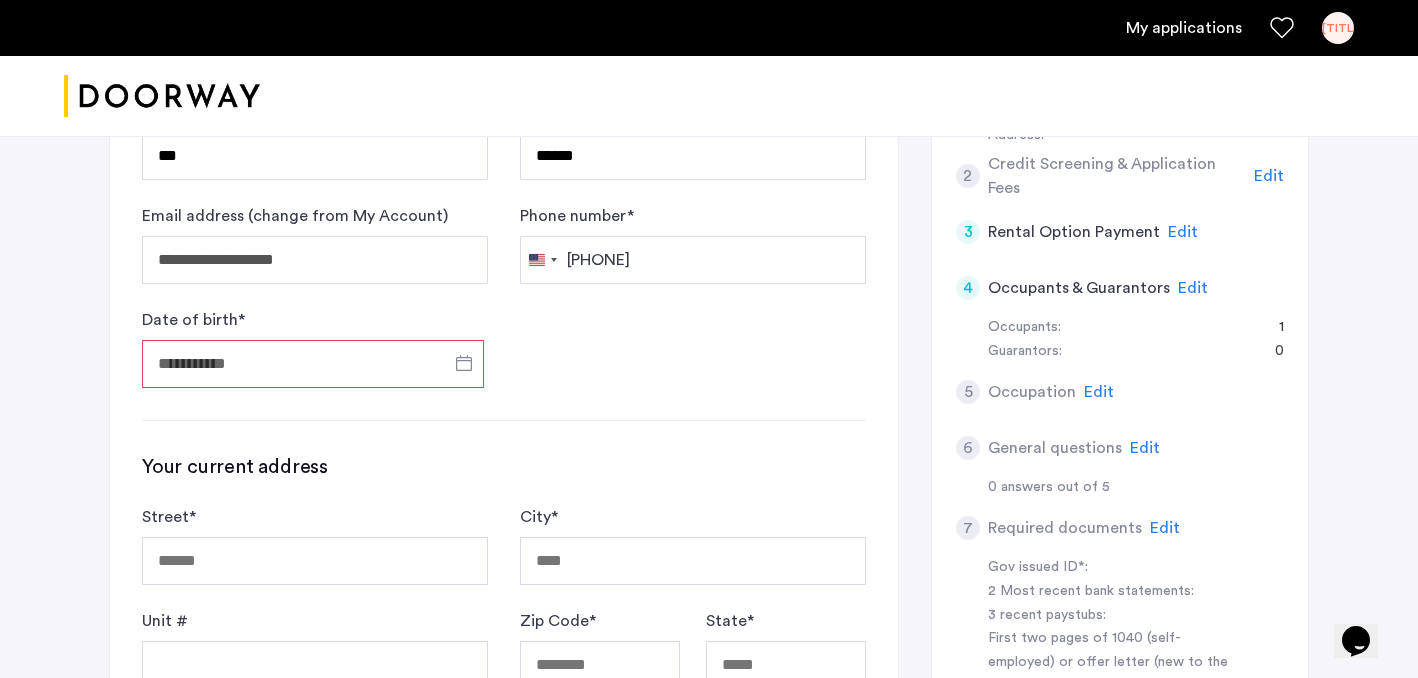 type on "**********" 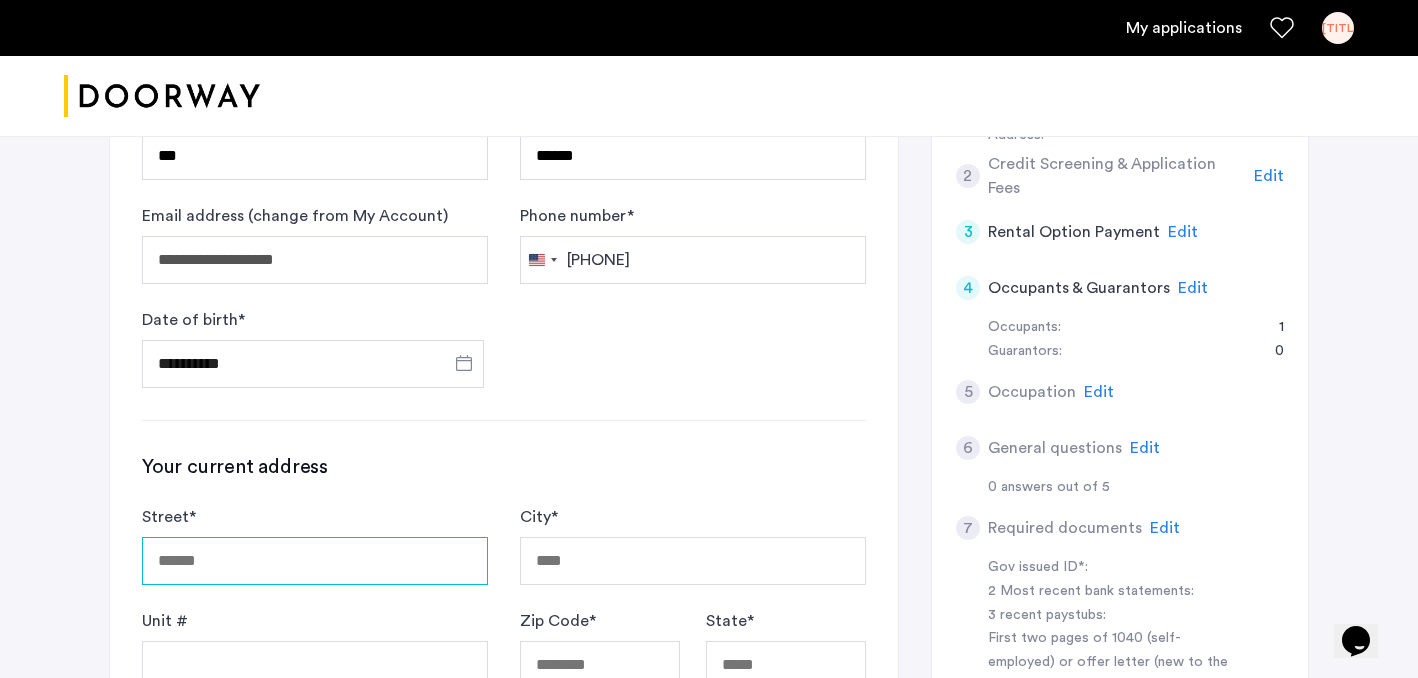 click on "Street  *" at bounding box center (315, 561) 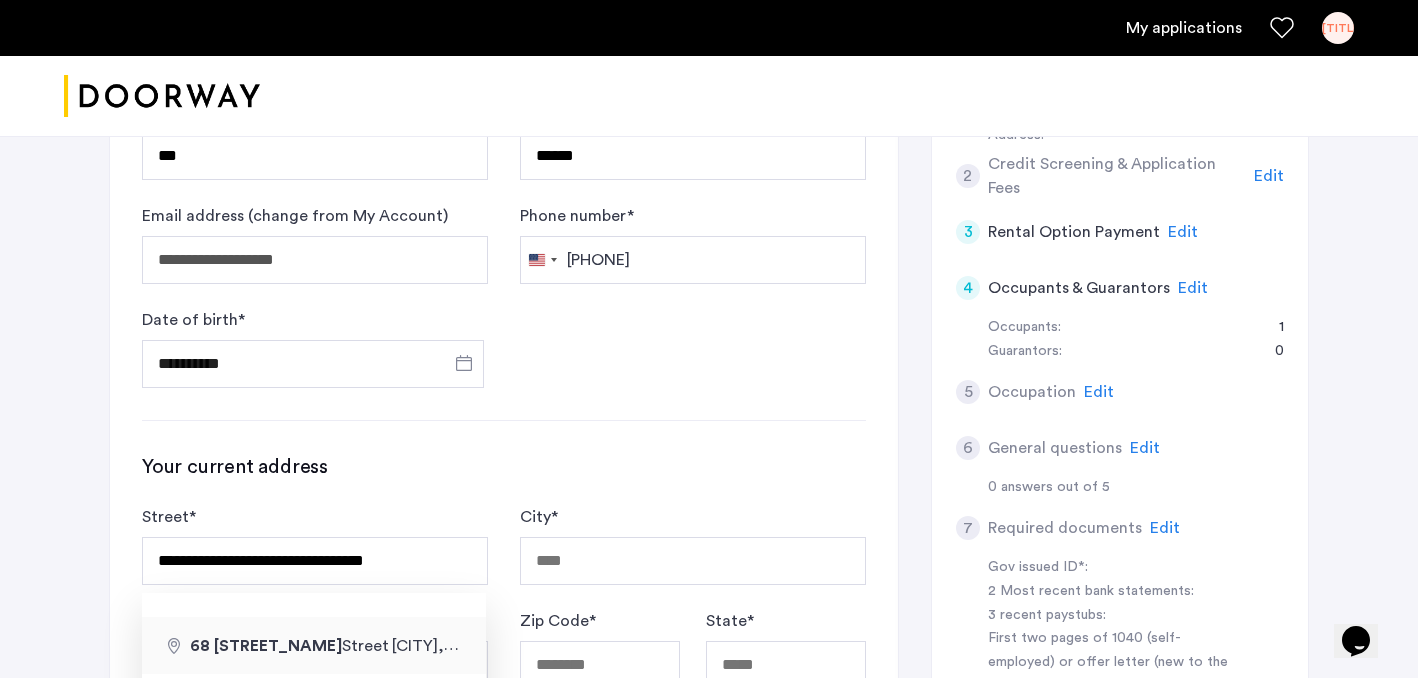 type on "**********" 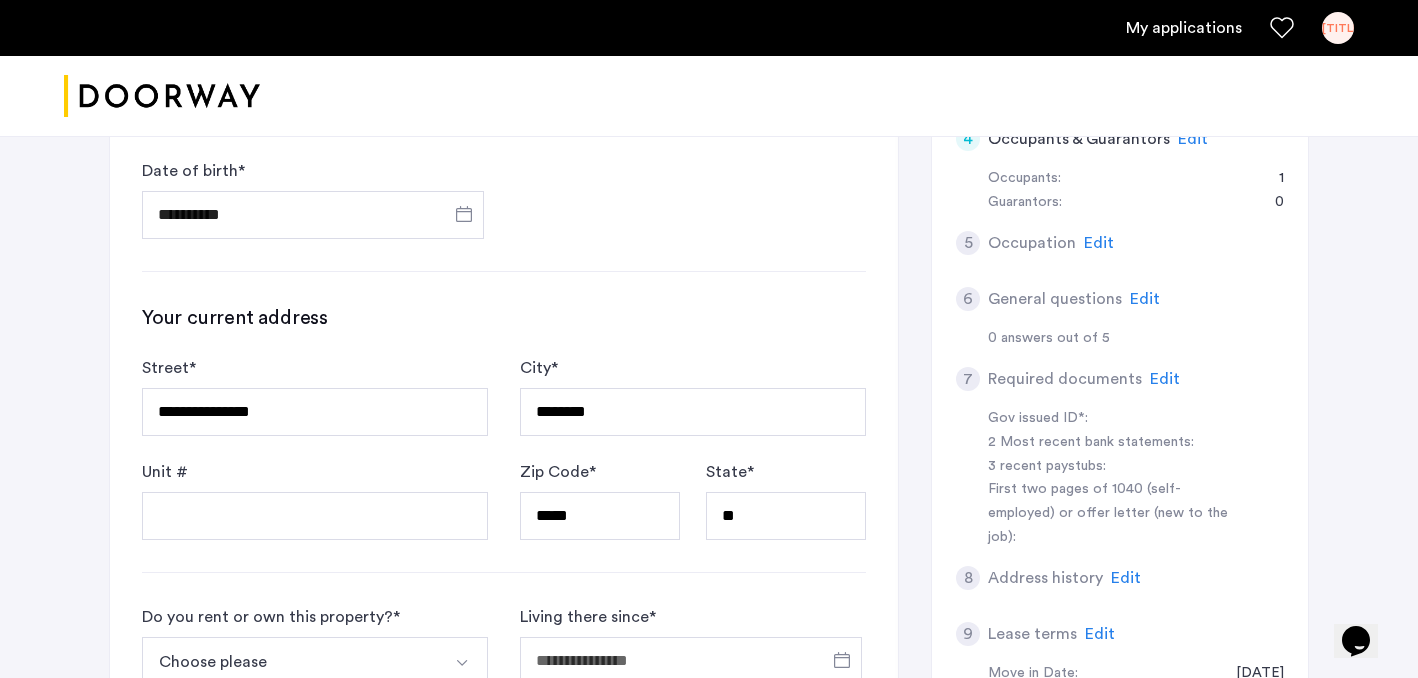 scroll, scrollTop: 591, scrollLeft: 0, axis: vertical 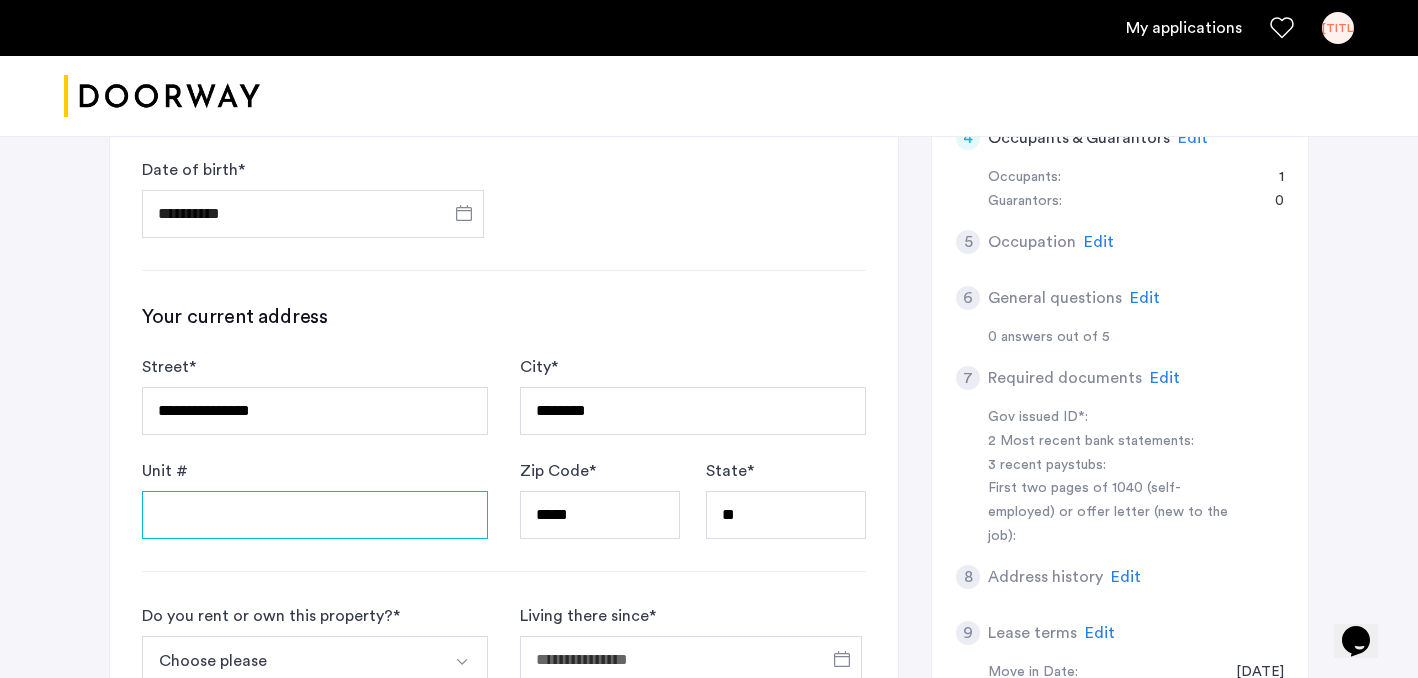 click on "Unit #" at bounding box center (315, 515) 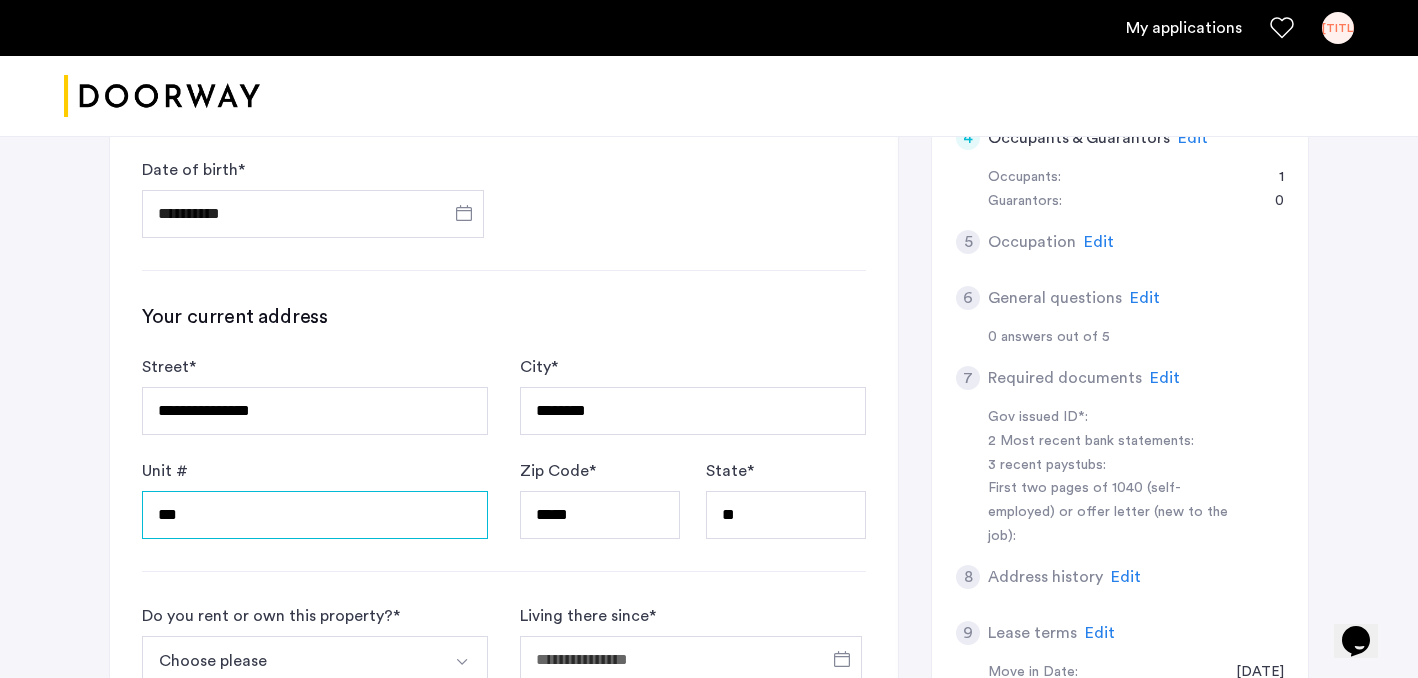 type on "***" 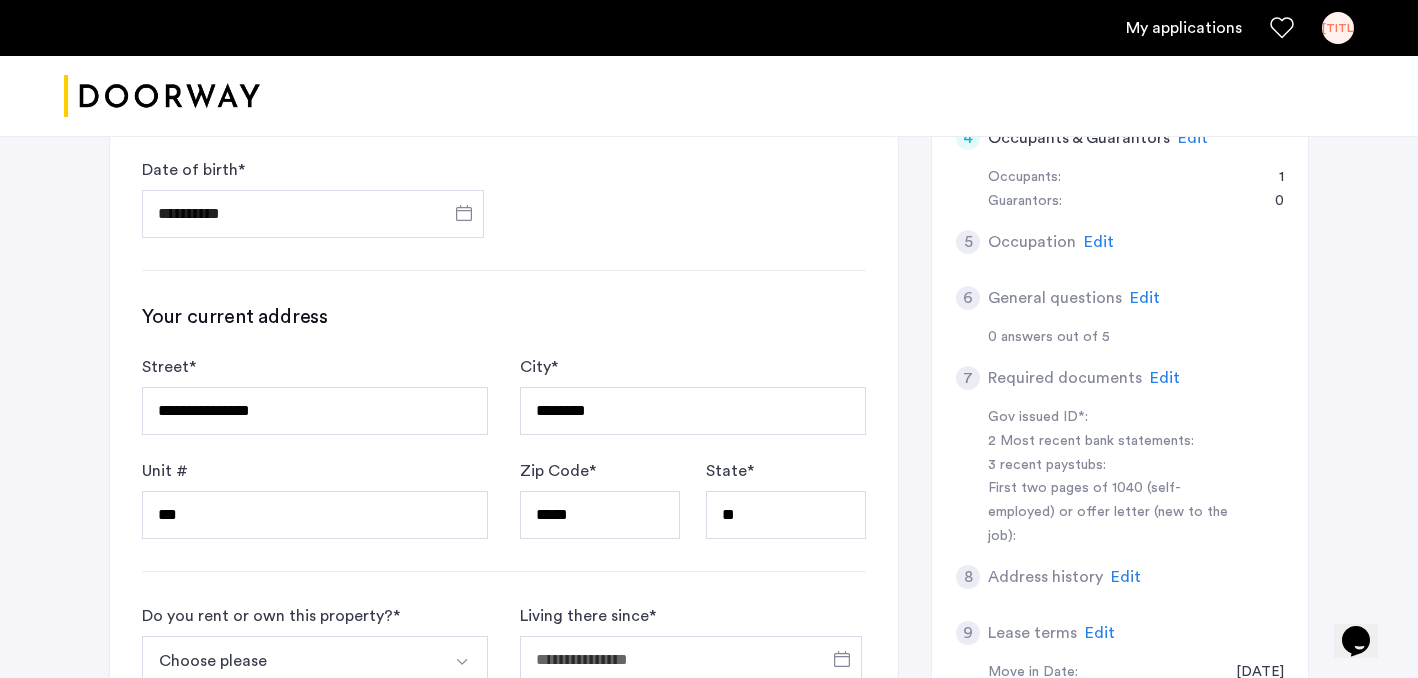 click on "**********" 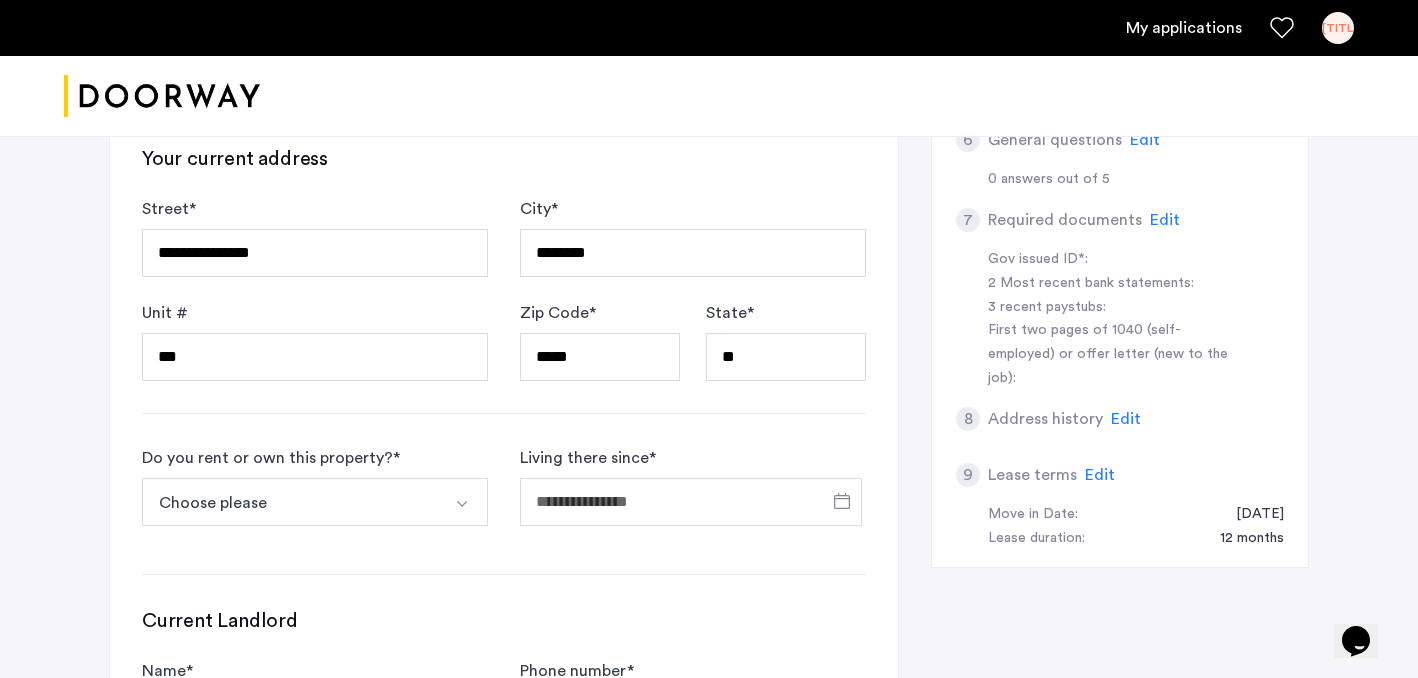 scroll, scrollTop: 751, scrollLeft: 0, axis: vertical 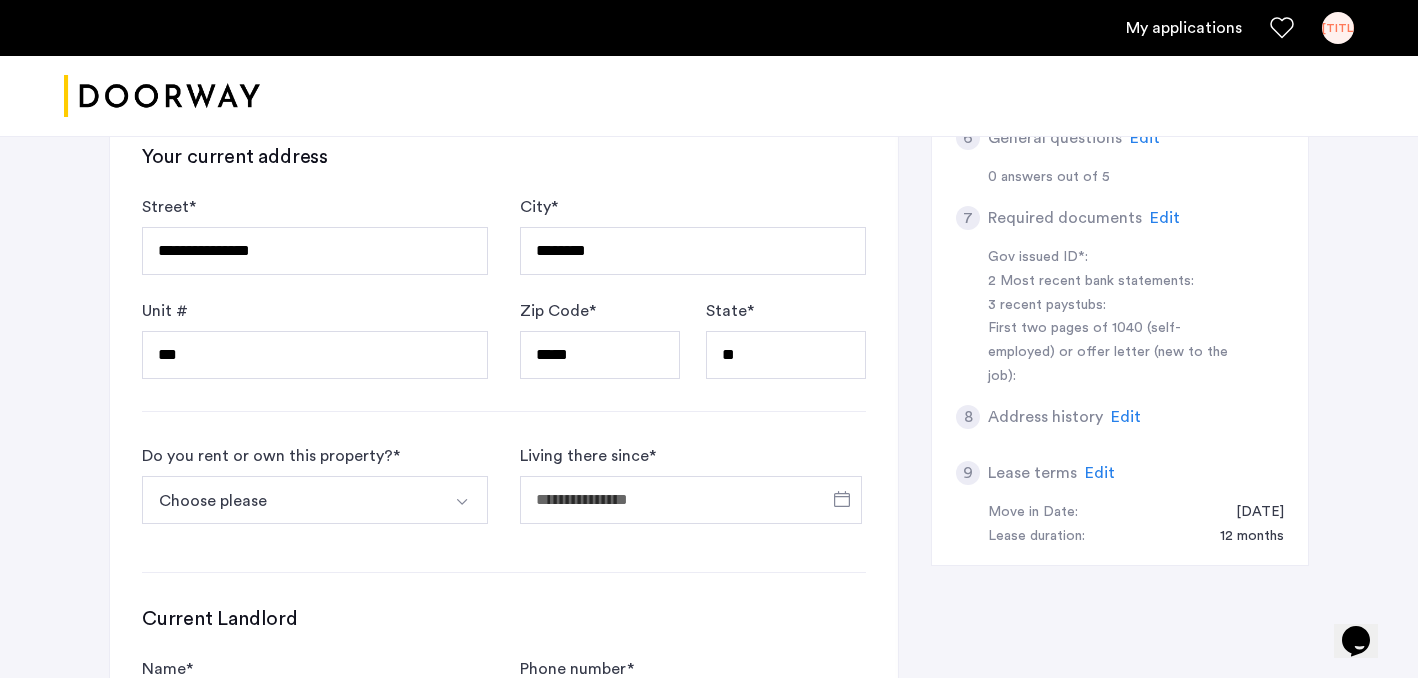 click on "Choose please" at bounding box center [291, 500] 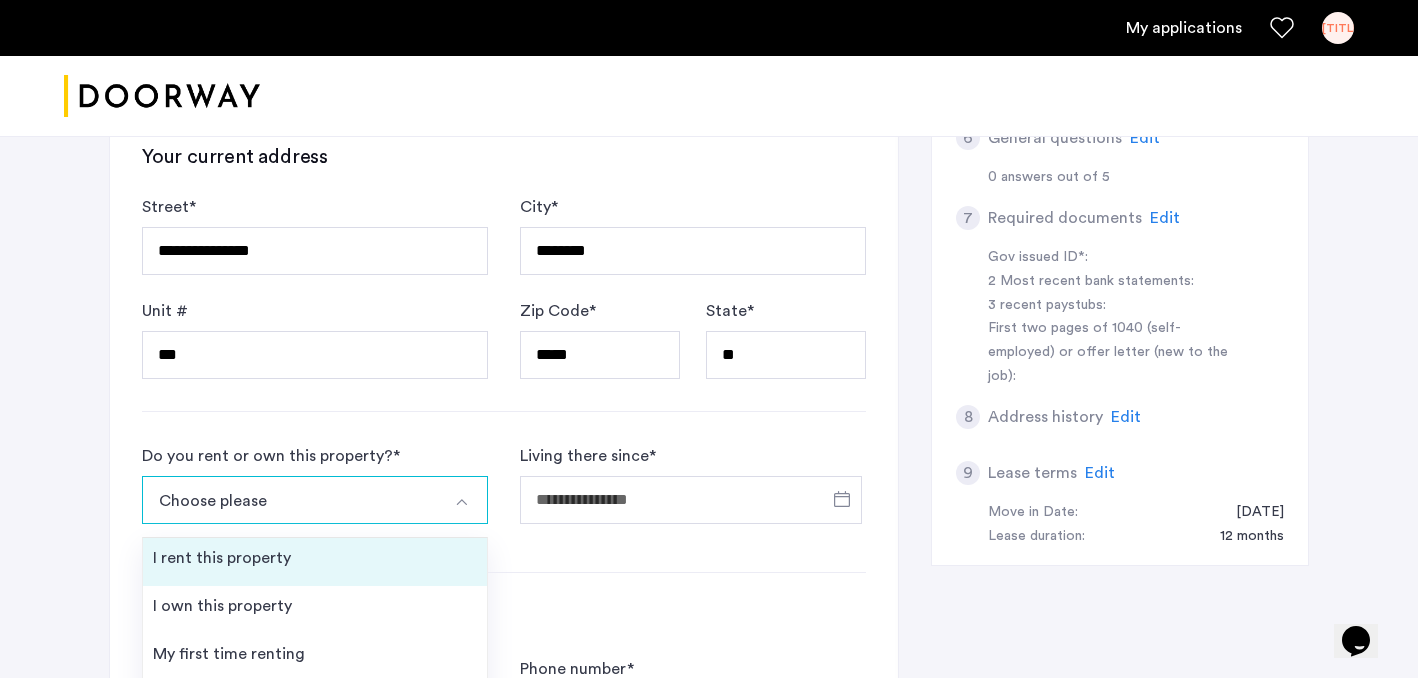 click on "I rent this property" at bounding box center [315, 562] 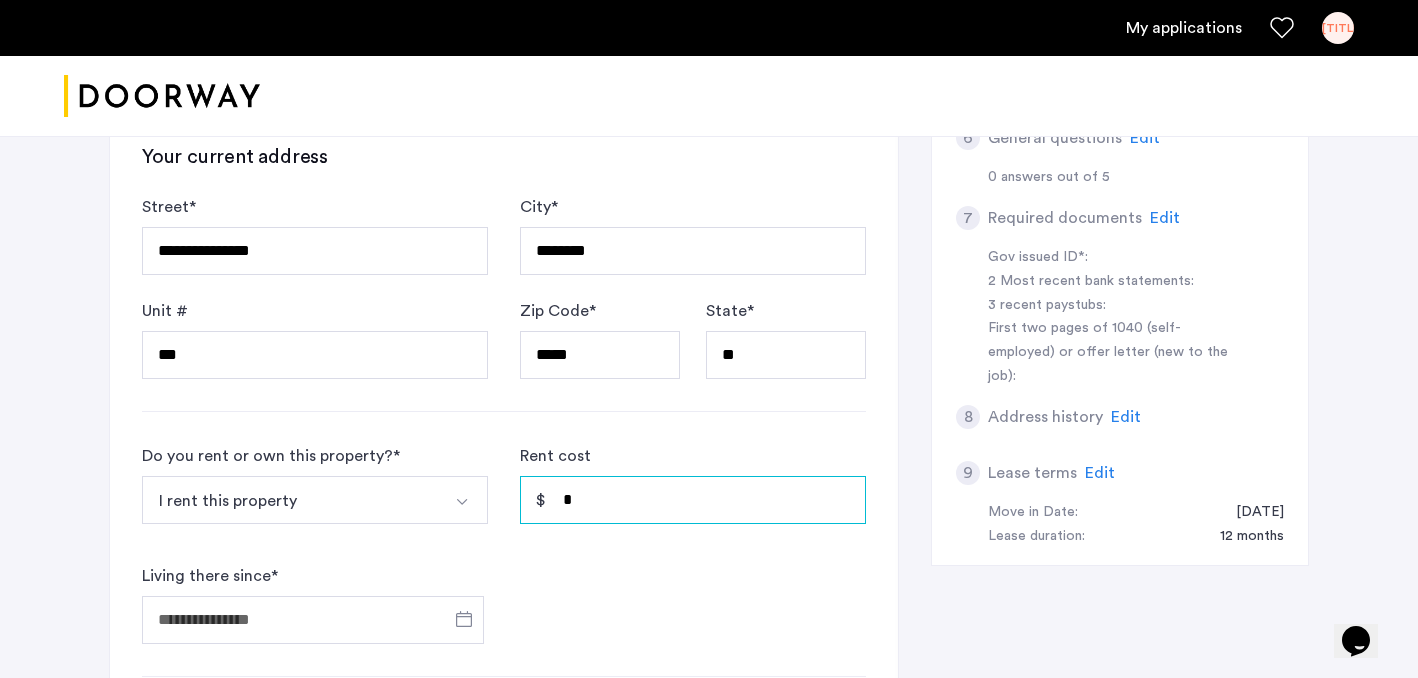drag, startPoint x: 602, startPoint y: 502, endPoint x: 553, endPoint y: 489, distance: 50.695168 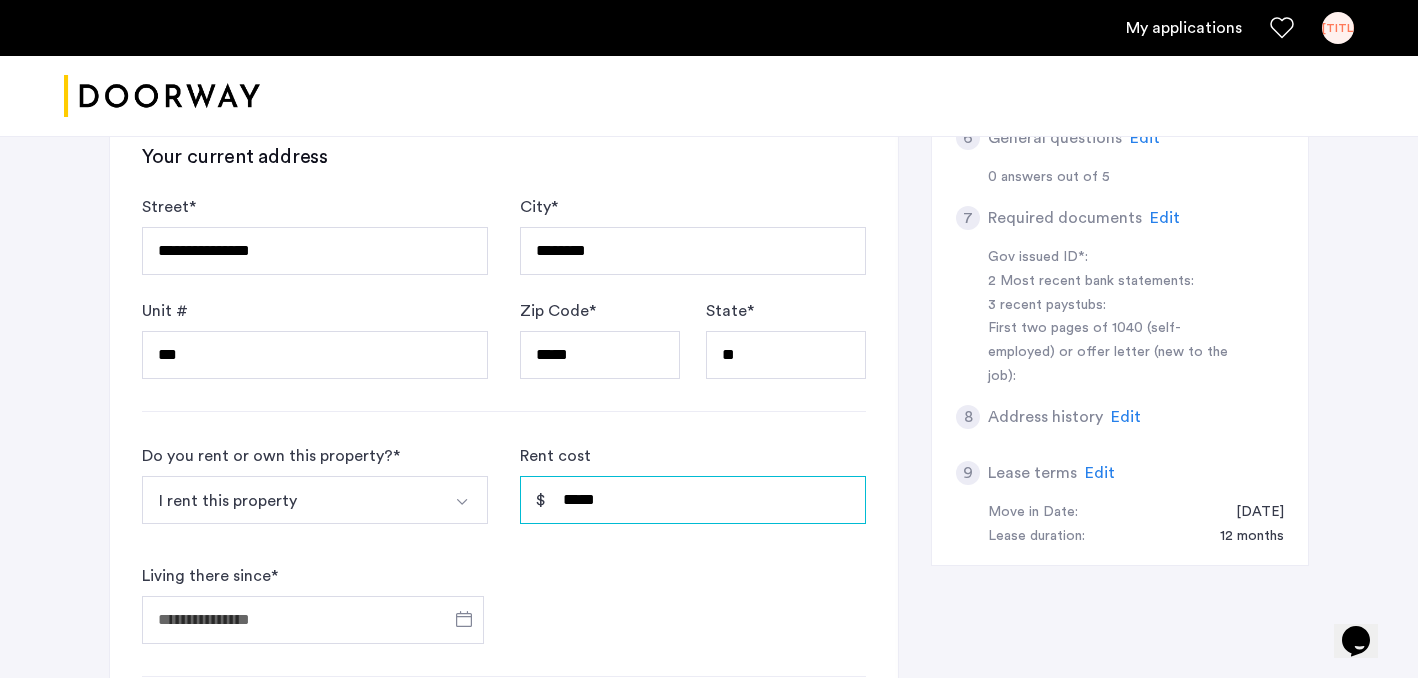type on "*****" 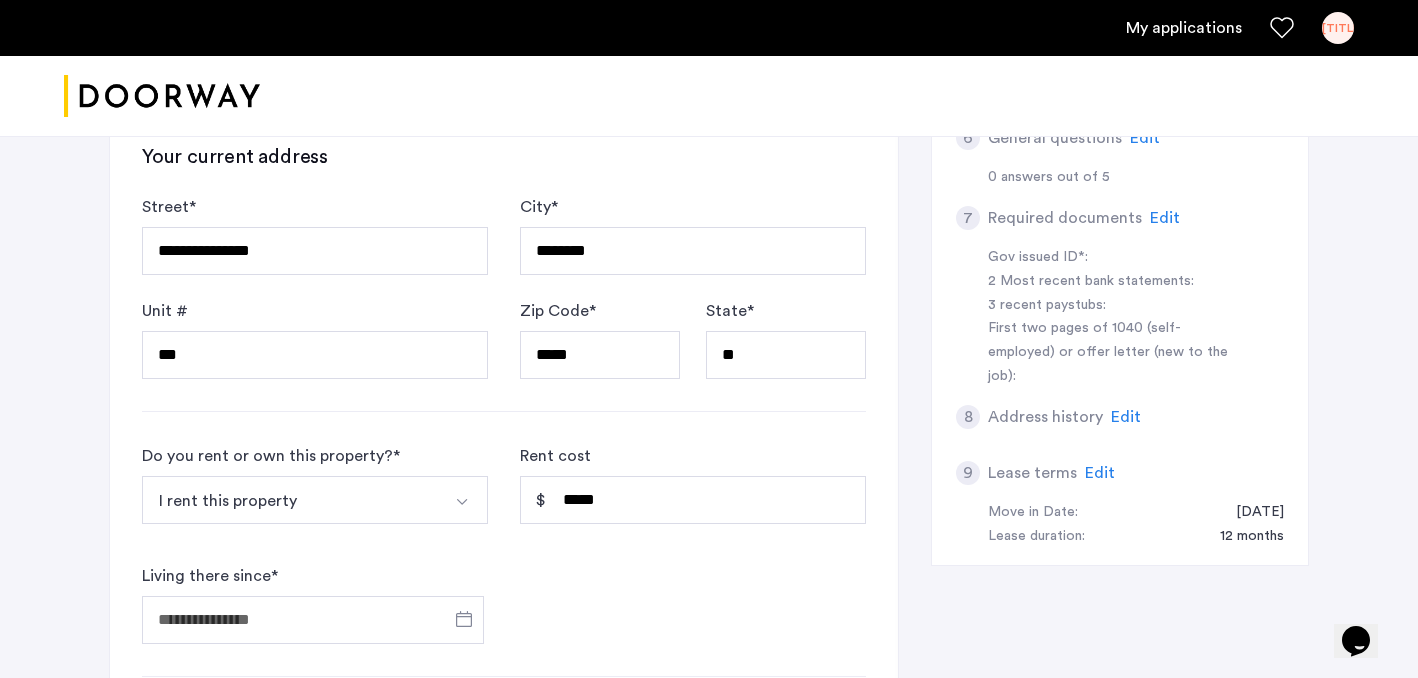 click on "Do you rent or own this property?  * I rent this property I rent this property I own this property My first time renting Other Rent cost ***** Living there since  *" 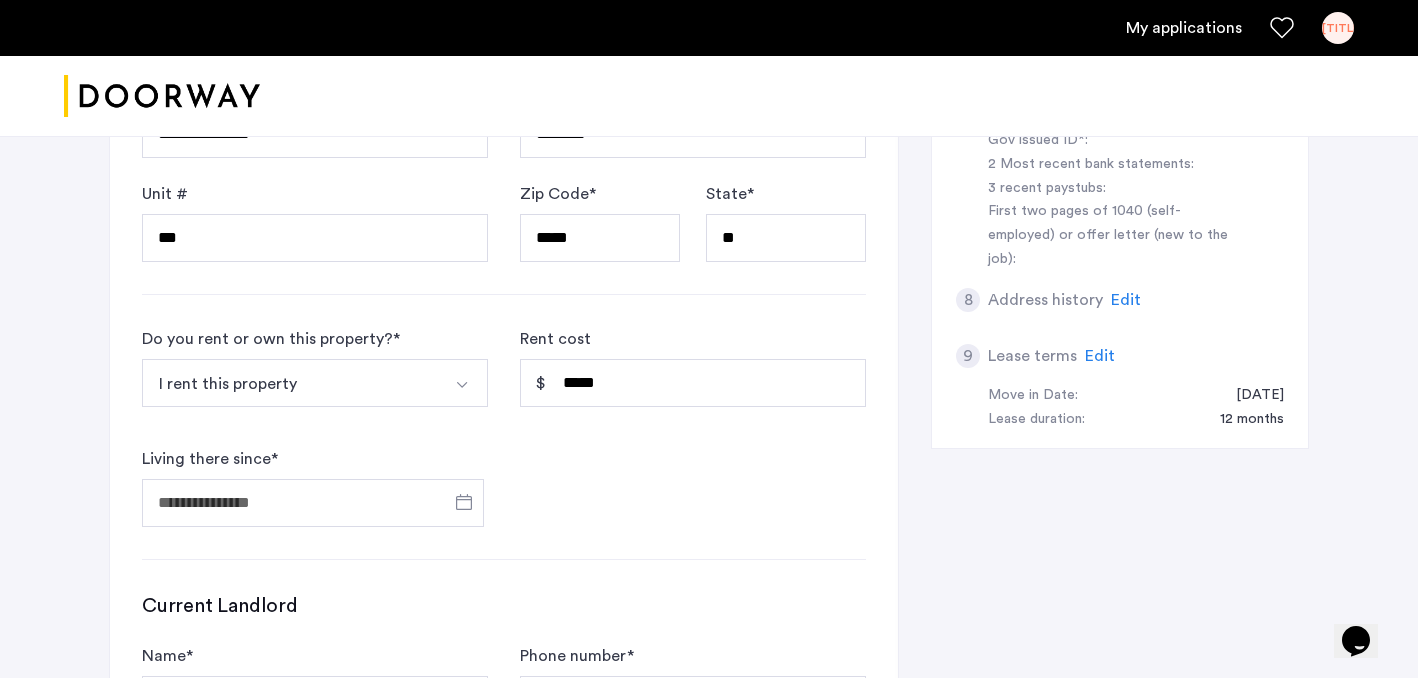 scroll, scrollTop: 873, scrollLeft: 0, axis: vertical 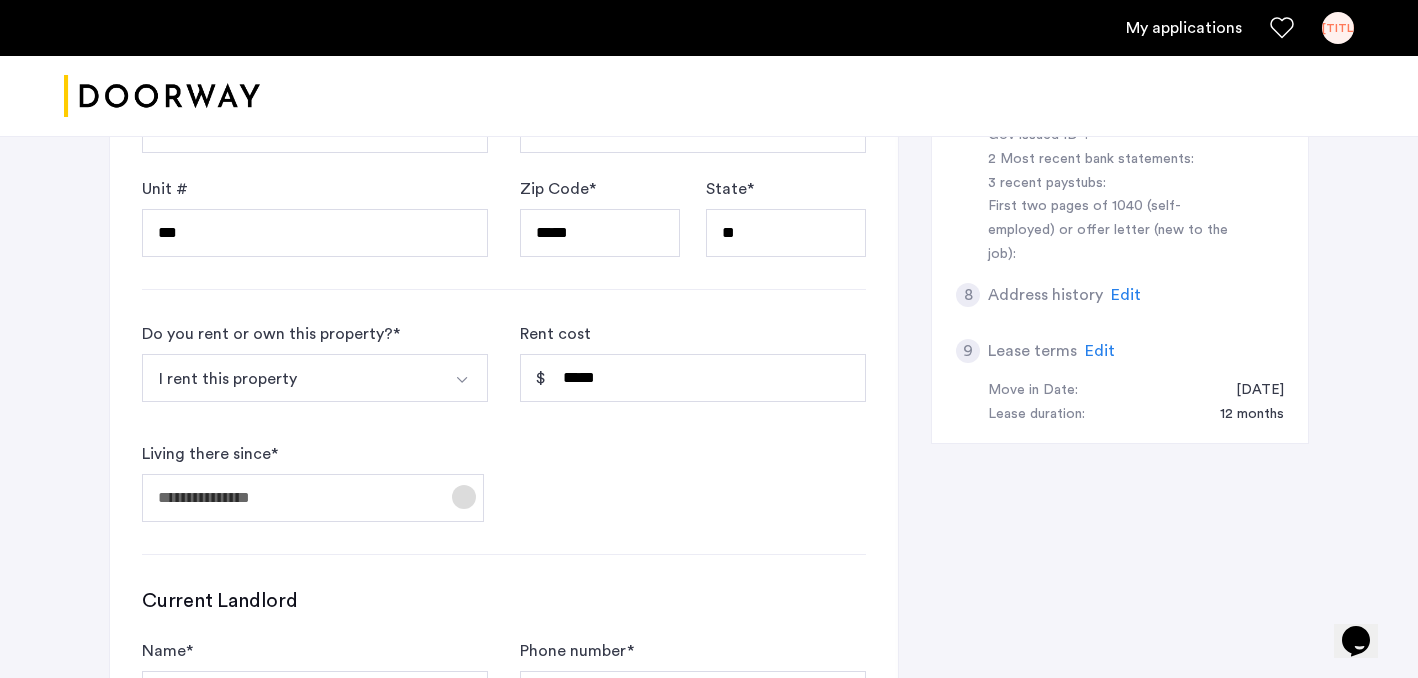 click 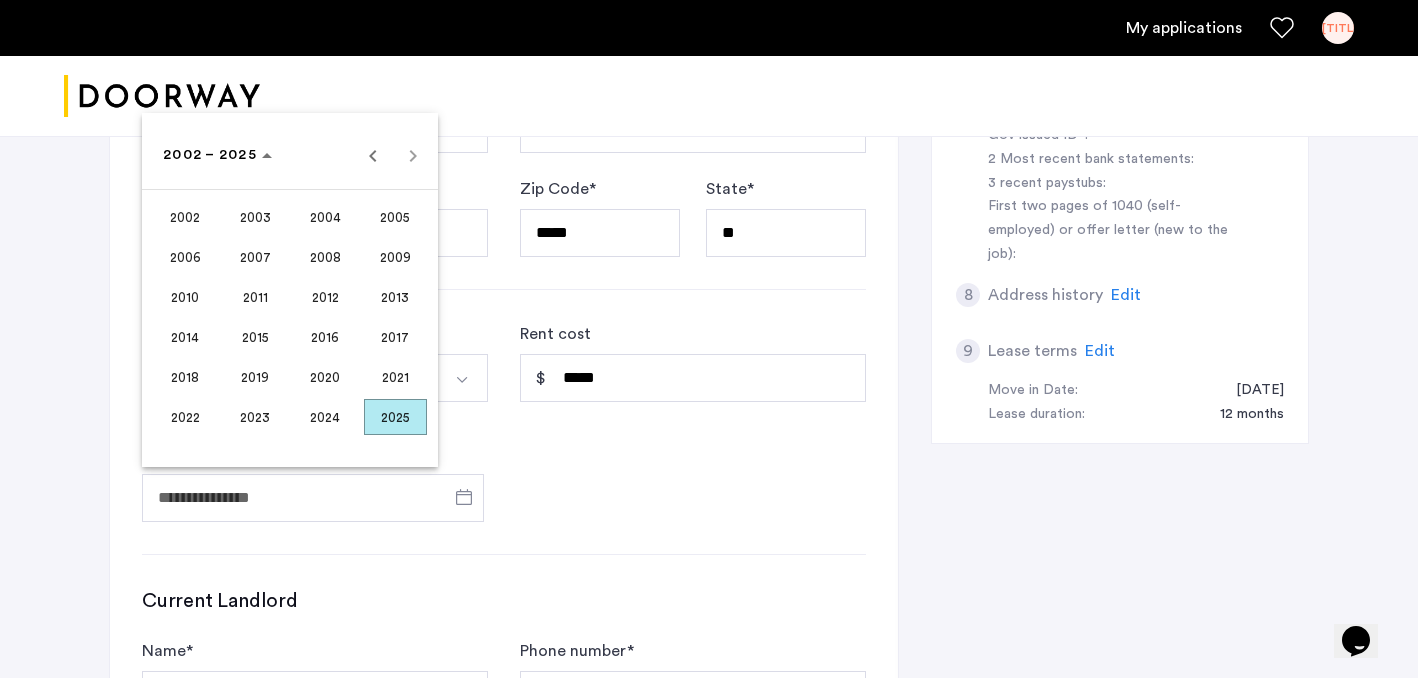 click at bounding box center (709, 339) 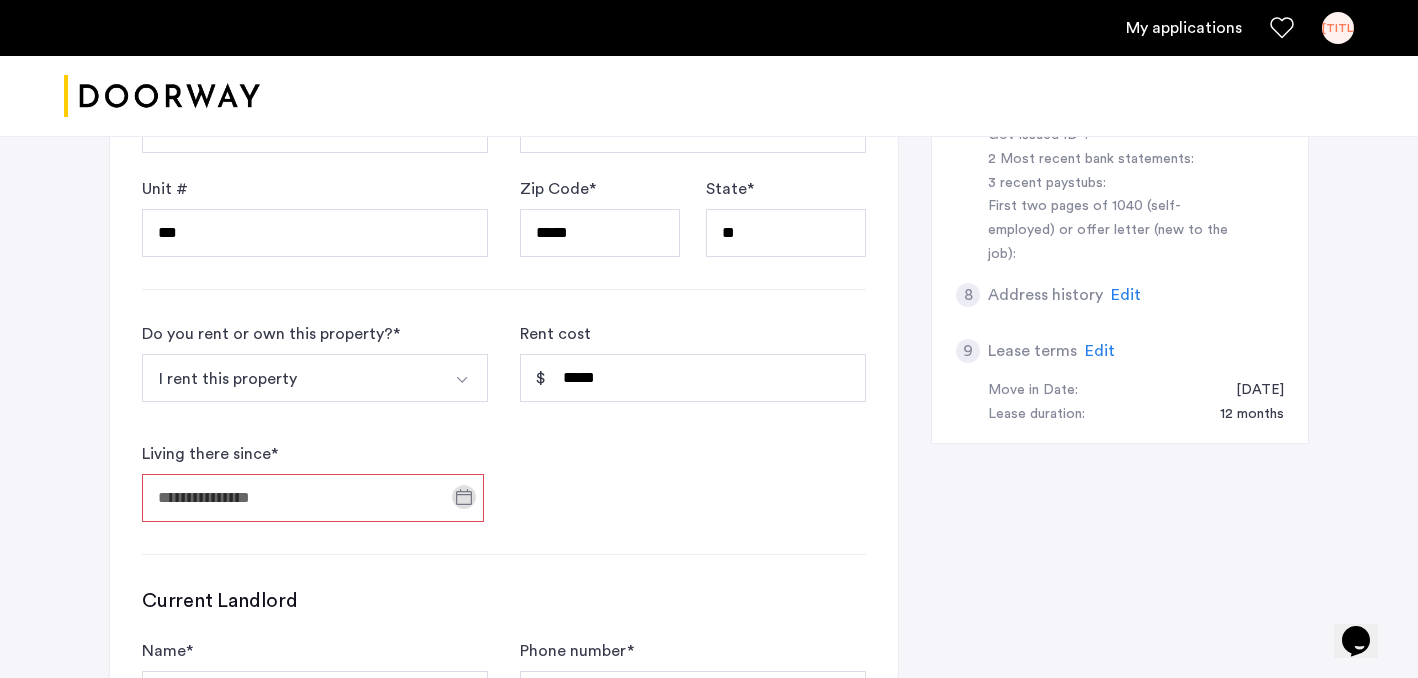 click on "Living there since  *" at bounding box center [313, 498] 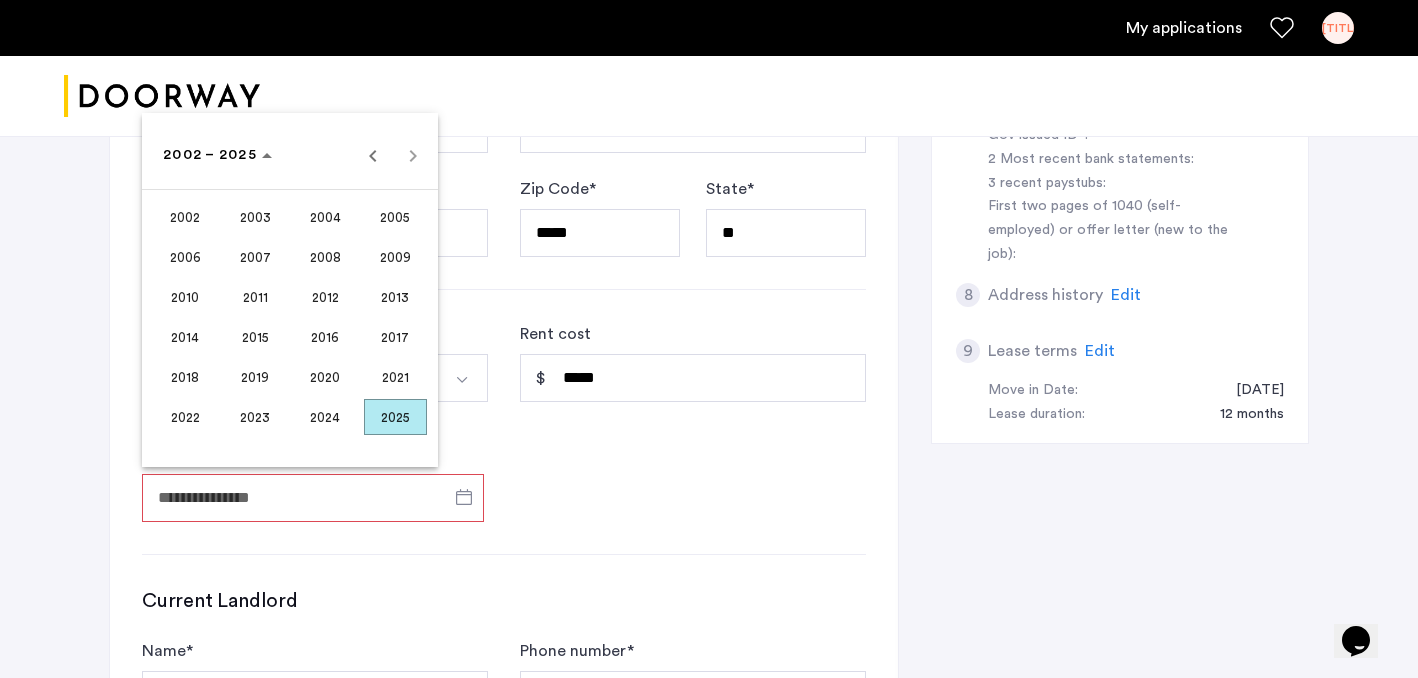 click on "2024" at bounding box center [325, 417] 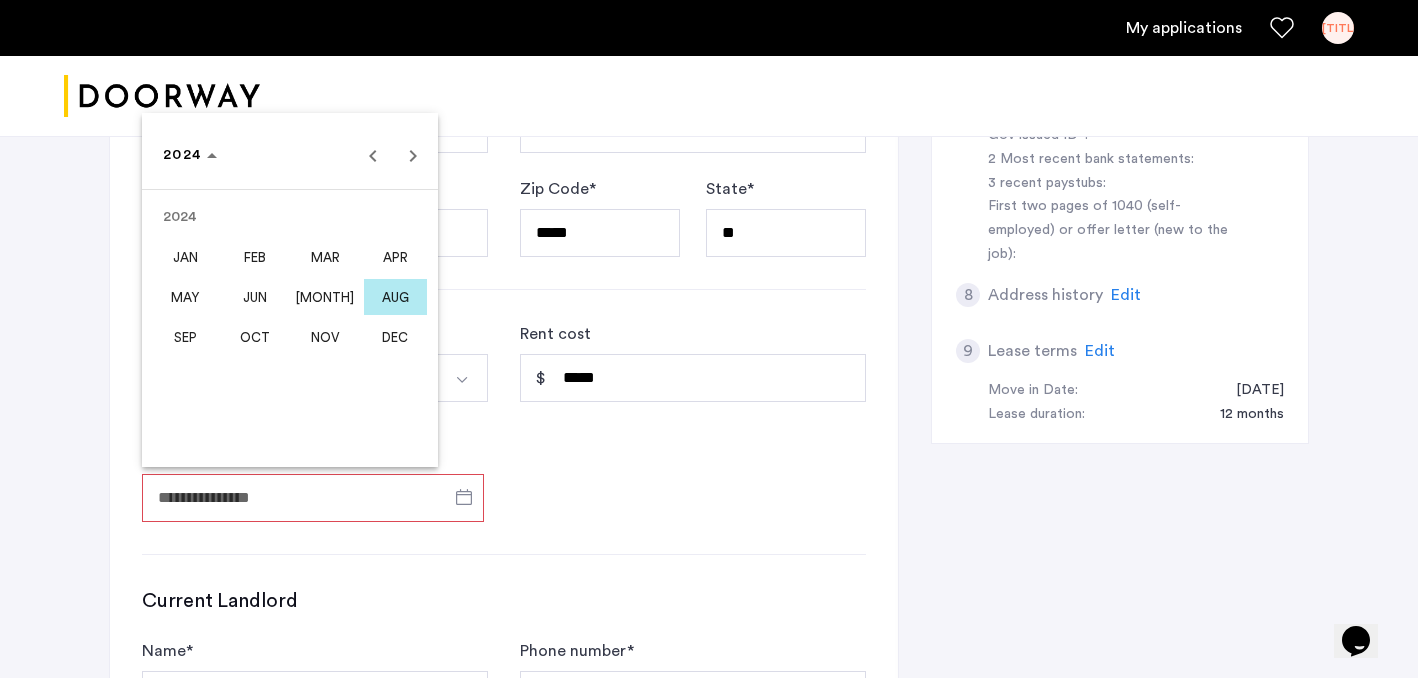 click at bounding box center [709, 339] 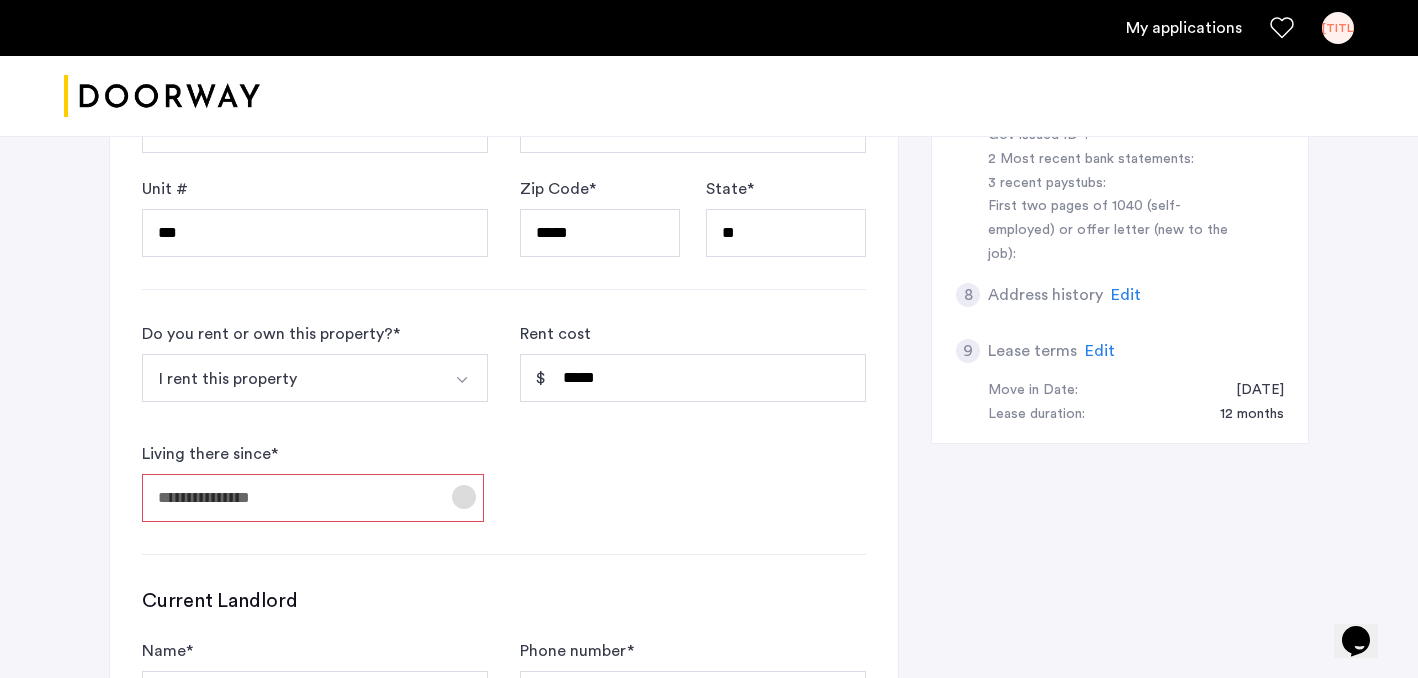 click 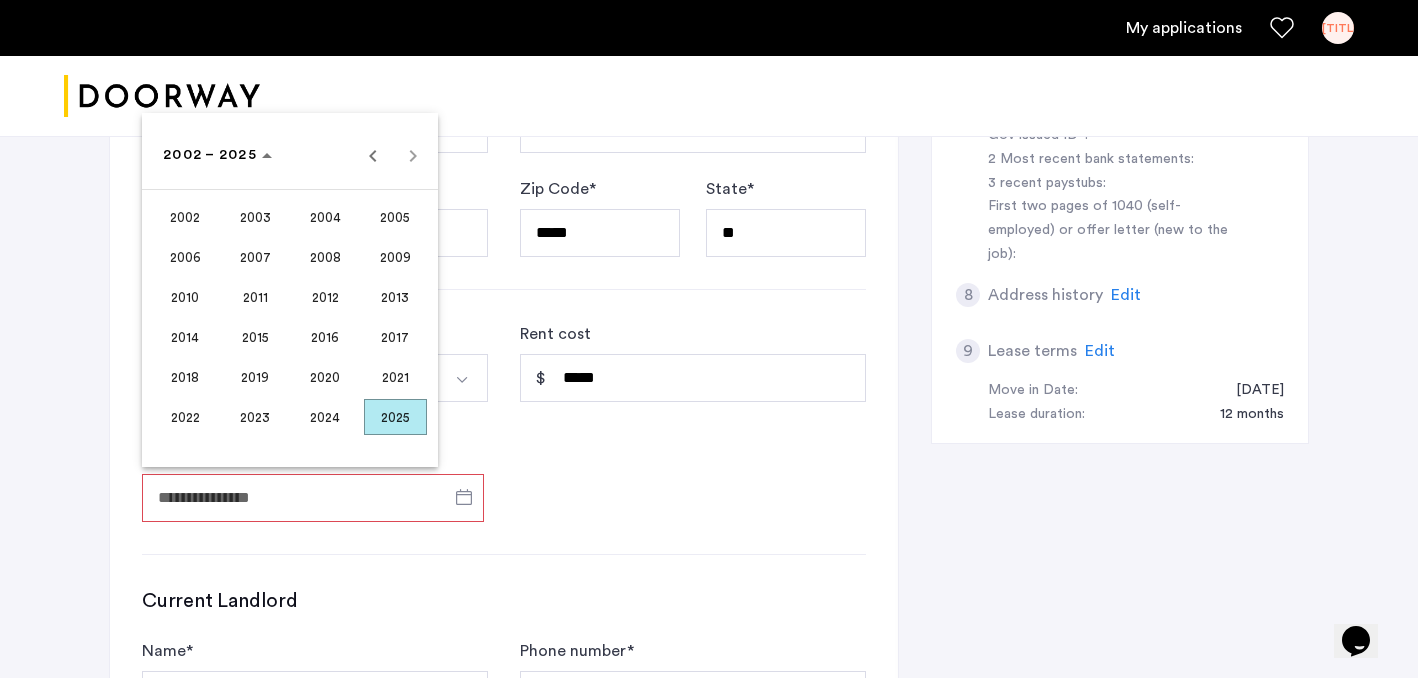 click on "2024" at bounding box center [325, 417] 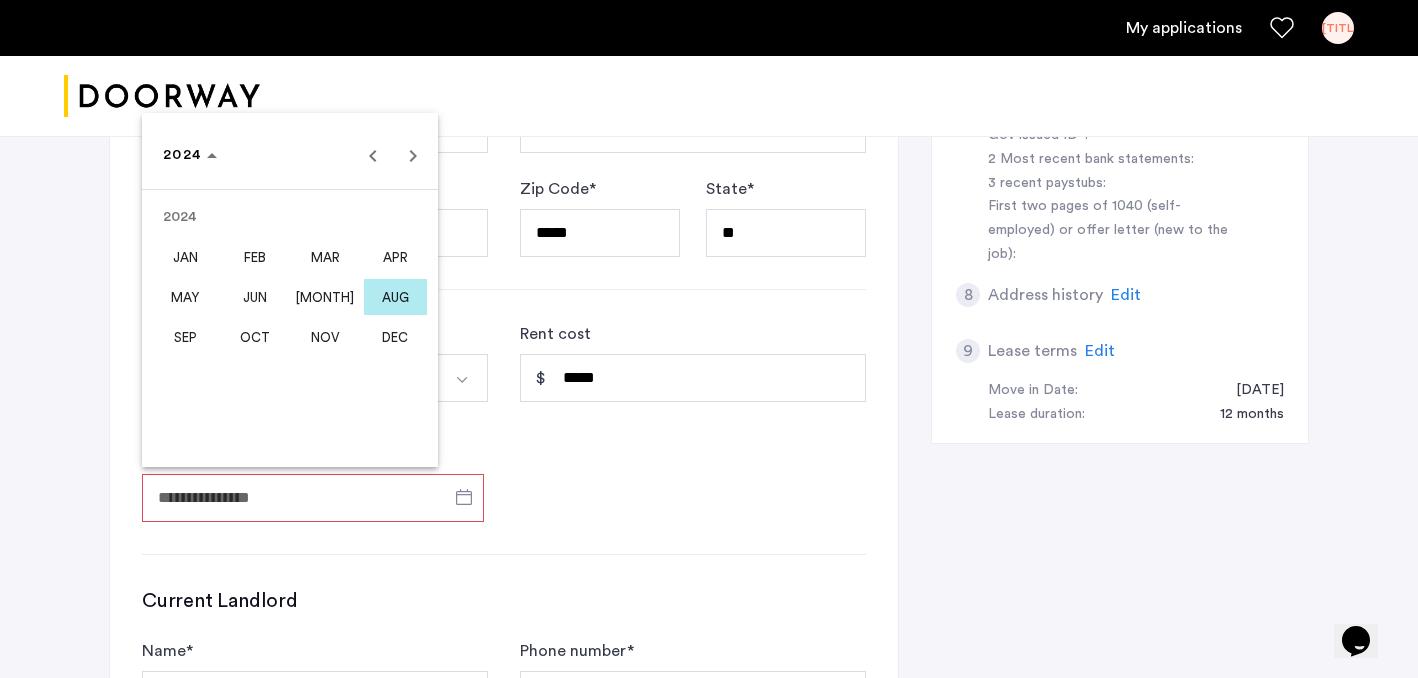 click on "JUN" at bounding box center (255, 297) 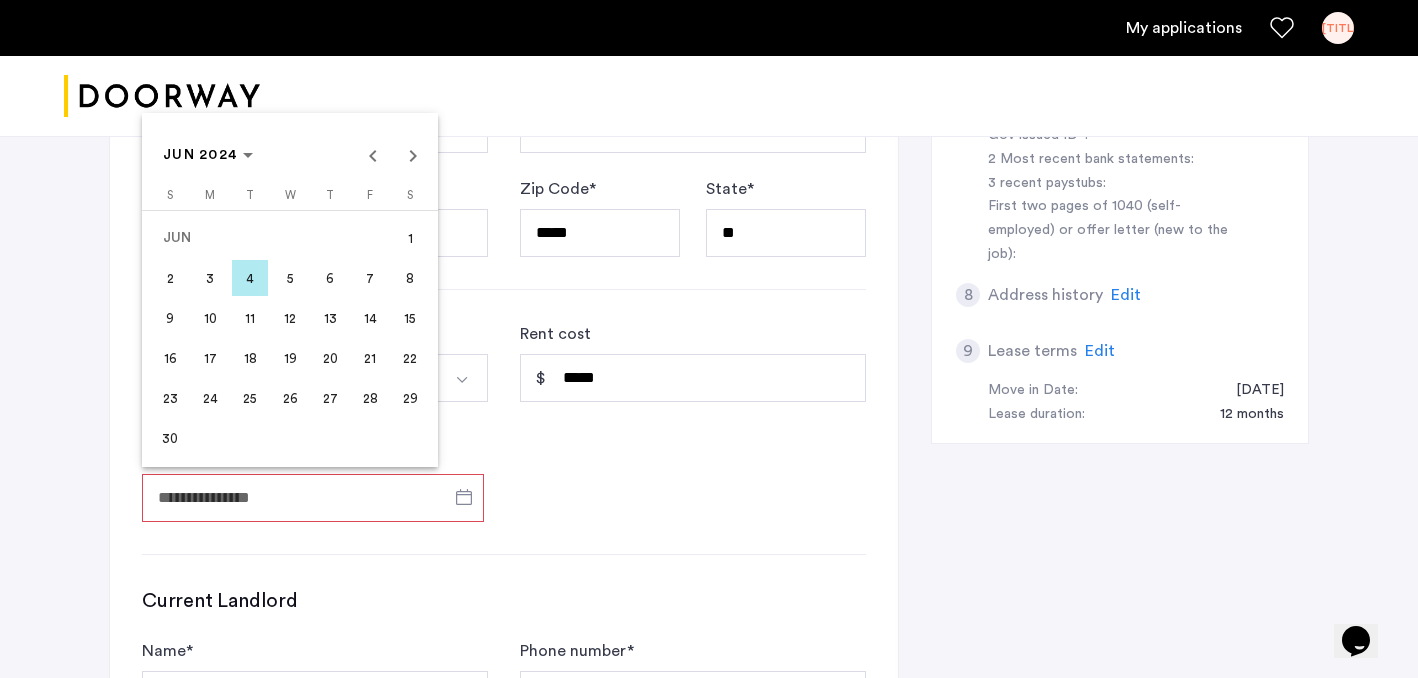click on "1" at bounding box center (410, 238) 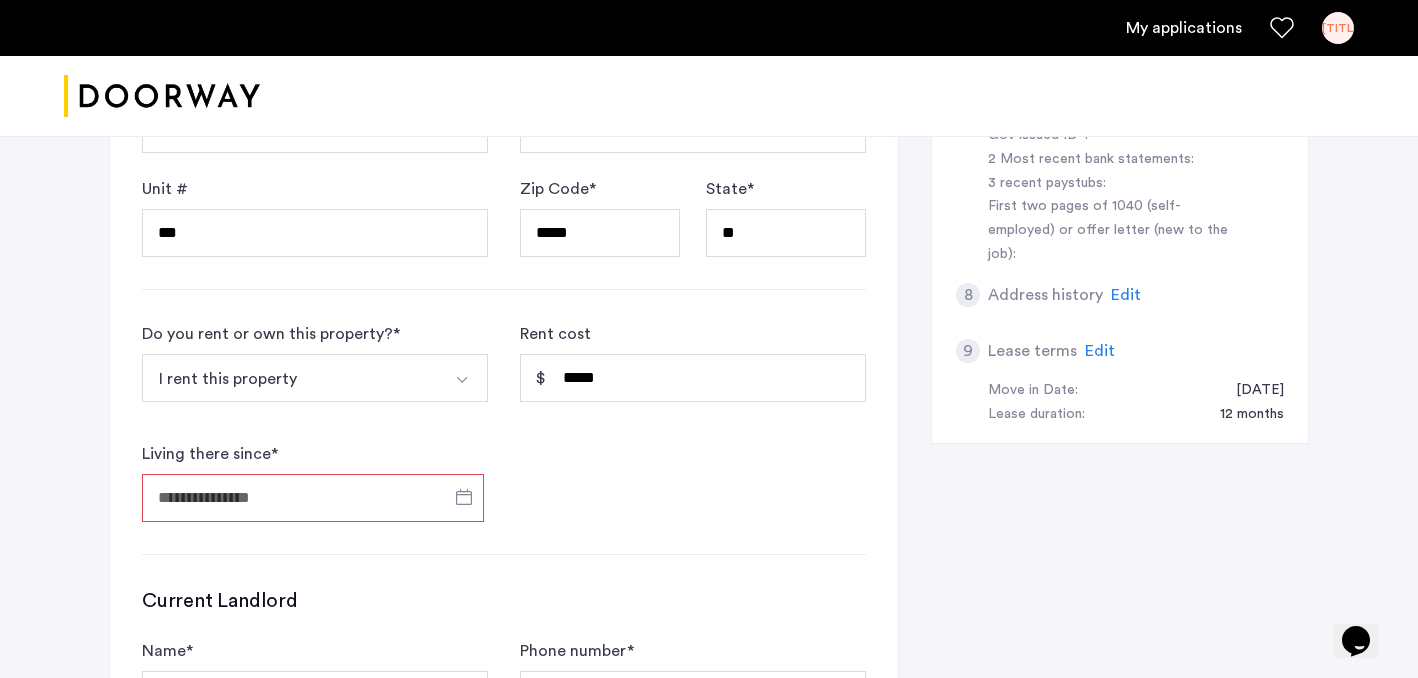 type on "**********" 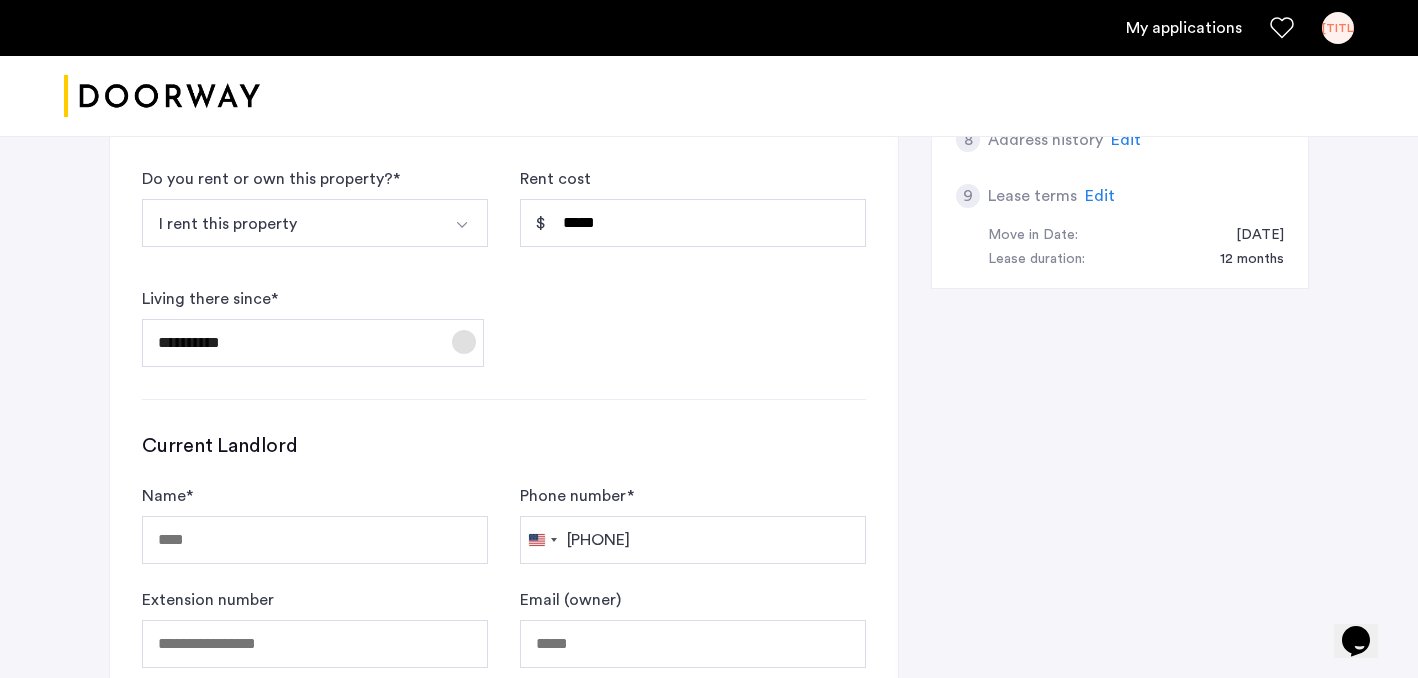 scroll, scrollTop: 1246, scrollLeft: 0, axis: vertical 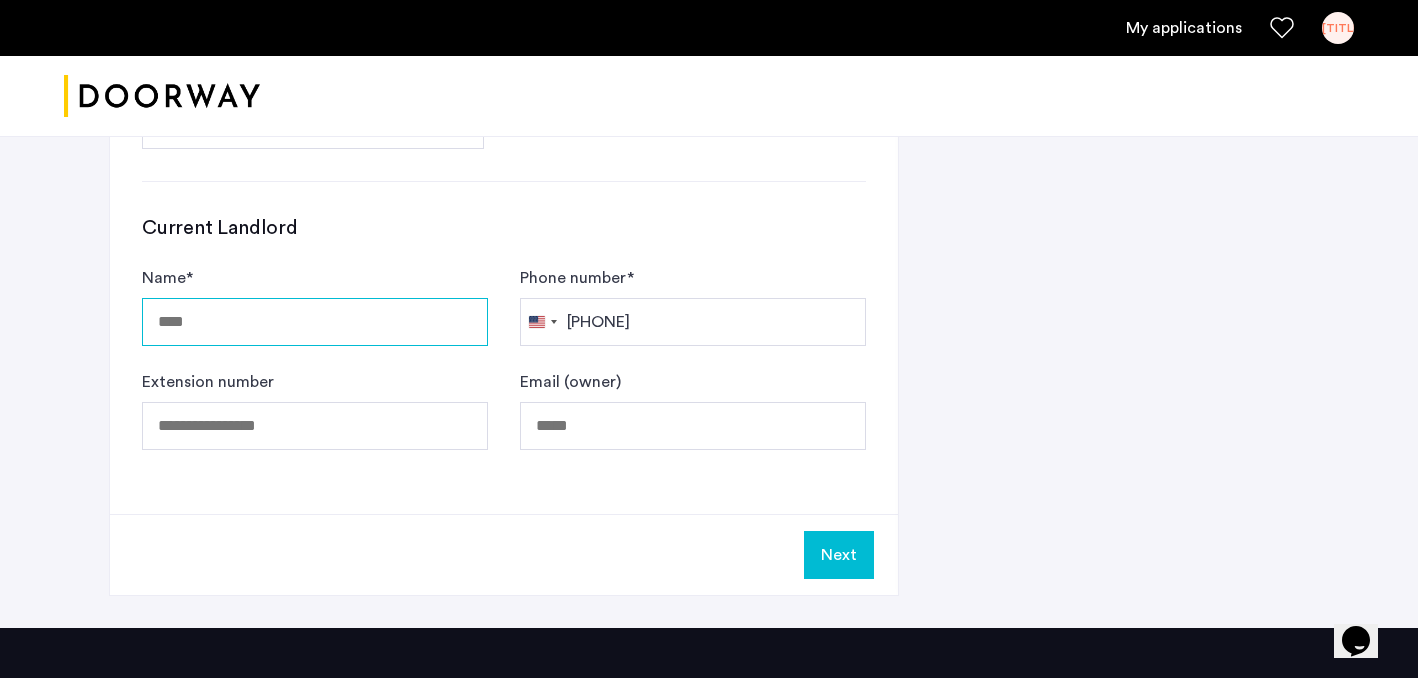 click on "Name  *" at bounding box center (315, 322) 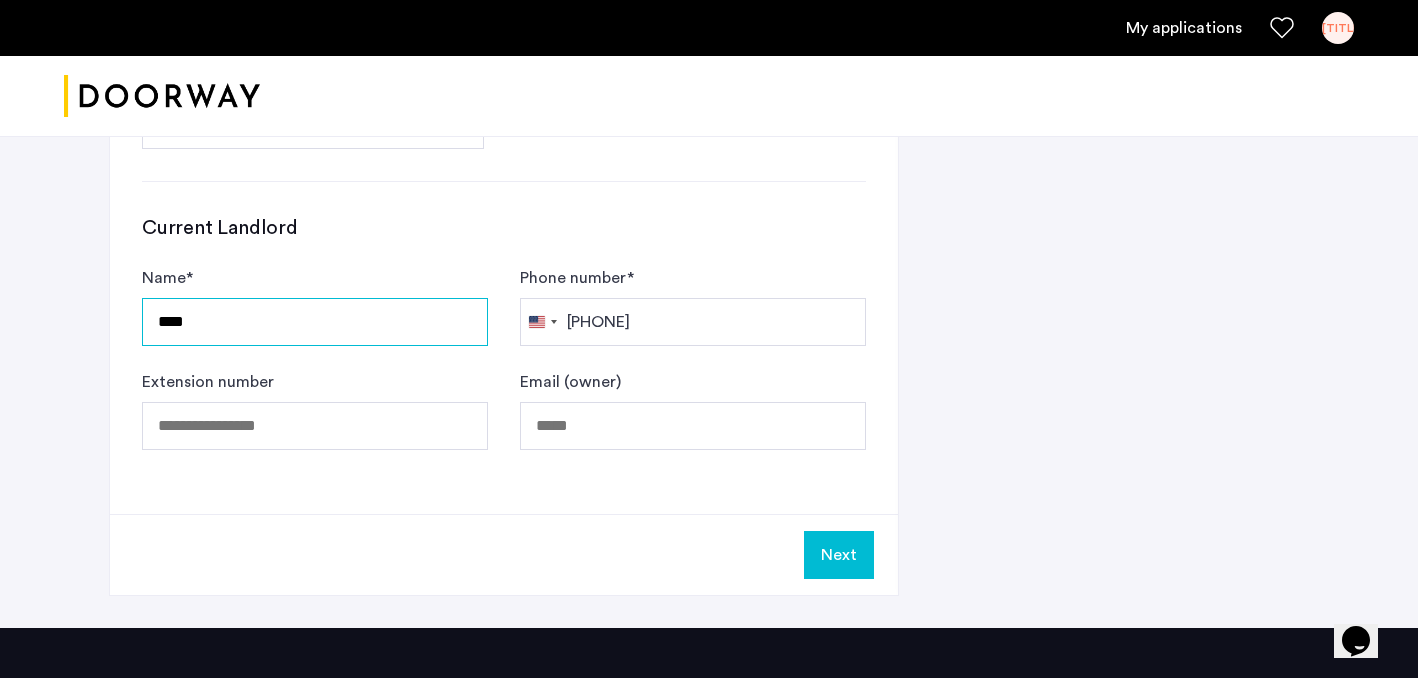 type on "****" 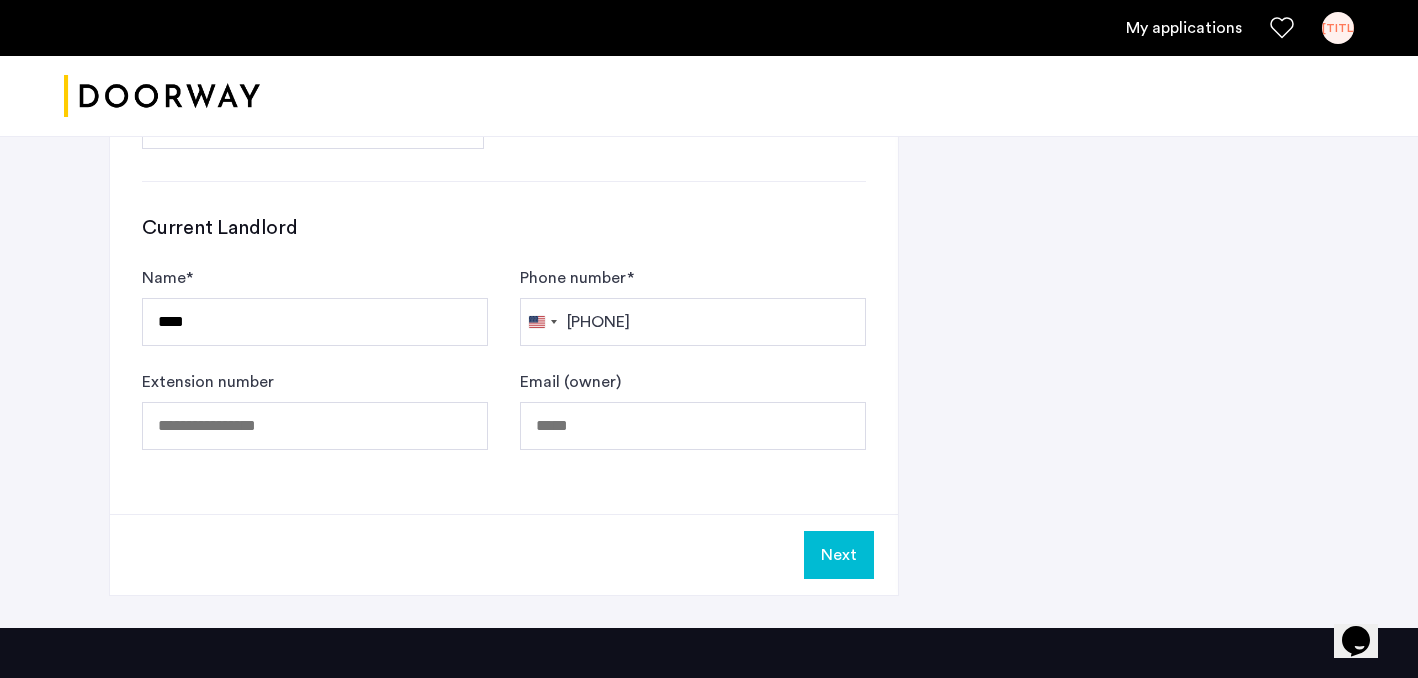 click on "[COUNTRY_NAME] +[PHONE_CODE]" 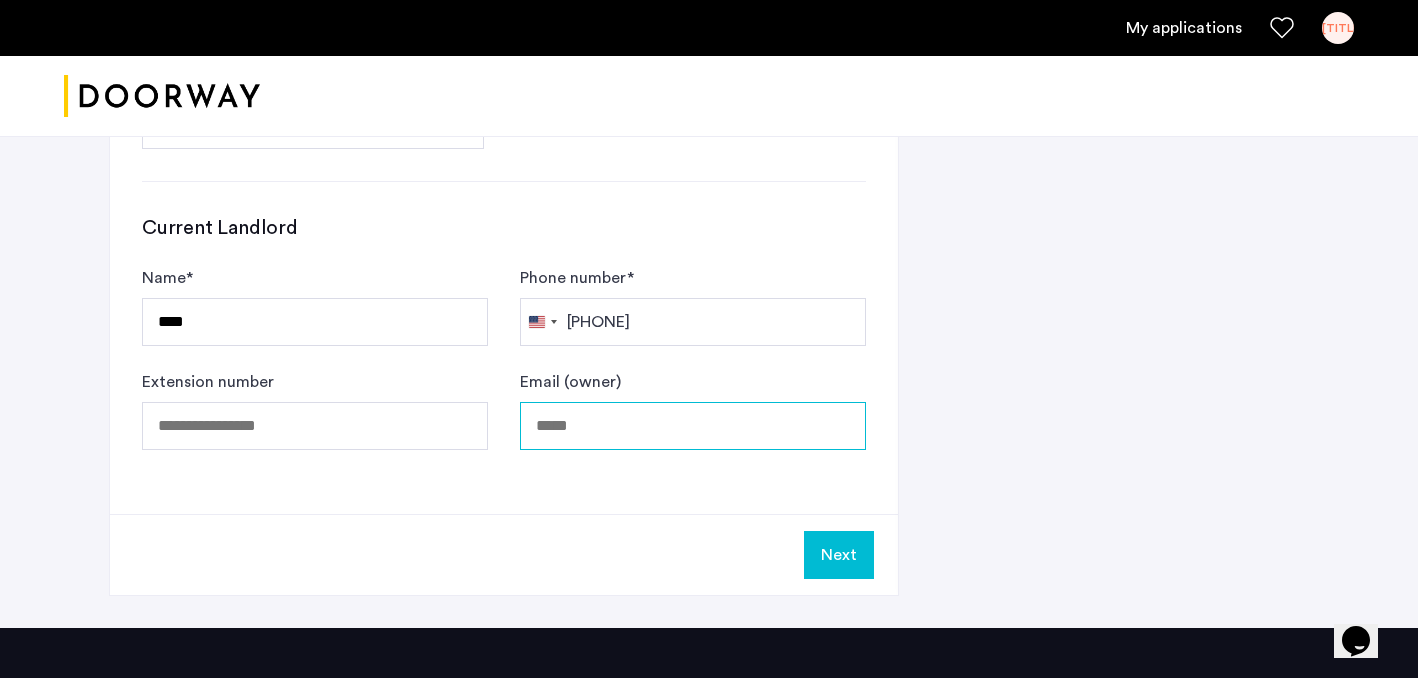 click on "Email (owner)" at bounding box center (693, 426) 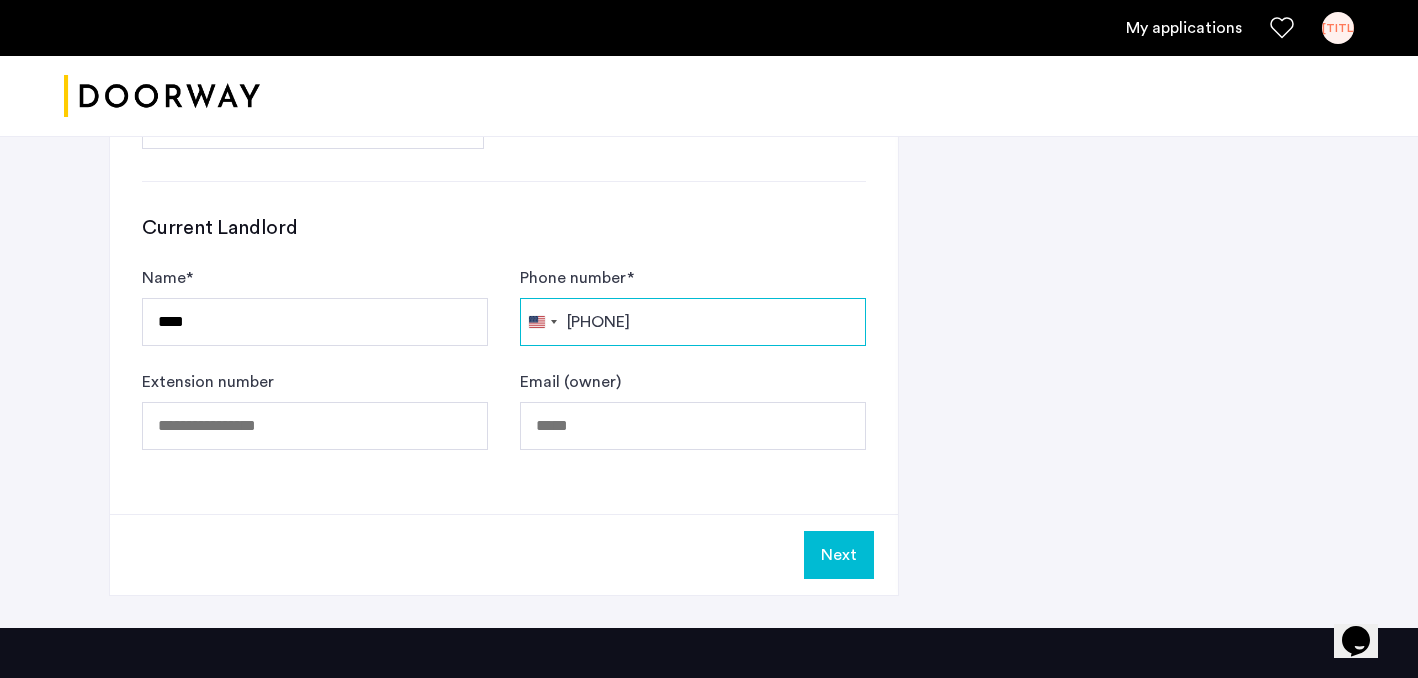 click on "Phone number  *" at bounding box center (693, 322) 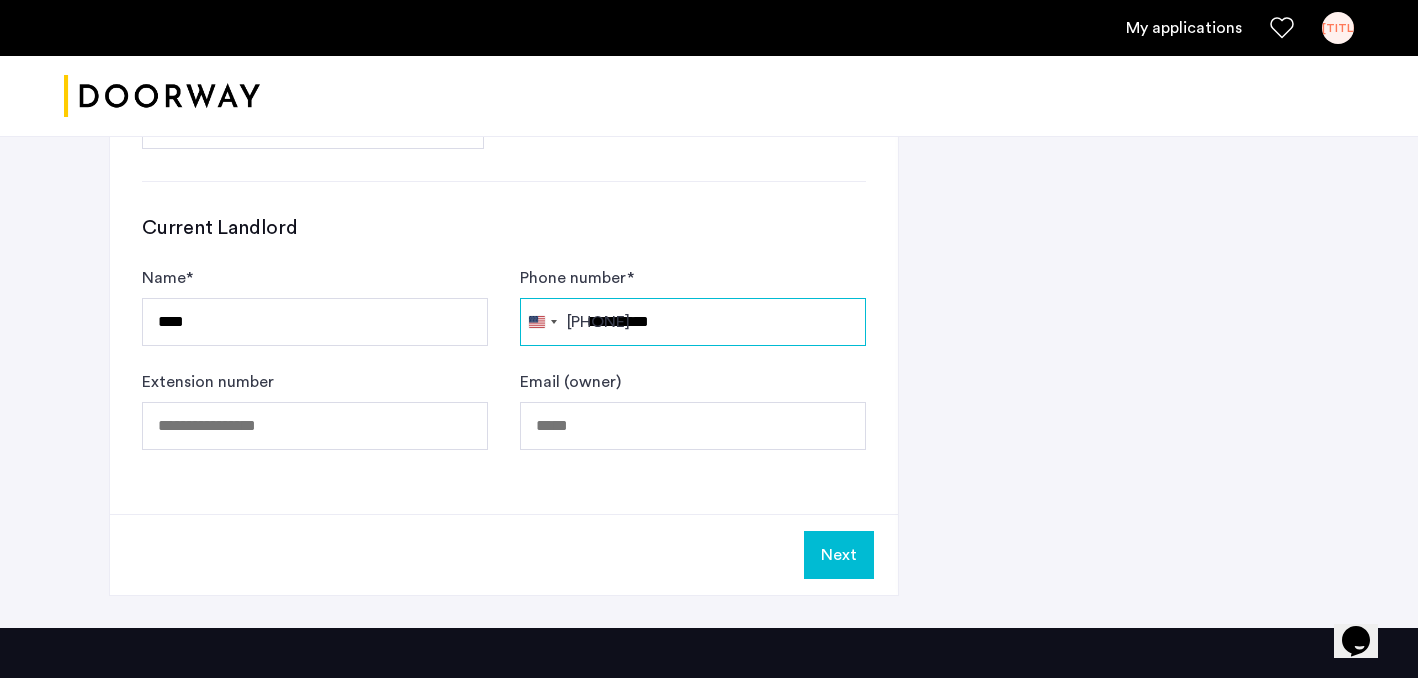 type on "**********" 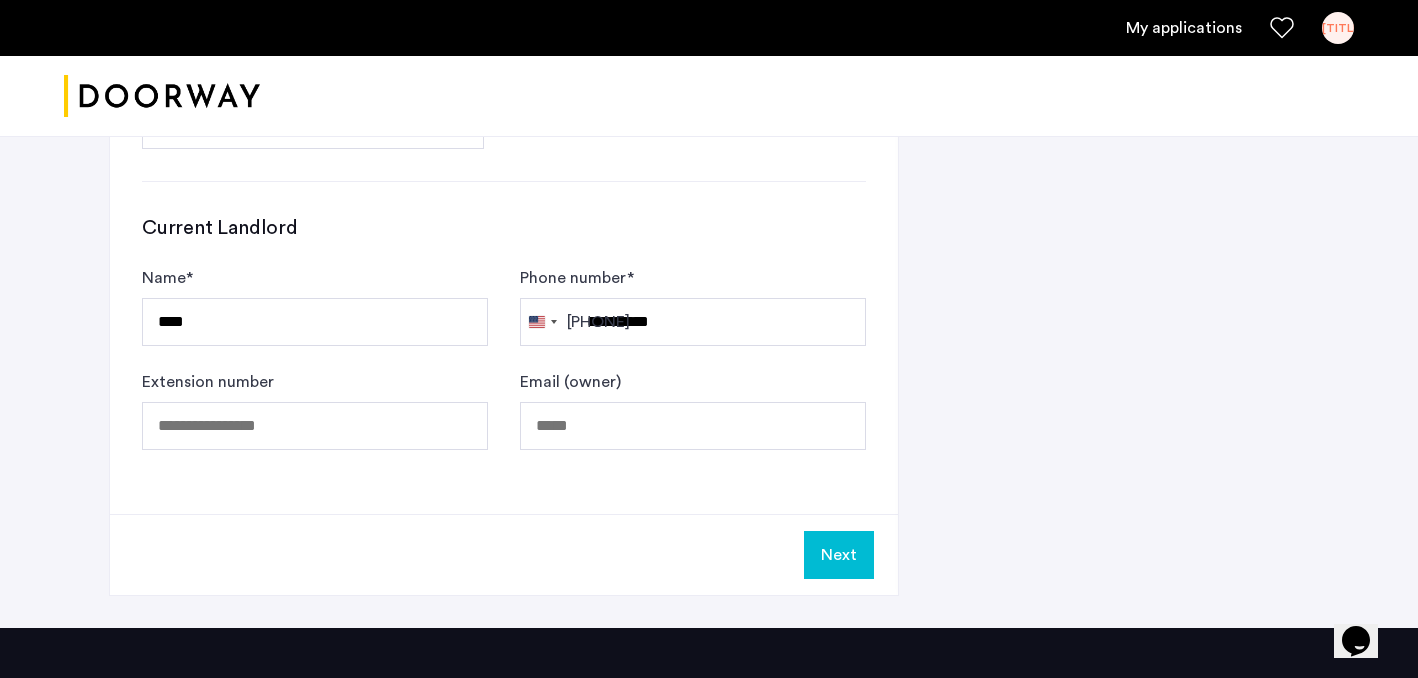 click on "Current Landlord" 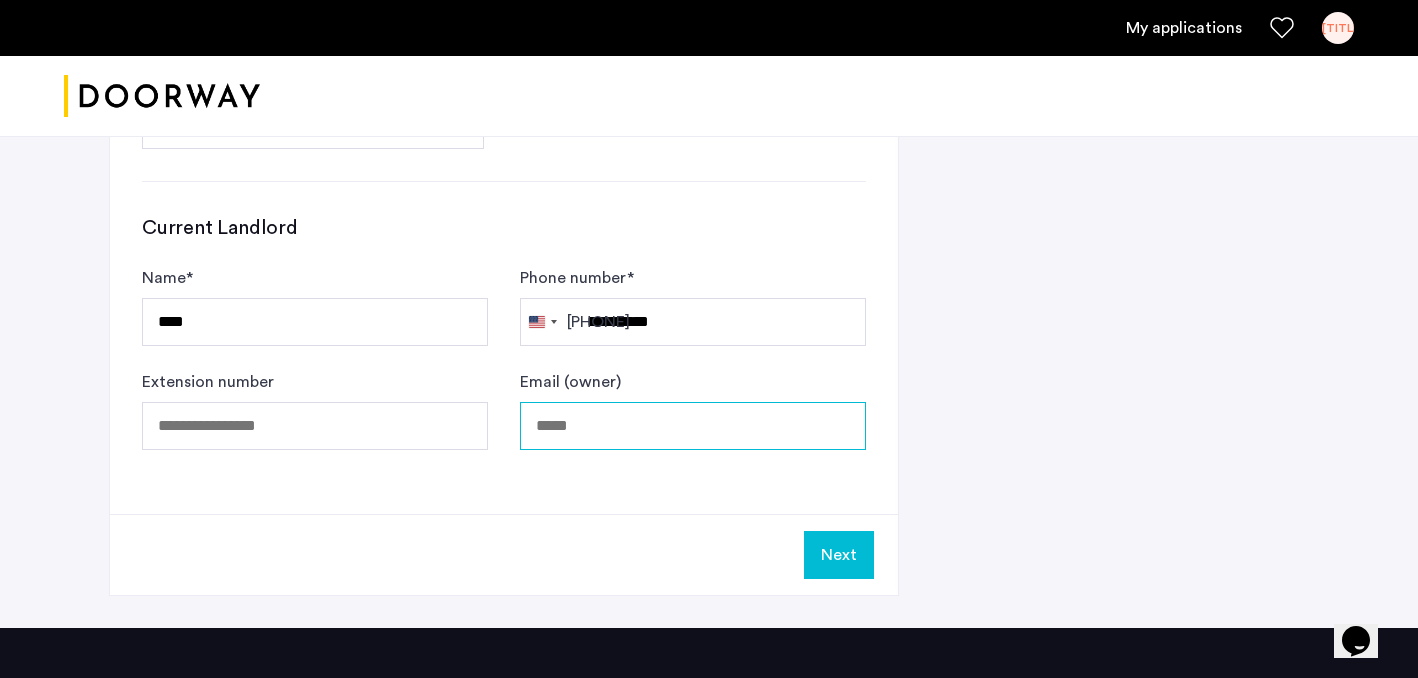 click on "Email (owner)" at bounding box center [693, 426] 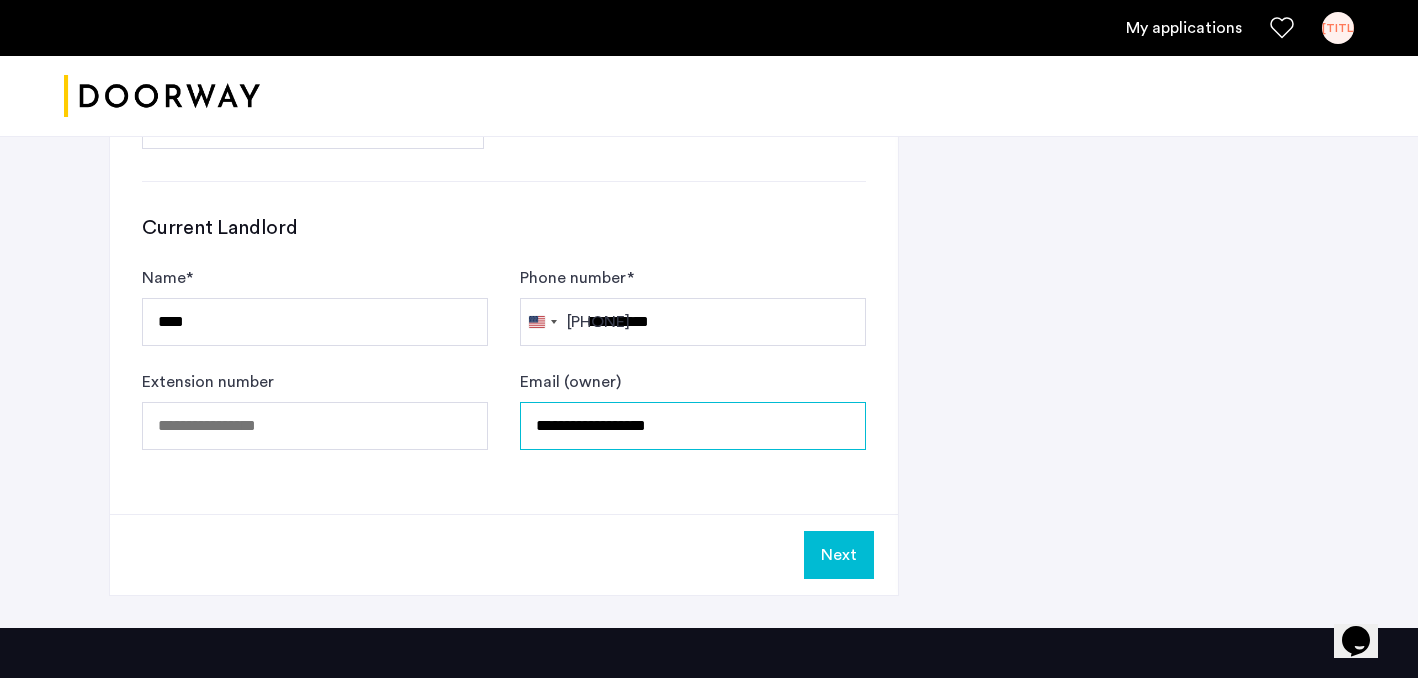 type on "**********" 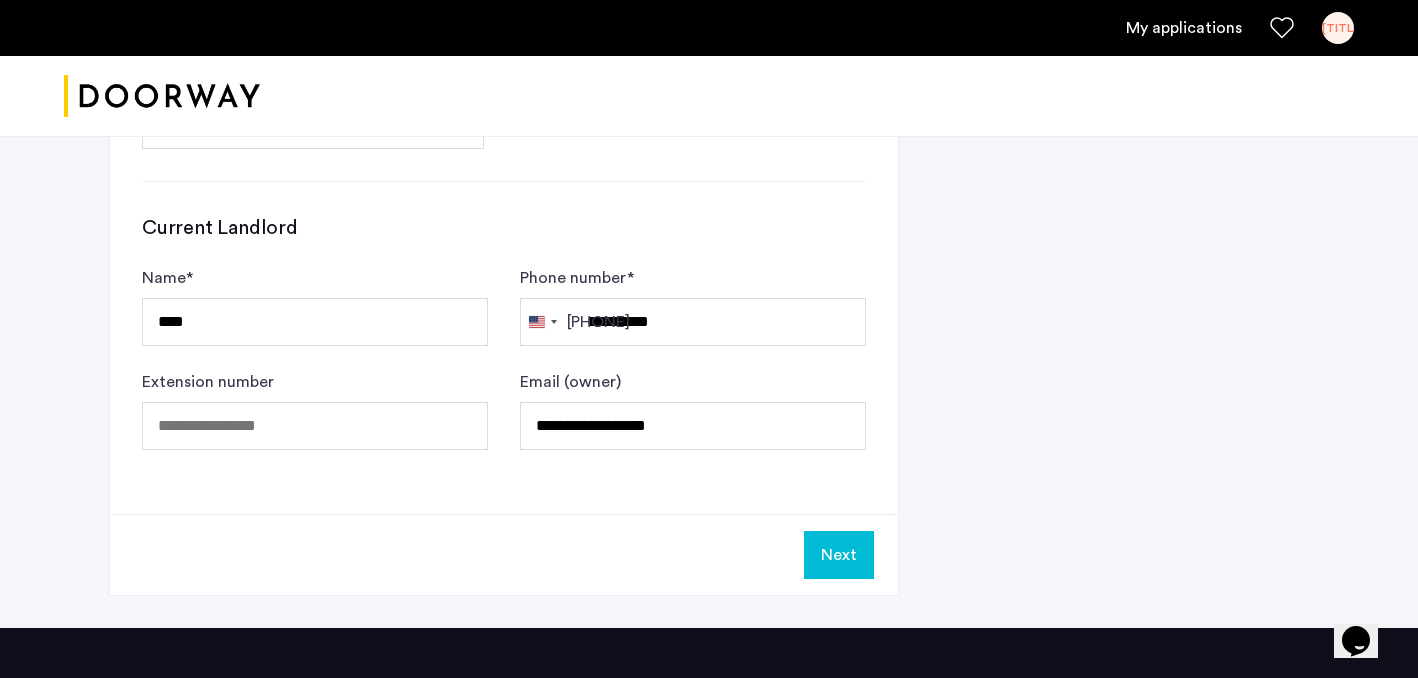 click on "**********" 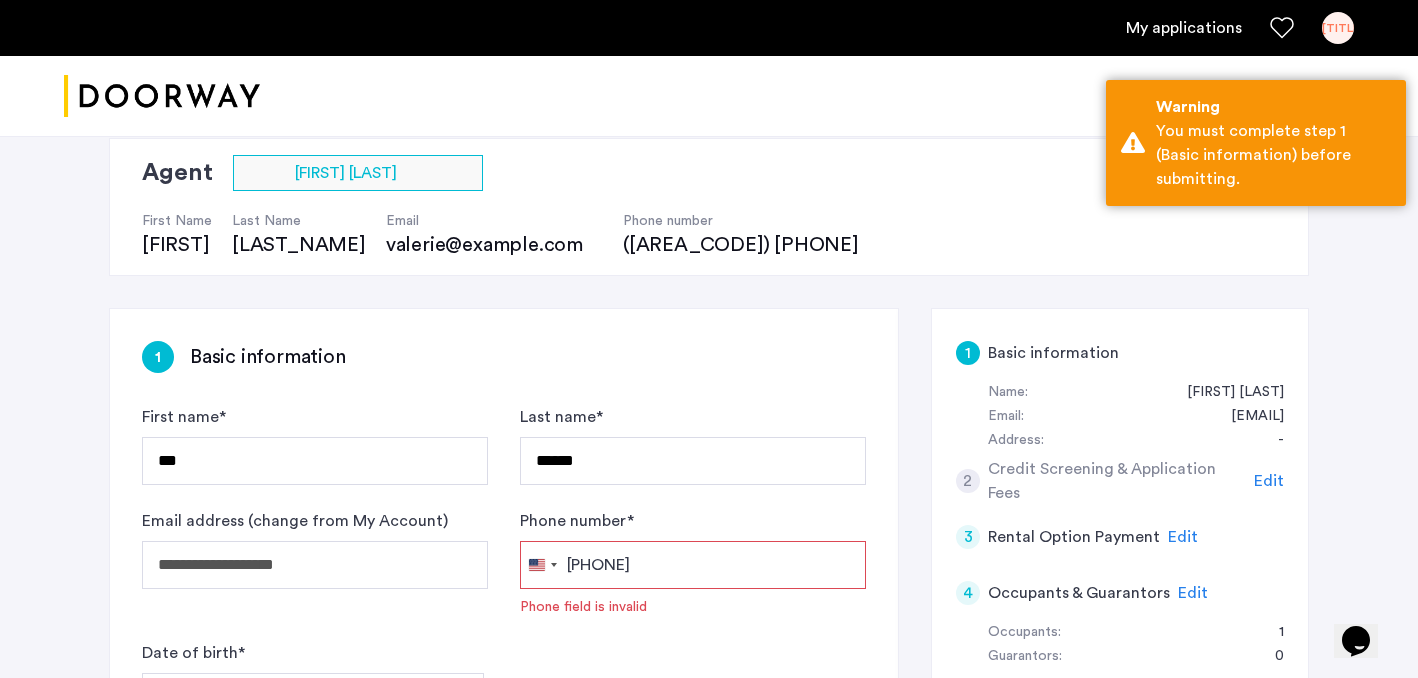 scroll, scrollTop: 255, scrollLeft: 0, axis: vertical 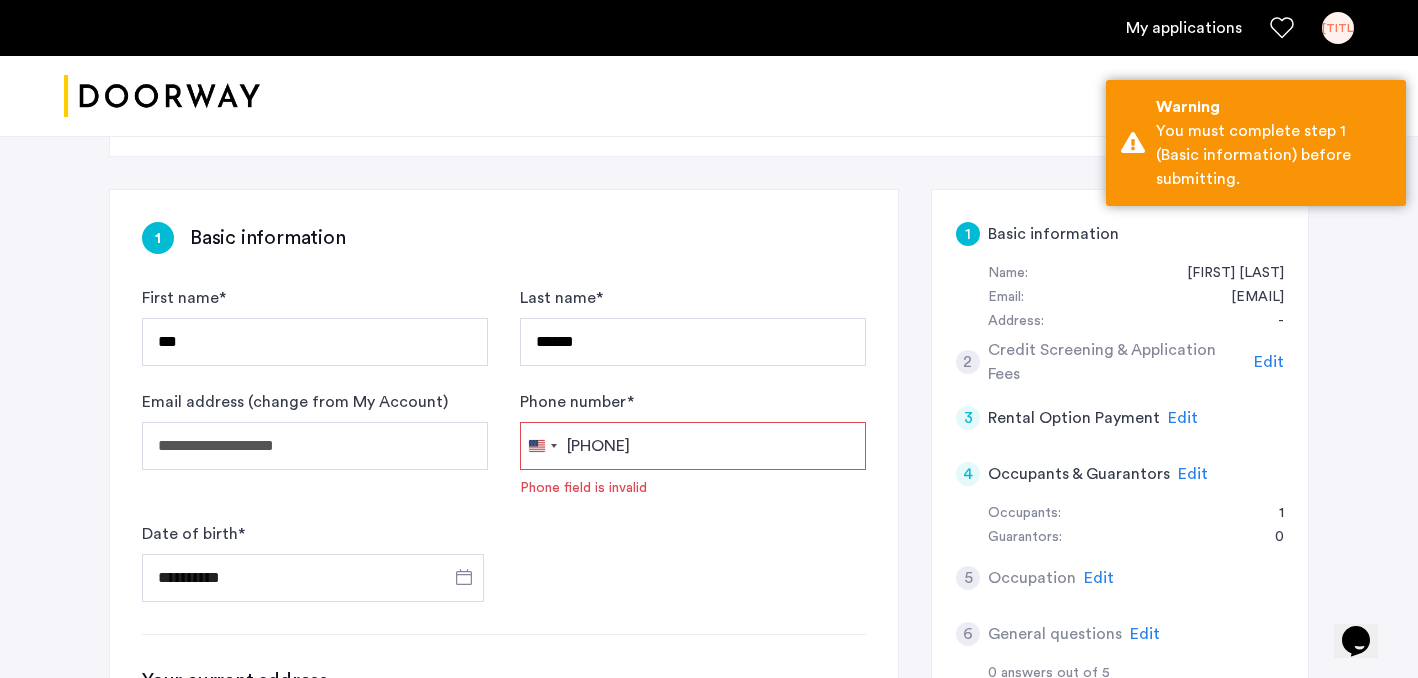 click on "Phone number  *" at bounding box center [693, 446] 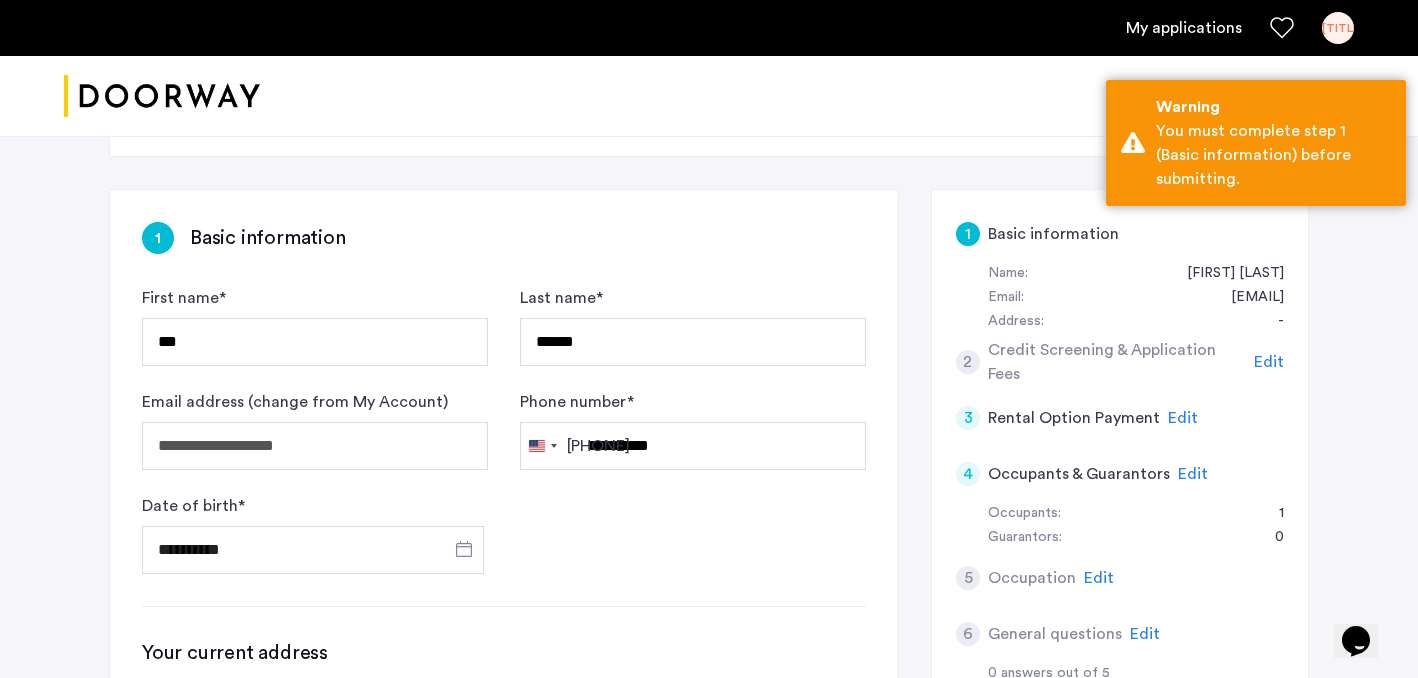 click on "**********" 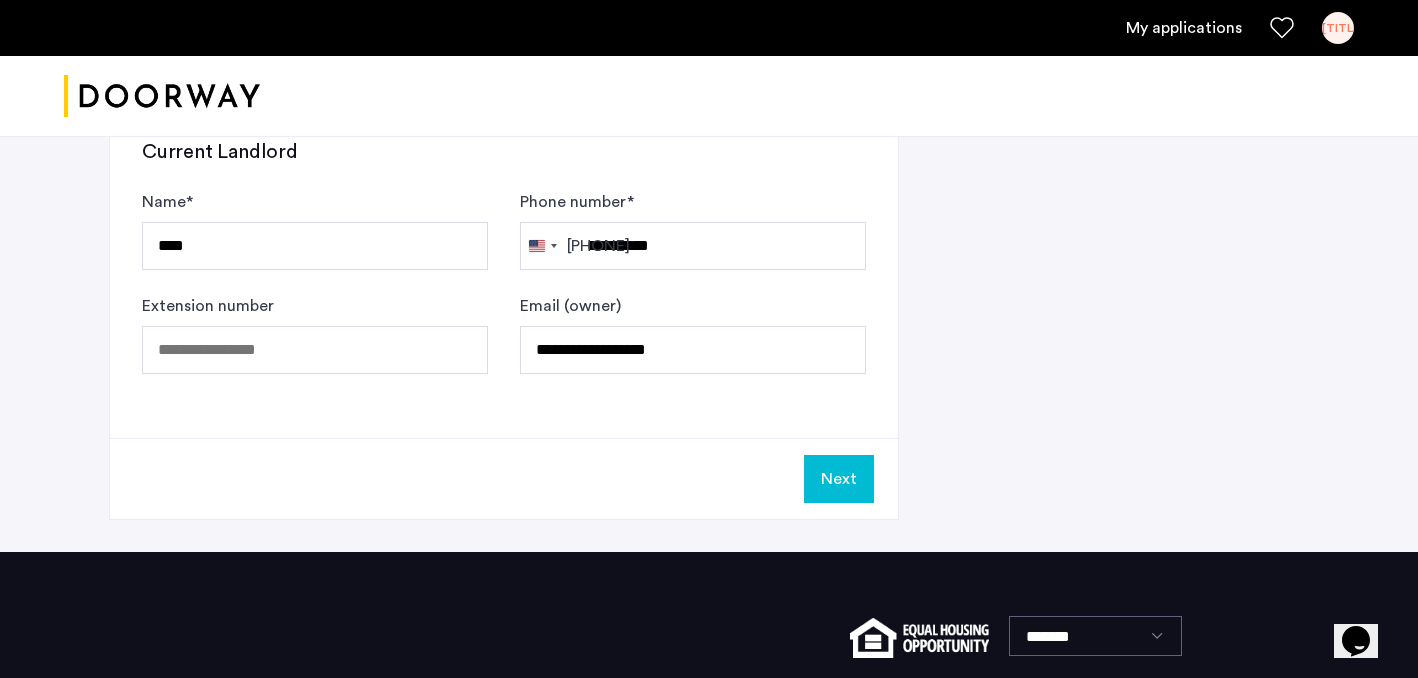 scroll, scrollTop: 1487, scrollLeft: 0, axis: vertical 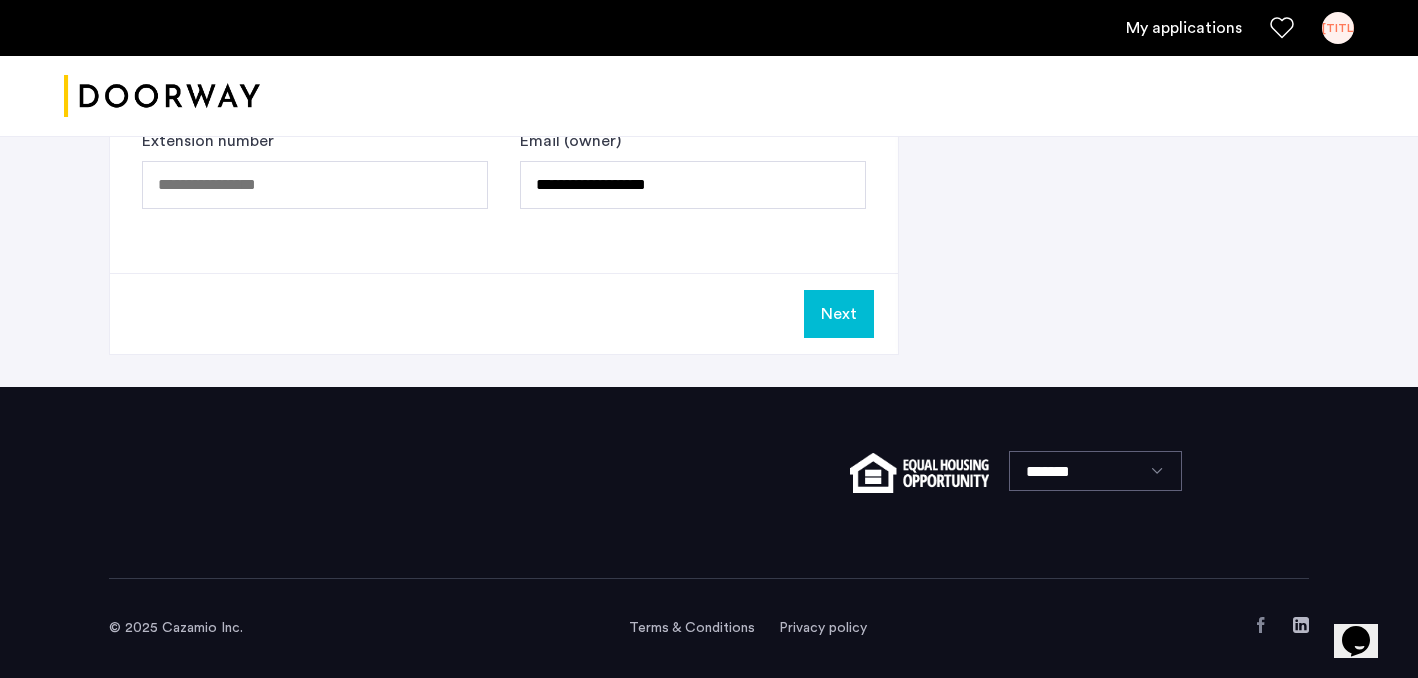 click on "Next" 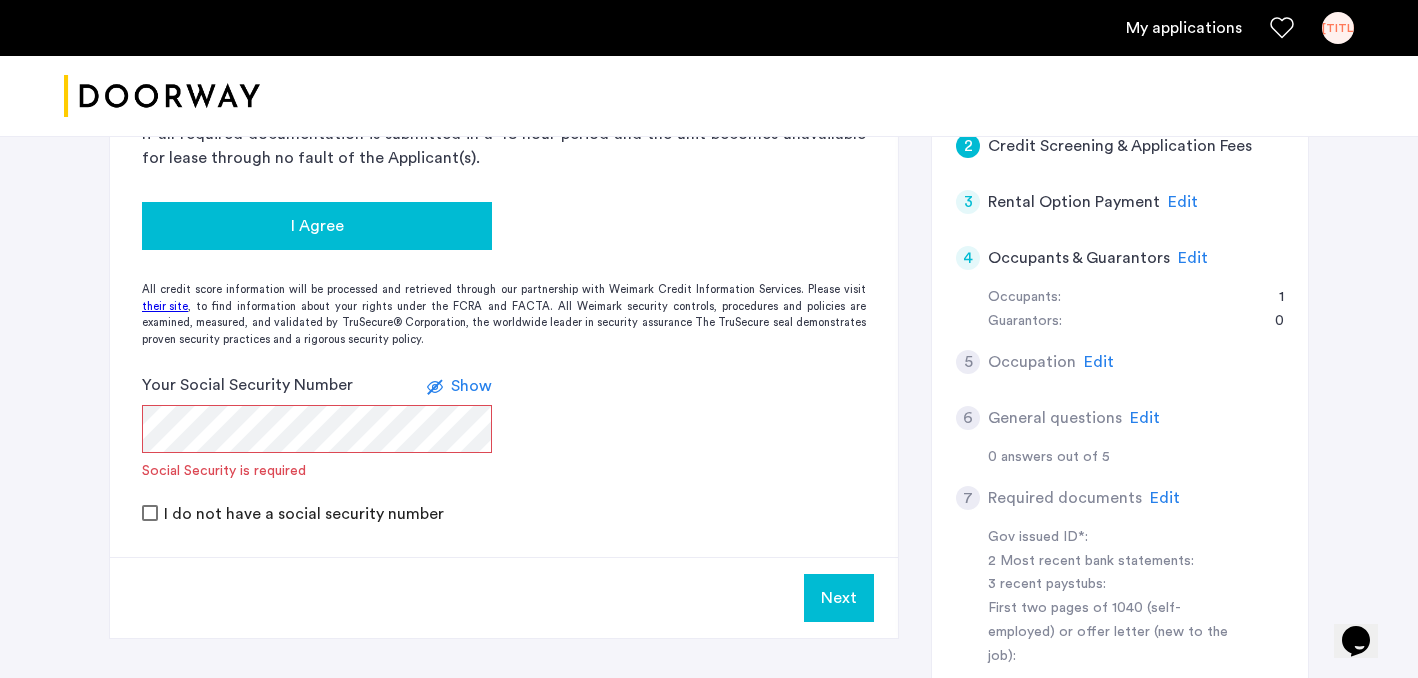 scroll, scrollTop: 488, scrollLeft: 0, axis: vertical 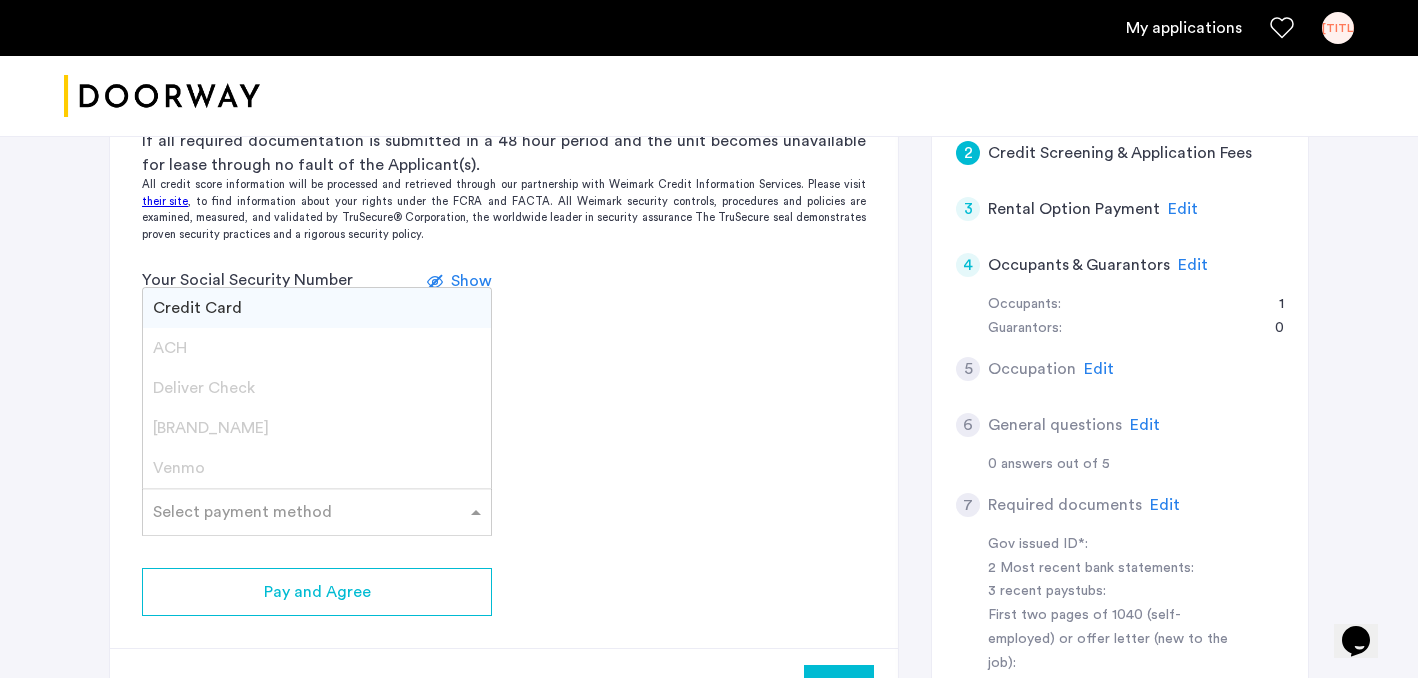 click 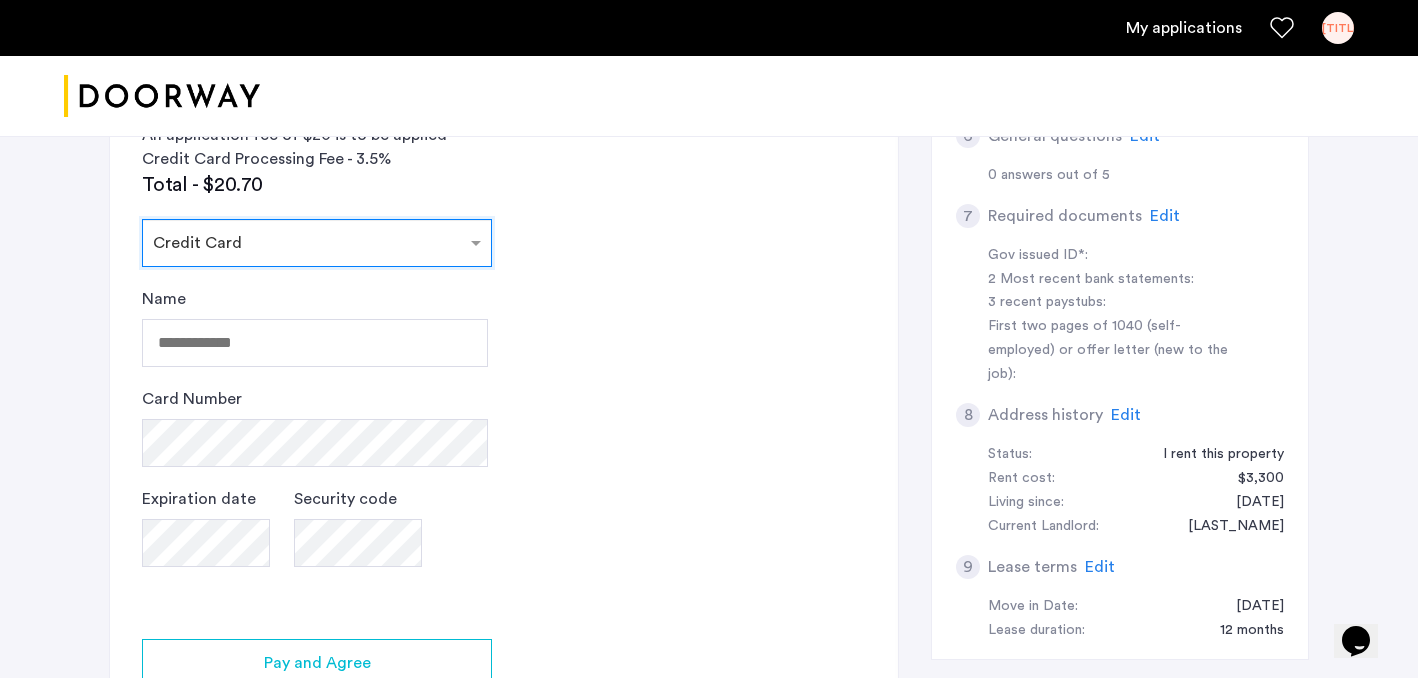 scroll, scrollTop: 781, scrollLeft: 0, axis: vertical 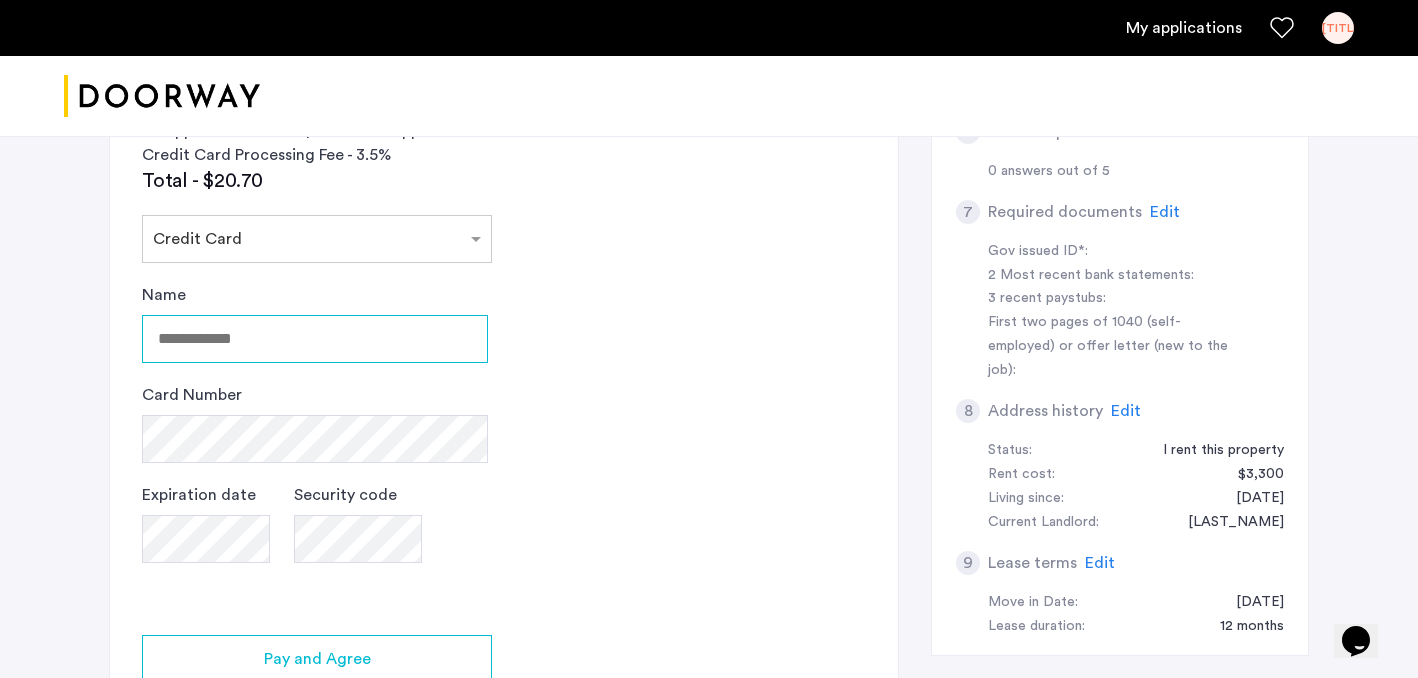 click on "Name" at bounding box center (315, 339) 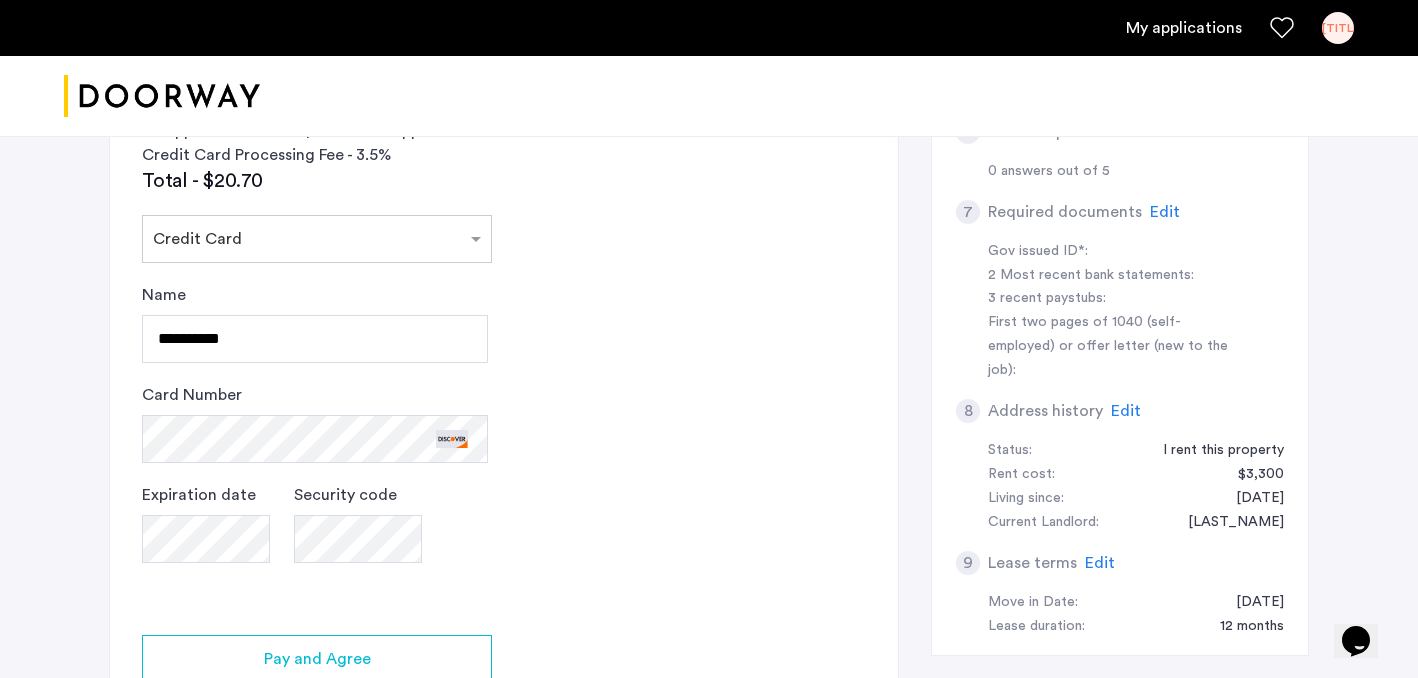 click on "2 Credit Screening & Application Fees Application Fees Please submit your application and processing fees. The application fee is $20 per applicant AND per guarantor. A 3% processing fees is applied to this total amount. If all required documentation is submitted in a 48 hour period and the unit becomes unavailable for lease through no fault of the Applicant(s). All credit score information will be processed and retrieved through our partnership with Weimark Credit Information Services. Please visit  their site , to find information about your rights under the FCRA and FACTA. All Weimark security controls, procedures and policies are examined, measured, and validated by TruSecure® Corporation, the worldwide leader in security assurance The TruSecure seal demonstrates proven security practices and a rigorous security policy. Your Social Security Number Show I do not have a social security number An application fee of $20 is to be applied Credit Card Processing Fee - 3.5% Total - $20.70 Select payment method" 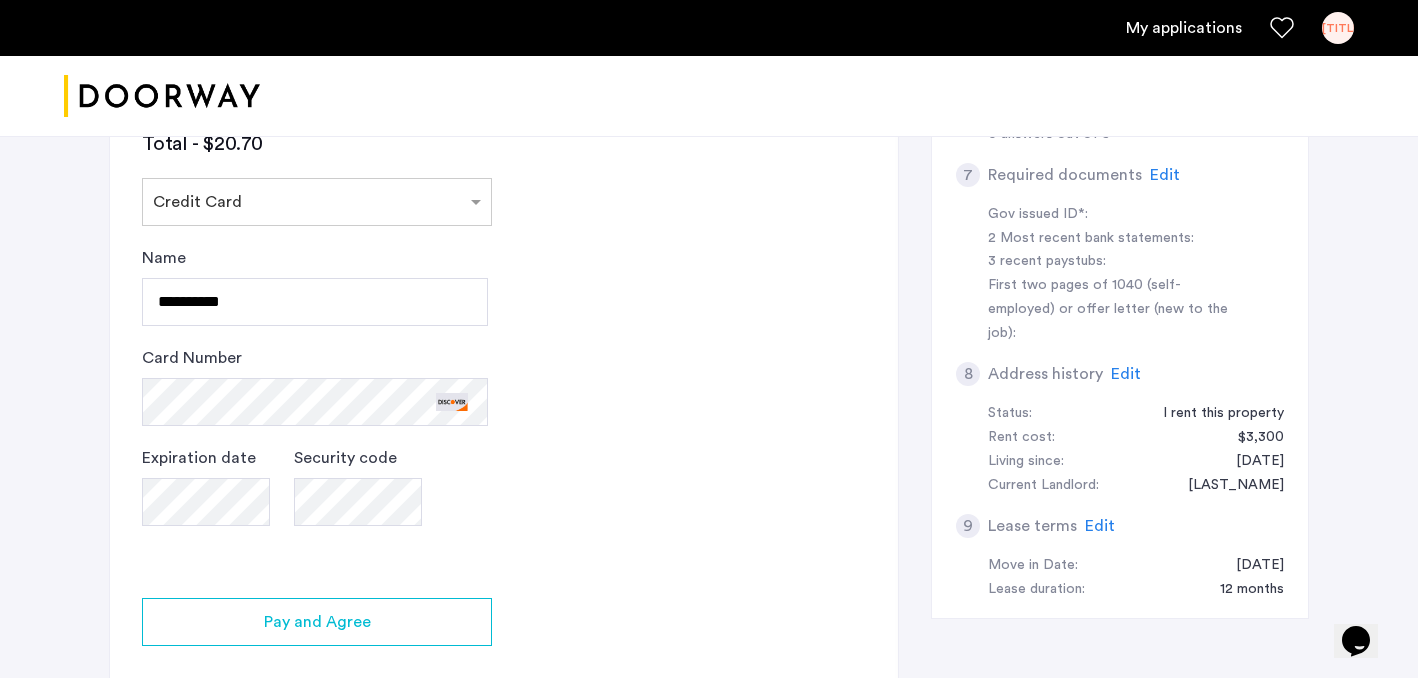 click on "2 Credit Screening & Application Fees Application Fees Please submit your application and processing fees. The application fee is $20 per applicant AND per guarantor. A 3% processing fees is applied to this total amount. If all required documentation is submitted in a 48 hour period and the unit becomes unavailable for lease through no fault of the Applicant(s). All credit score information will be processed and retrieved through our partnership with Weimark Credit Information Services. Please visit  their site , to find information about your rights under the FCRA and FACTA. All Weimark security controls, procedures and policies are examined, measured, and validated by TruSecure® Corporation, the worldwide leader in security assurance The TruSecure seal demonstrates proven security practices and a rigorous security policy. Your Social Security Number Show I do not have a social security number An application fee of $20 is to be applied Credit Card Processing Fee - 3.5% Total - $20.70 Select payment method" 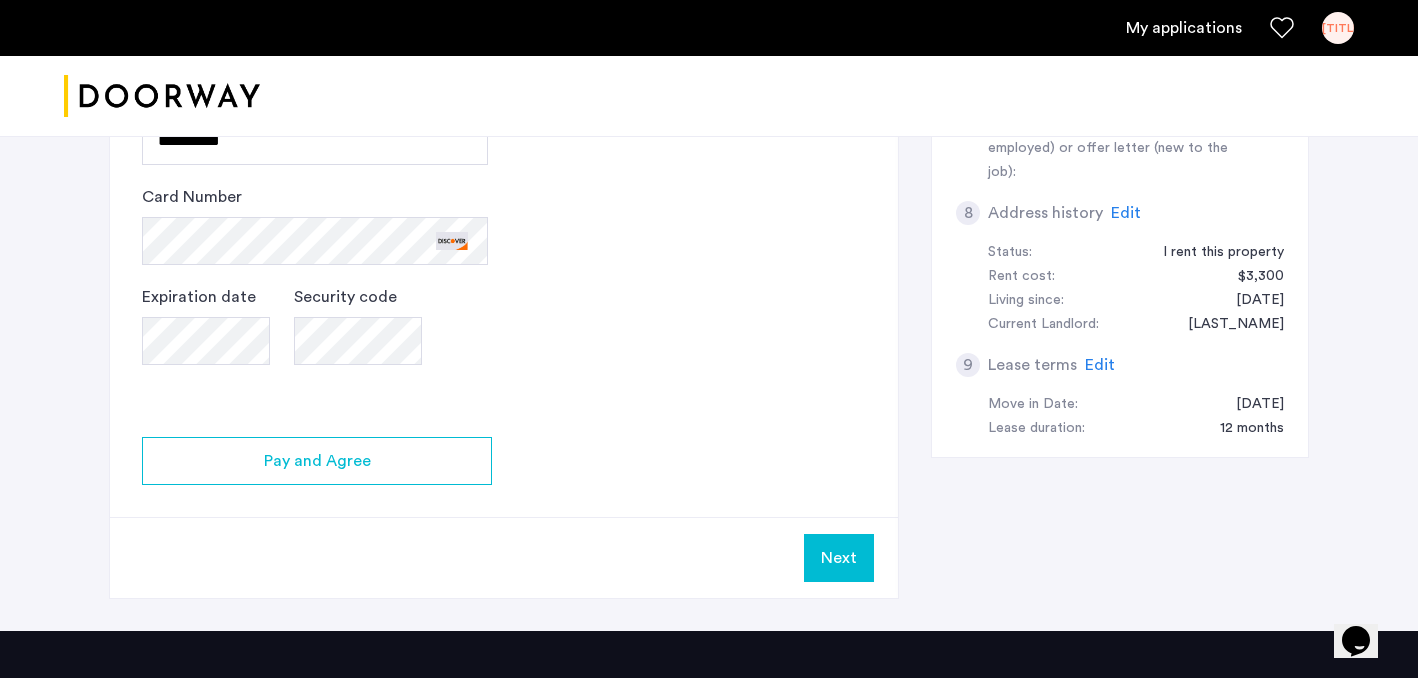 scroll, scrollTop: 992, scrollLeft: 0, axis: vertical 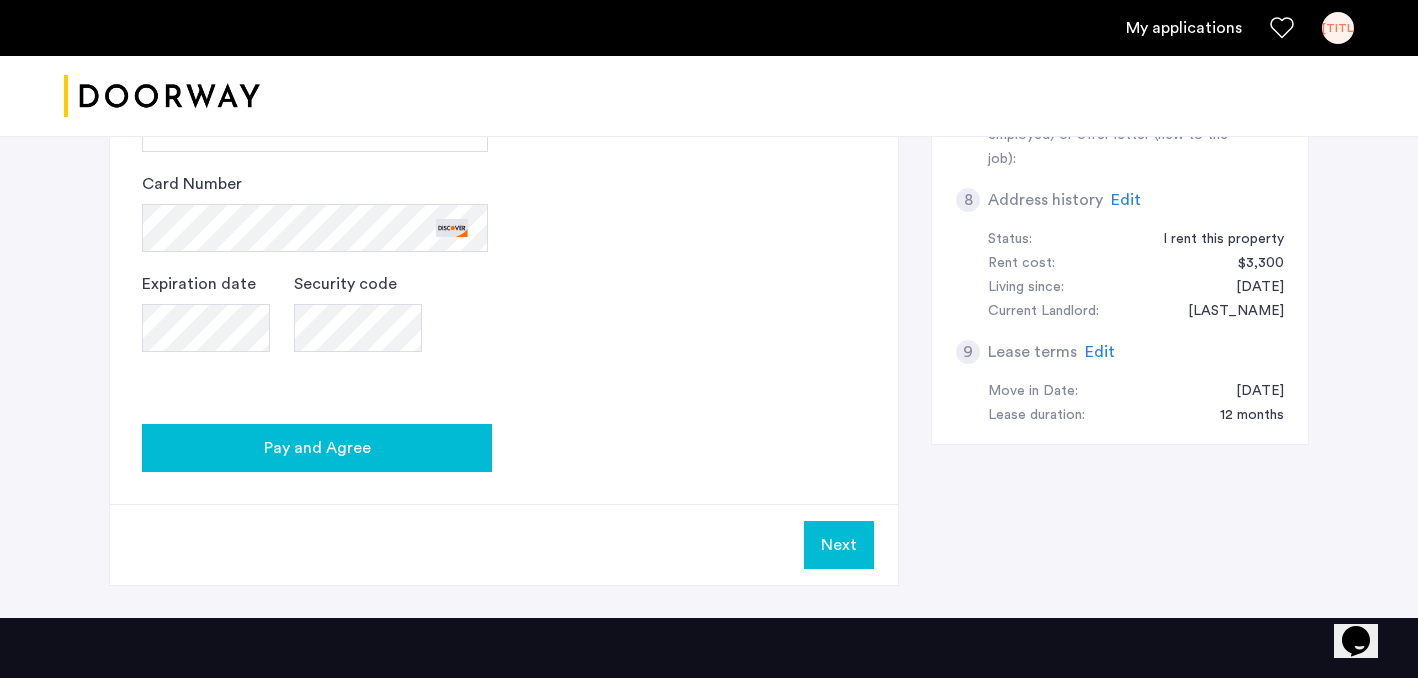 click on "Pay and Agree" 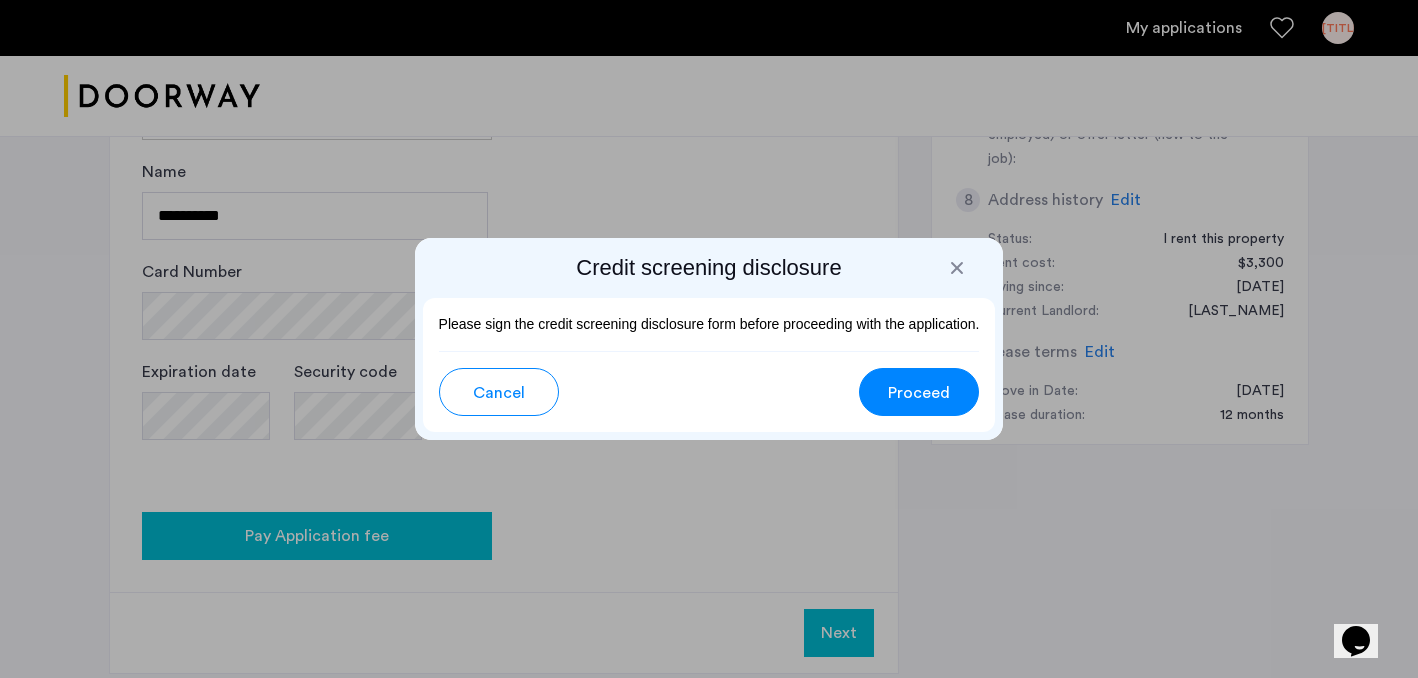 scroll, scrollTop: 0, scrollLeft: 0, axis: both 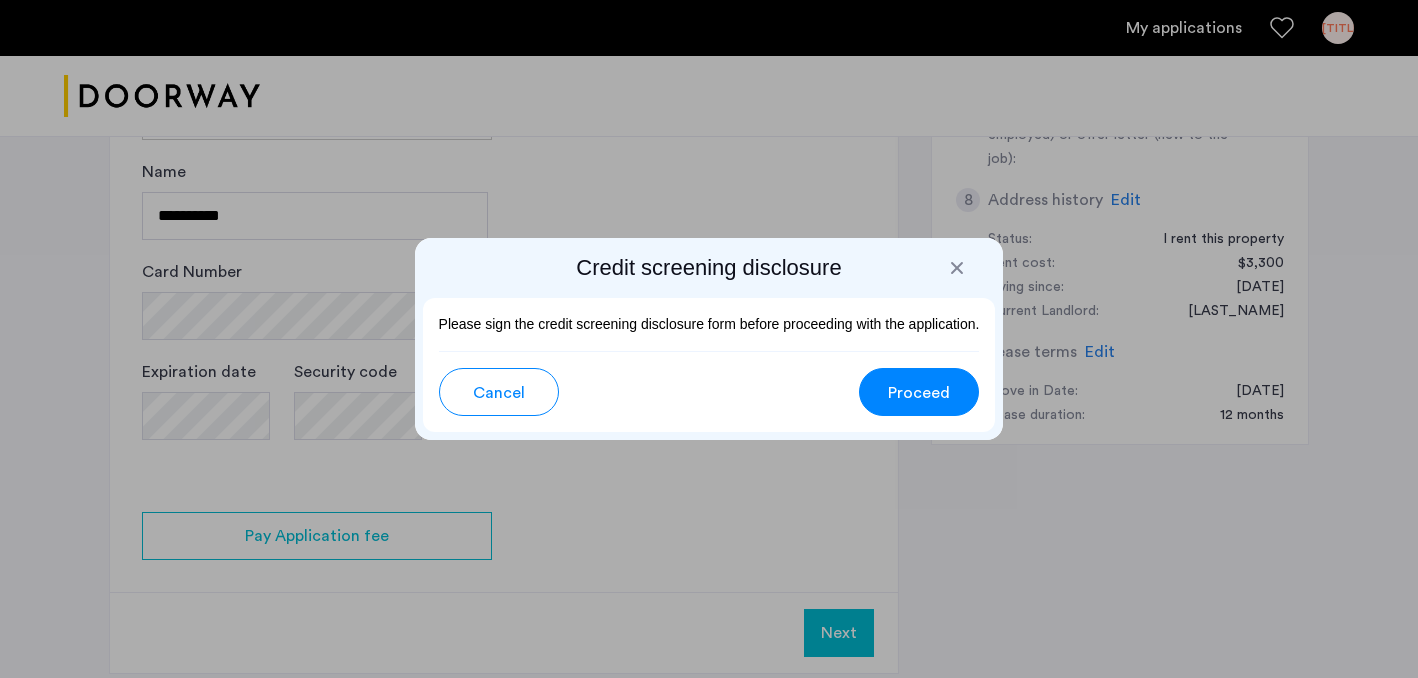 click on "Proceed" at bounding box center (919, 392) 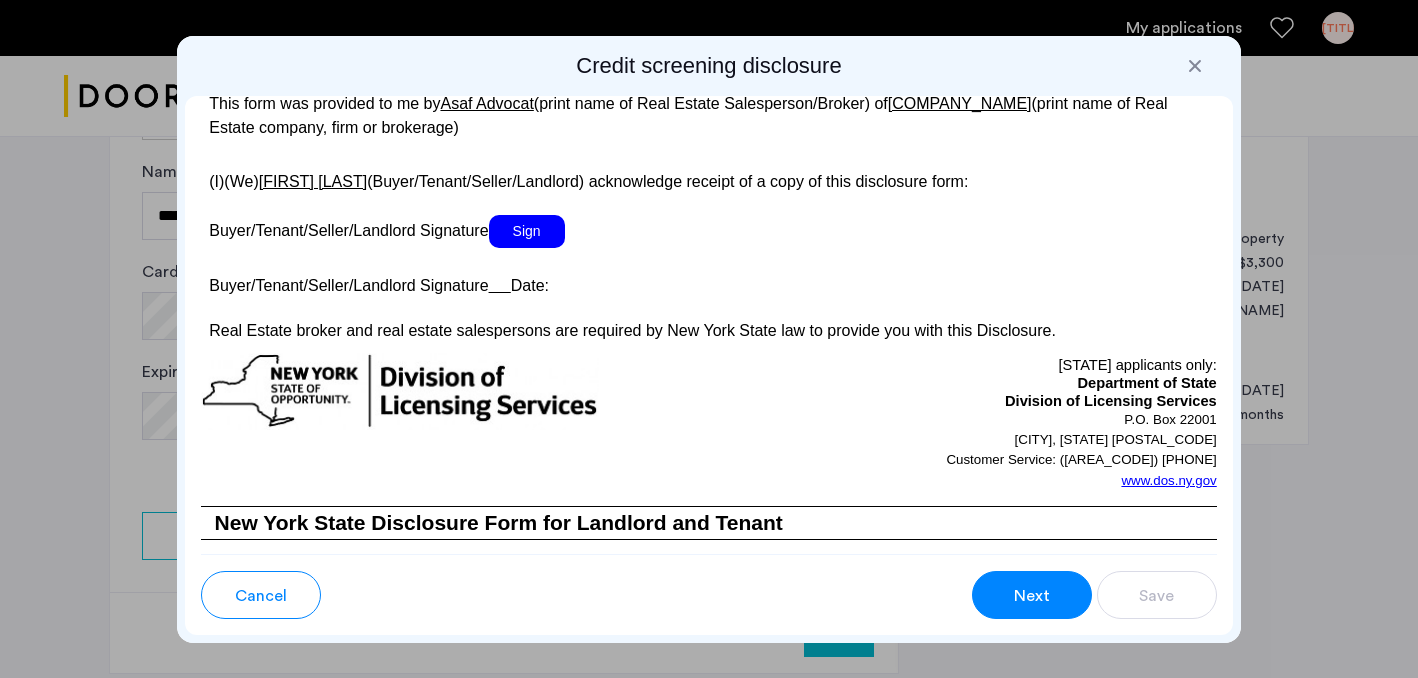 scroll, scrollTop: 3867, scrollLeft: 0, axis: vertical 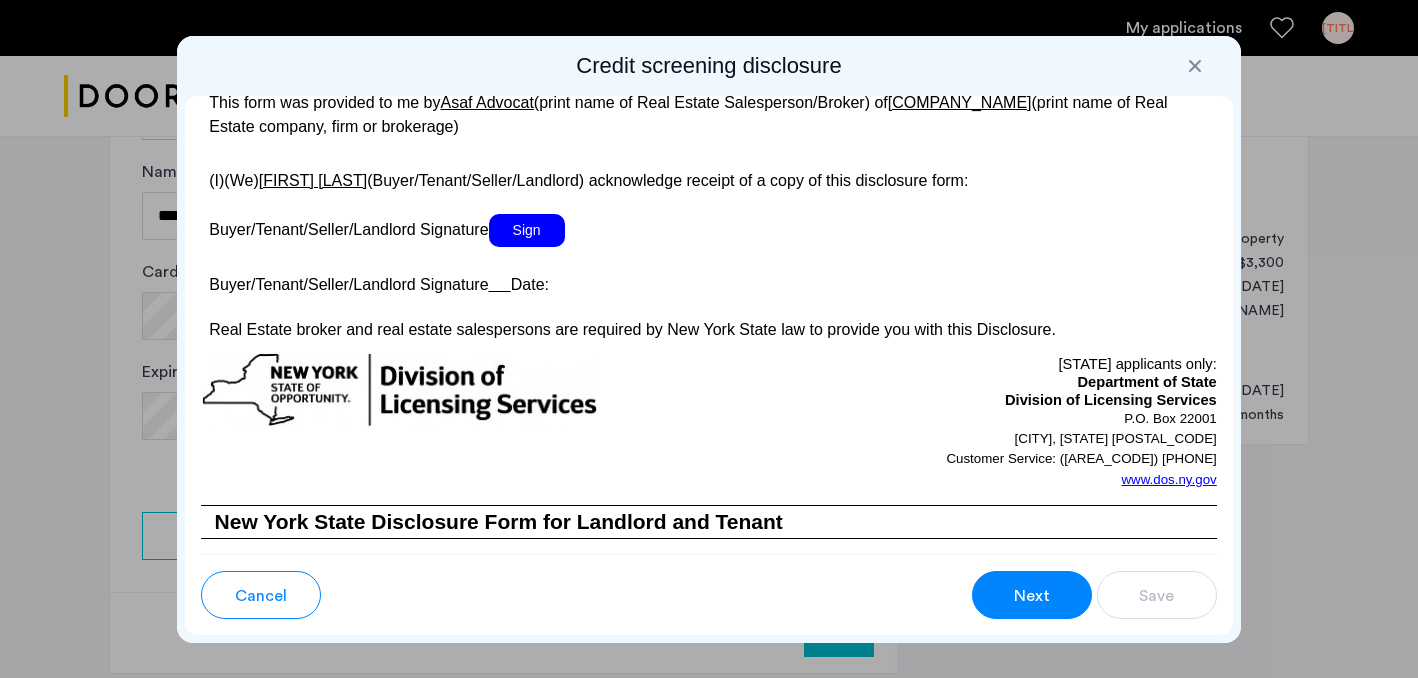 click on "Sign" at bounding box center [527, 230] 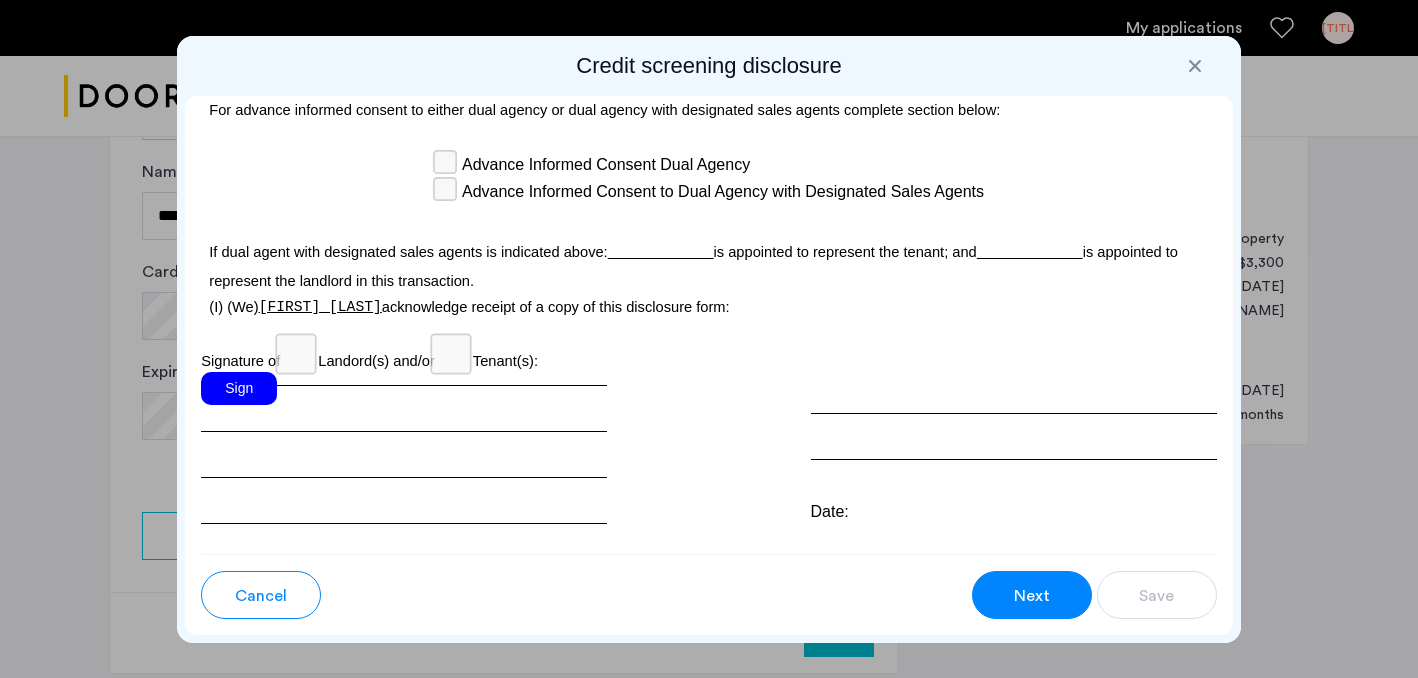 scroll, scrollTop: 6046, scrollLeft: 0, axis: vertical 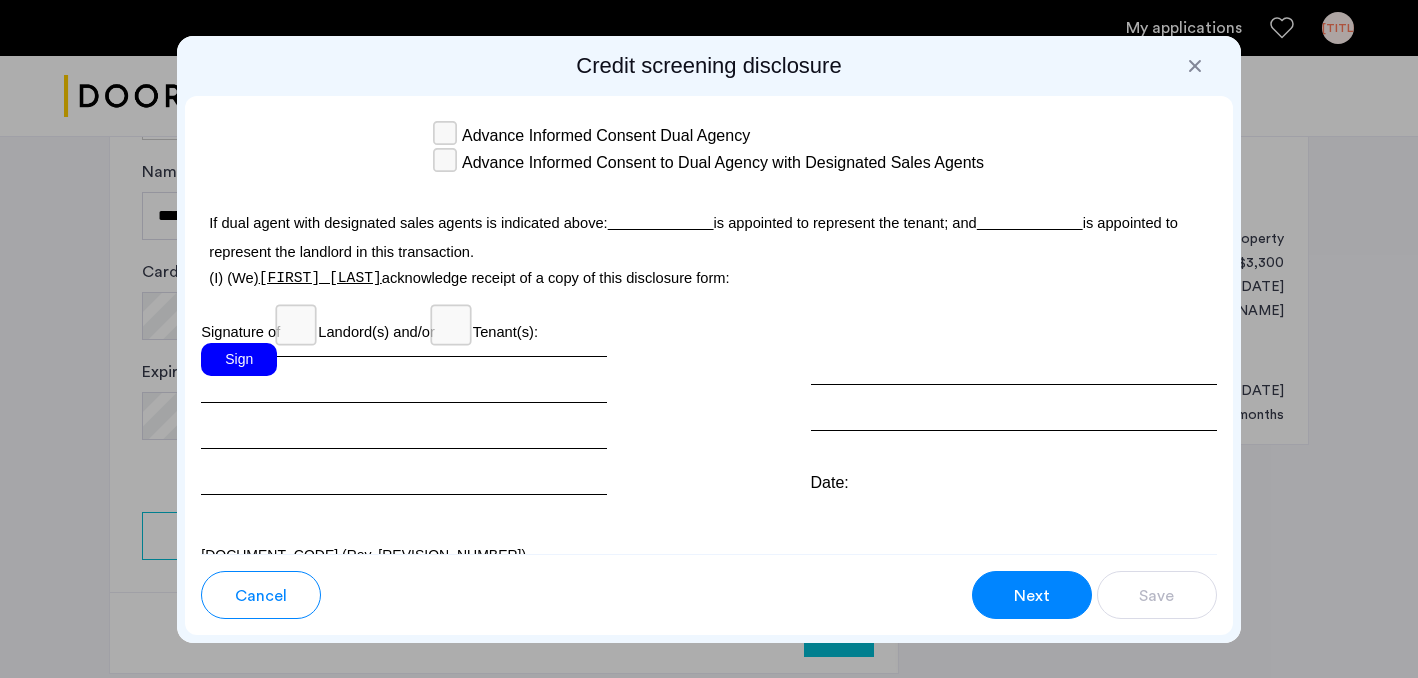 click on "Sign" at bounding box center (239, 359) 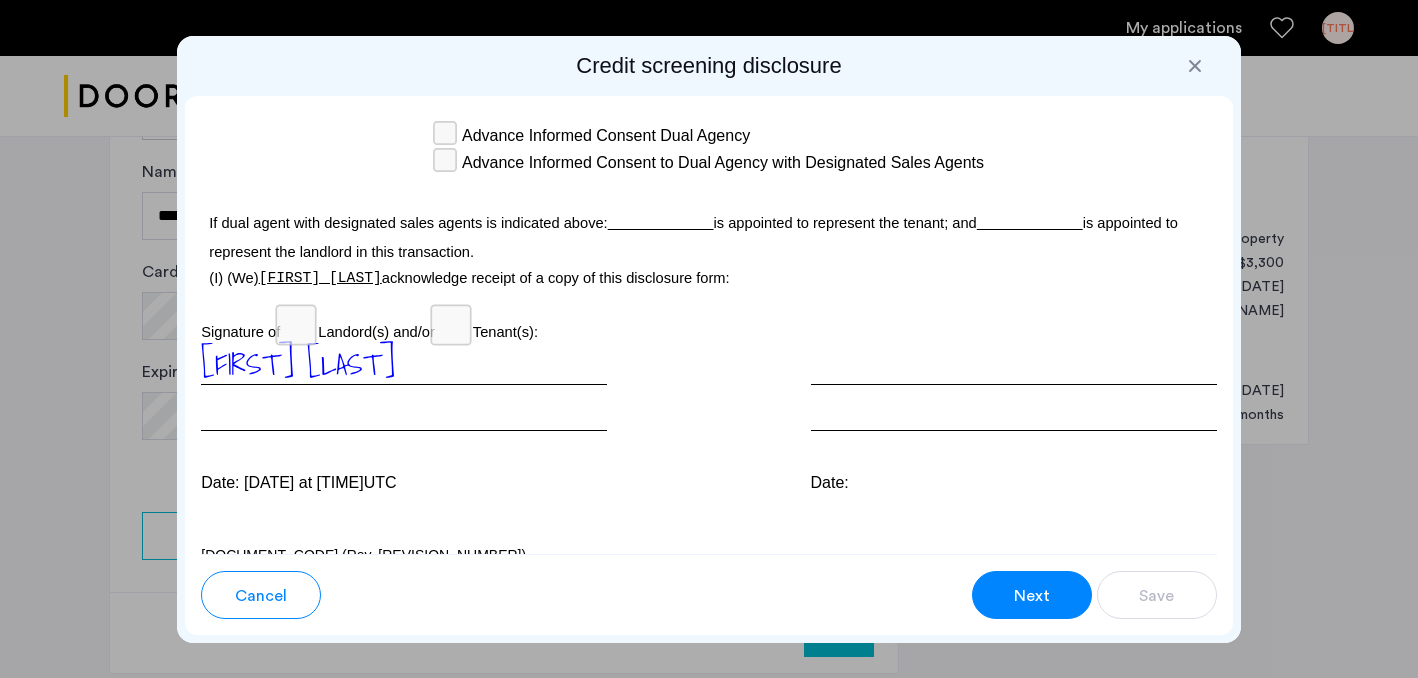 scroll, scrollTop: 6068, scrollLeft: 0, axis: vertical 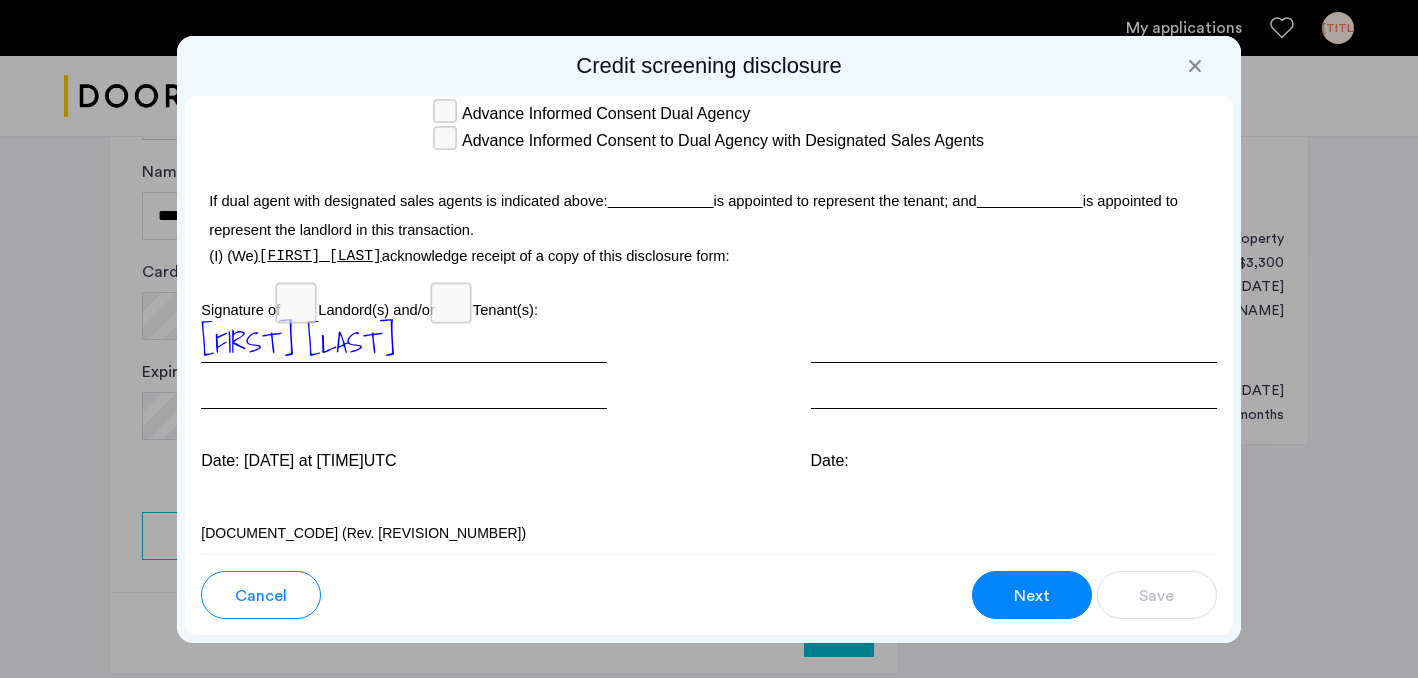 click on "Next" at bounding box center [1032, 596] 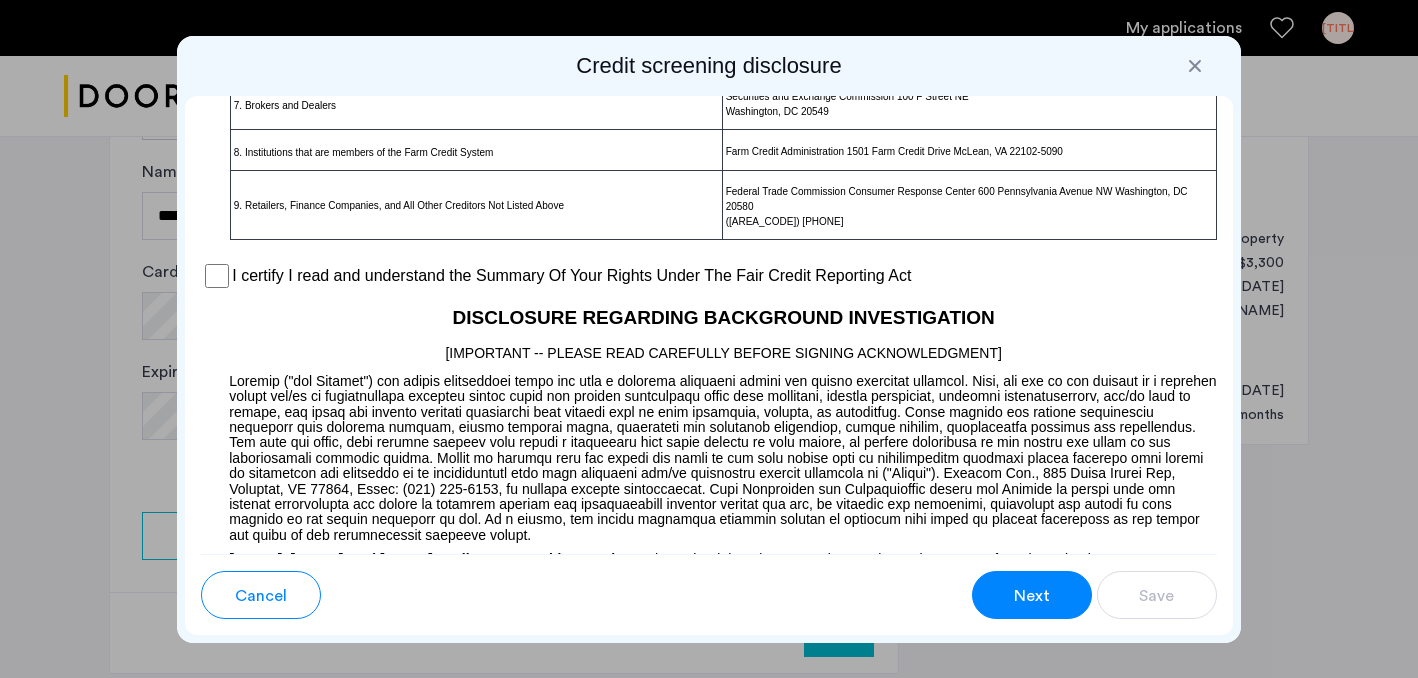 scroll, scrollTop: 1604, scrollLeft: 0, axis: vertical 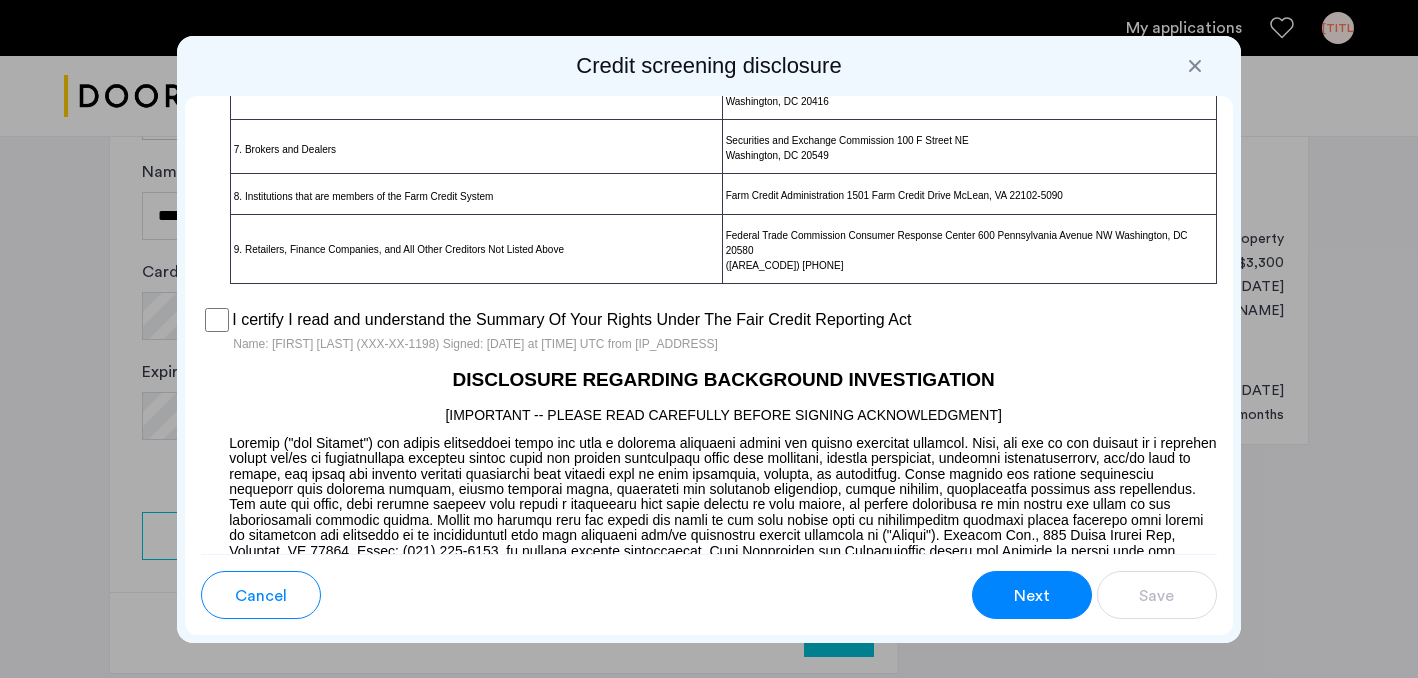 click on "Next" at bounding box center (1032, 596) 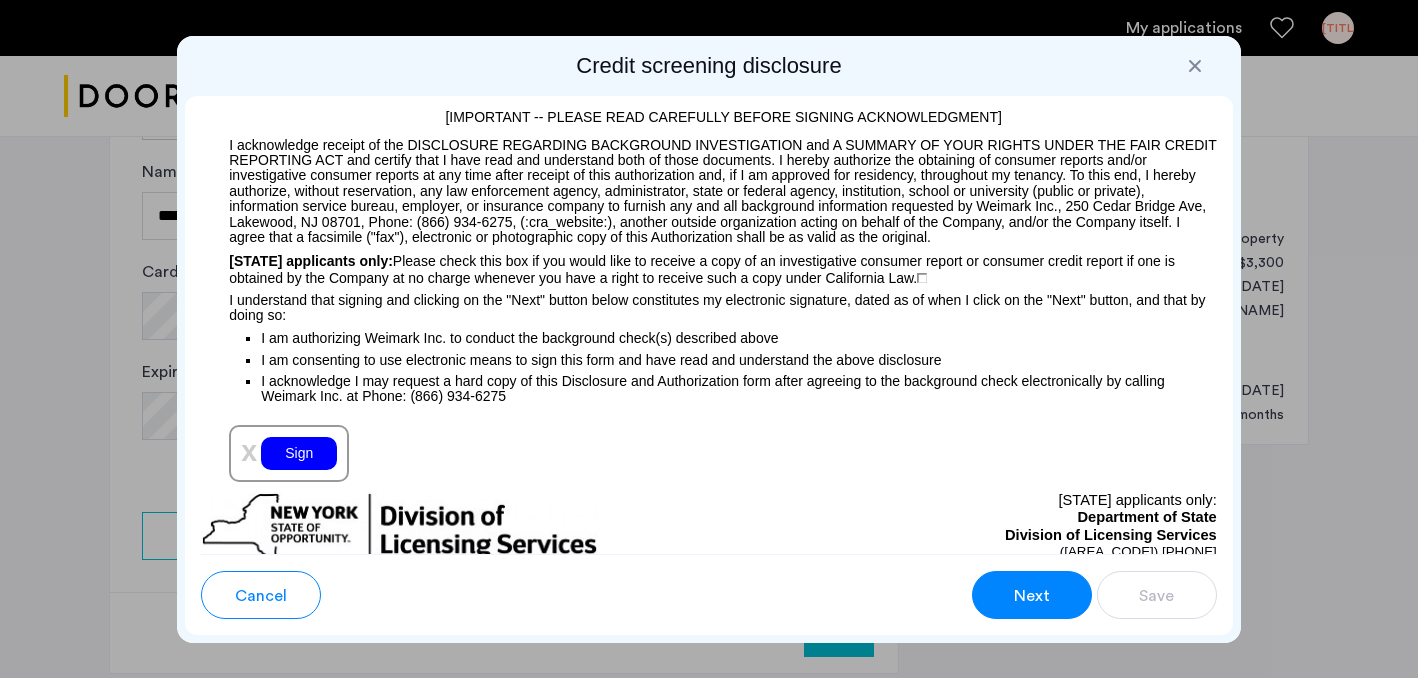 scroll, scrollTop: 2336, scrollLeft: 0, axis: vertical 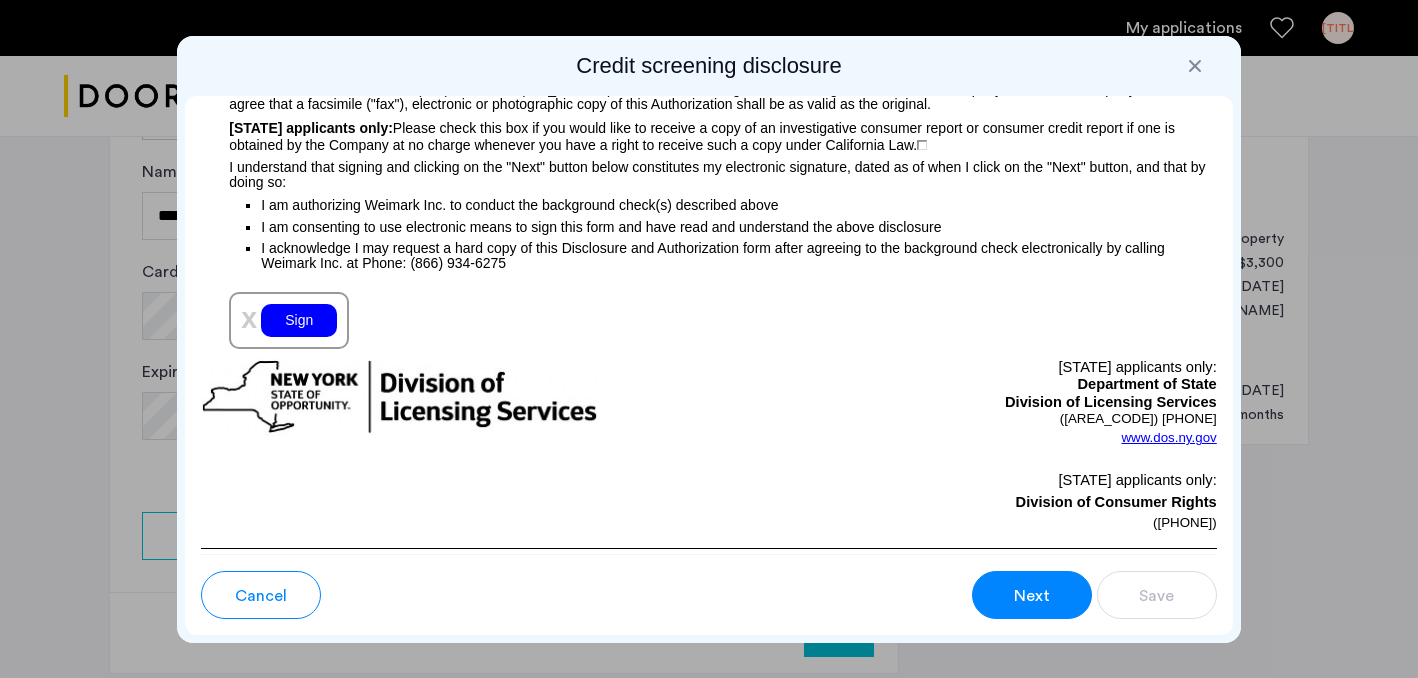 click on "Sign" at bounding box center [299, 320] 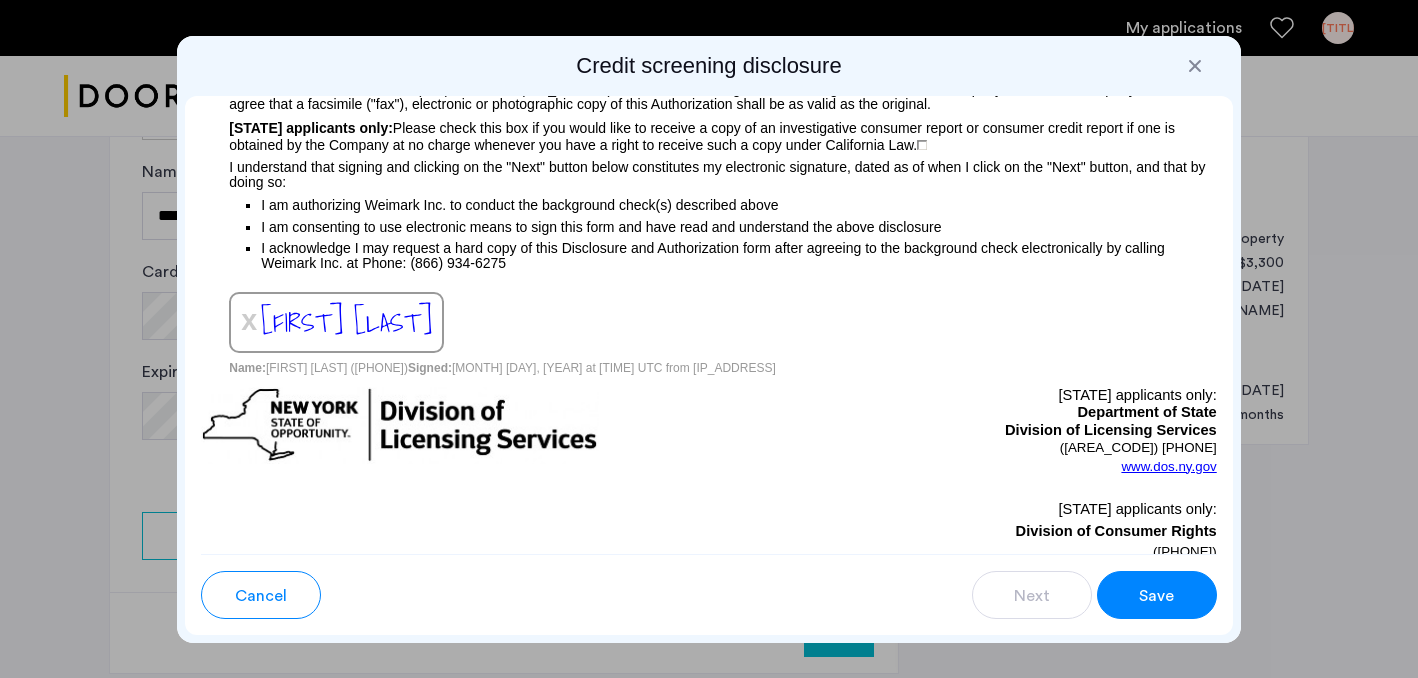 click on "Save" at bounding box center [1157, 595] 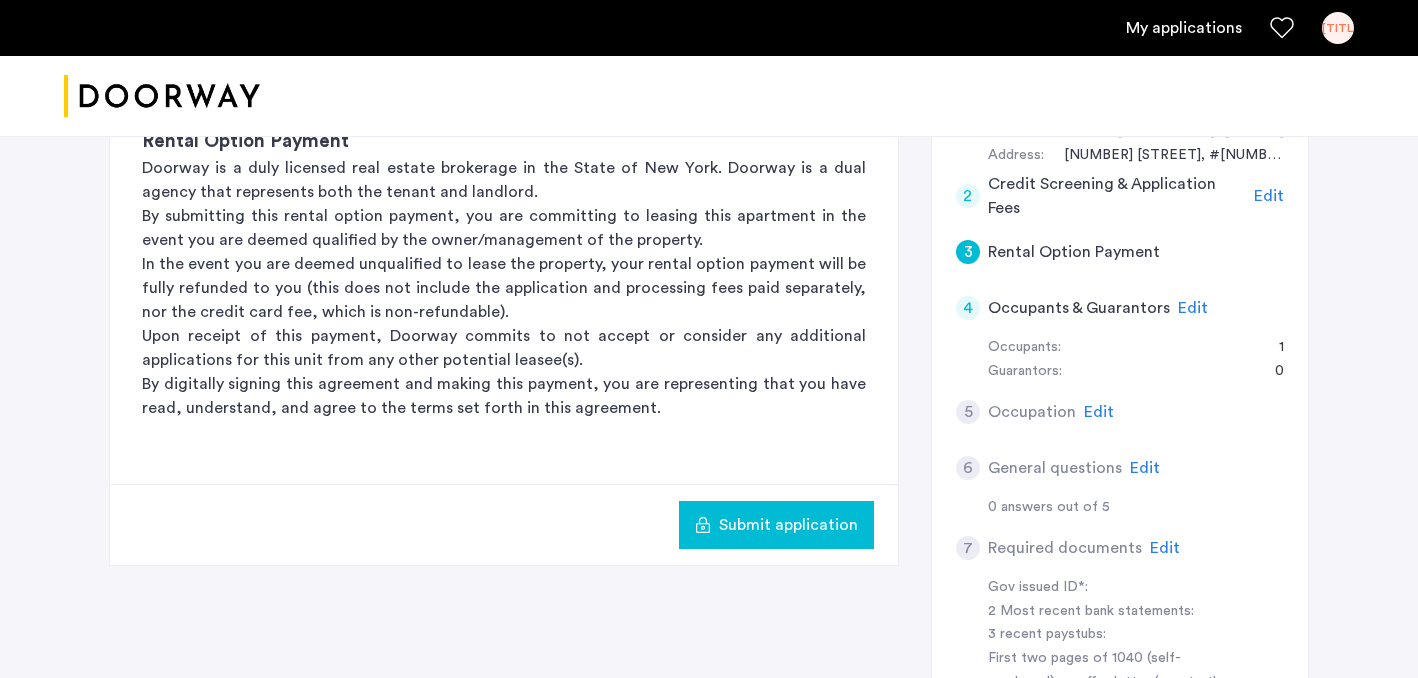 scroll, scrollTop: 444, scrollLeft: 0, axis: vertical 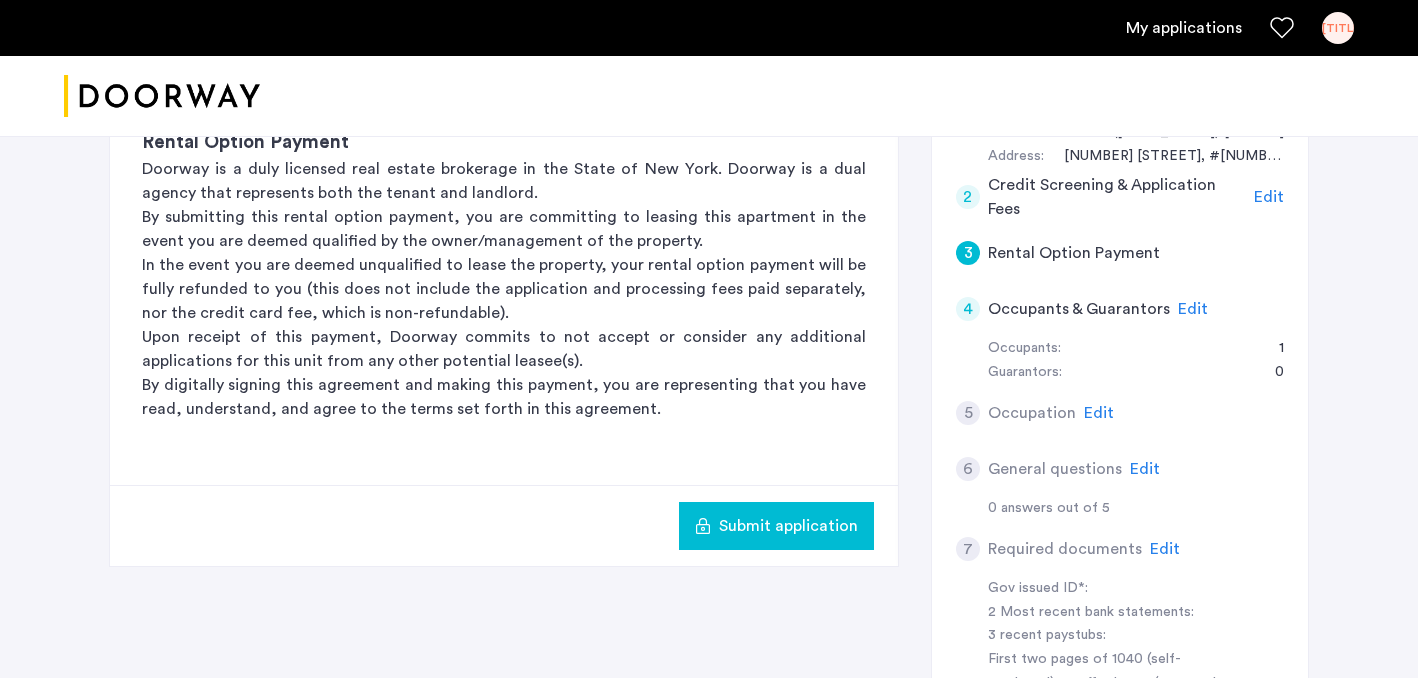 click on "Edit" 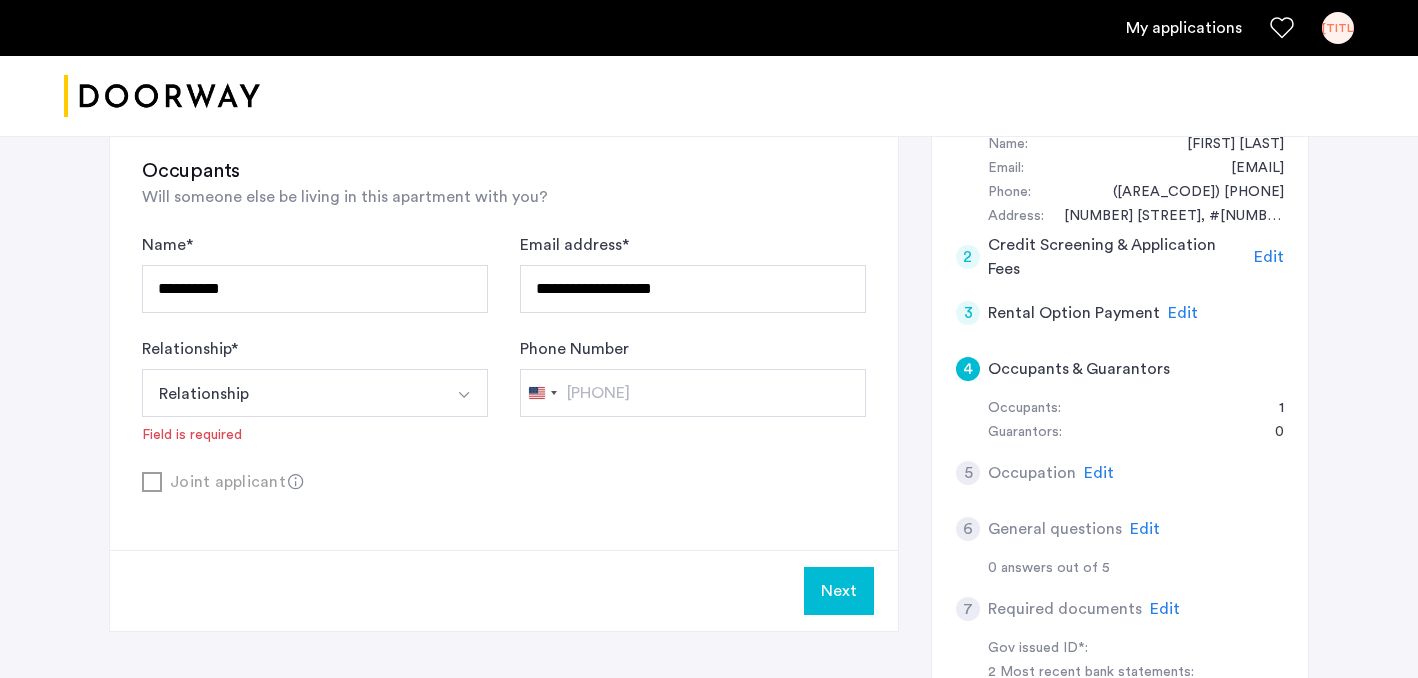 scroll, scrollTop: 367, scrollLeft: 0, axis: vertical 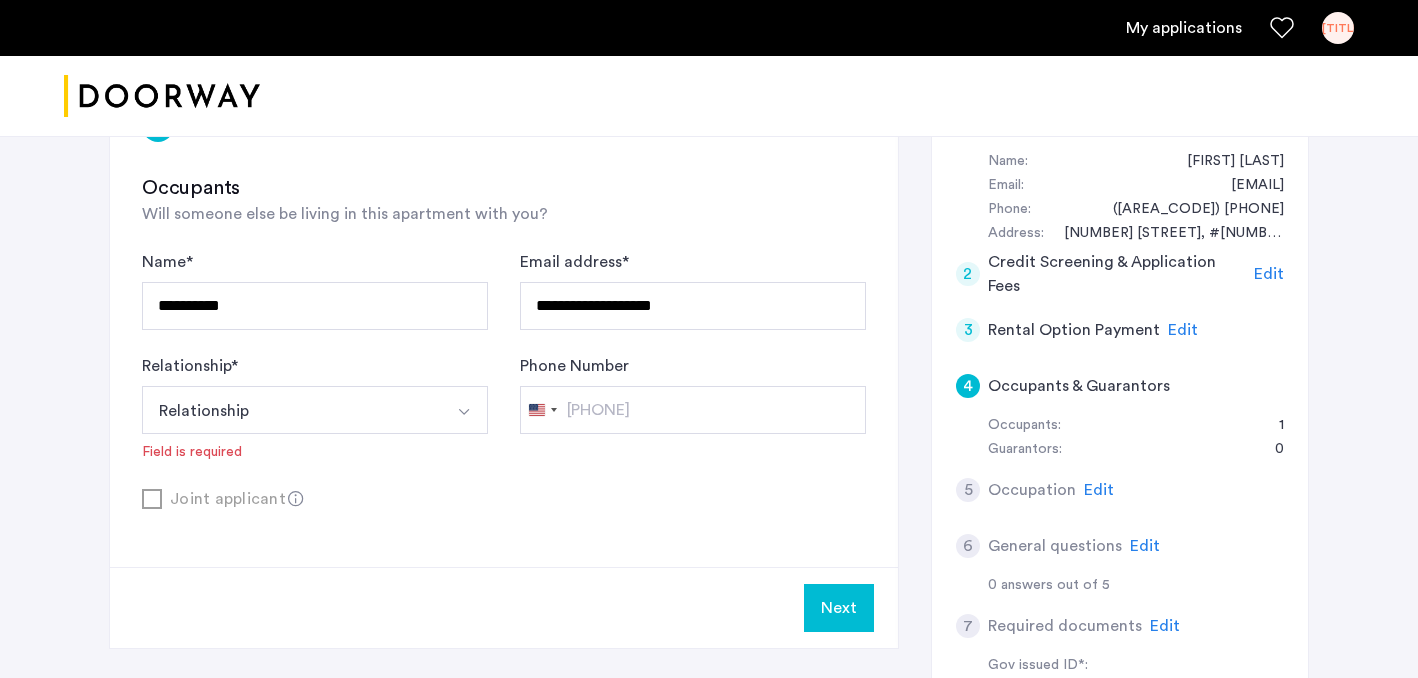 click on "Joint applicant" 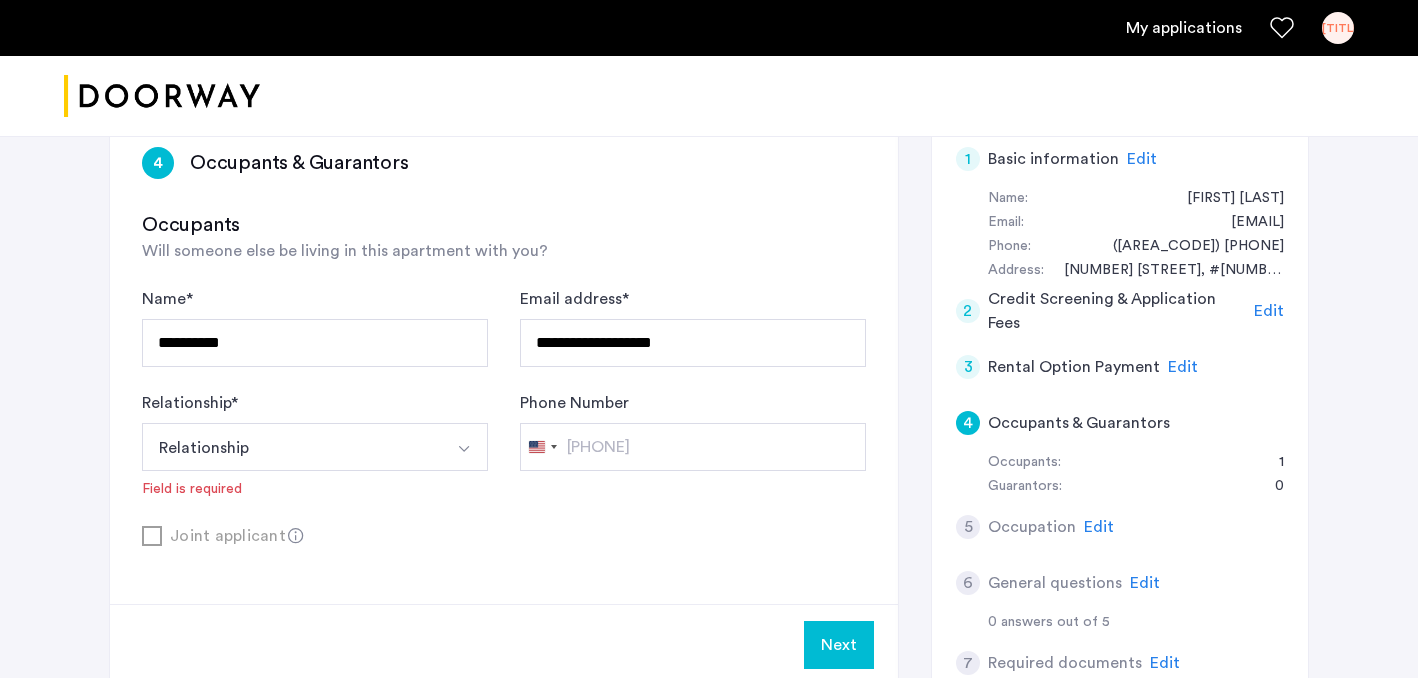 scroll, scrollTop: 362, scrollLeft: 0, axis: vertical 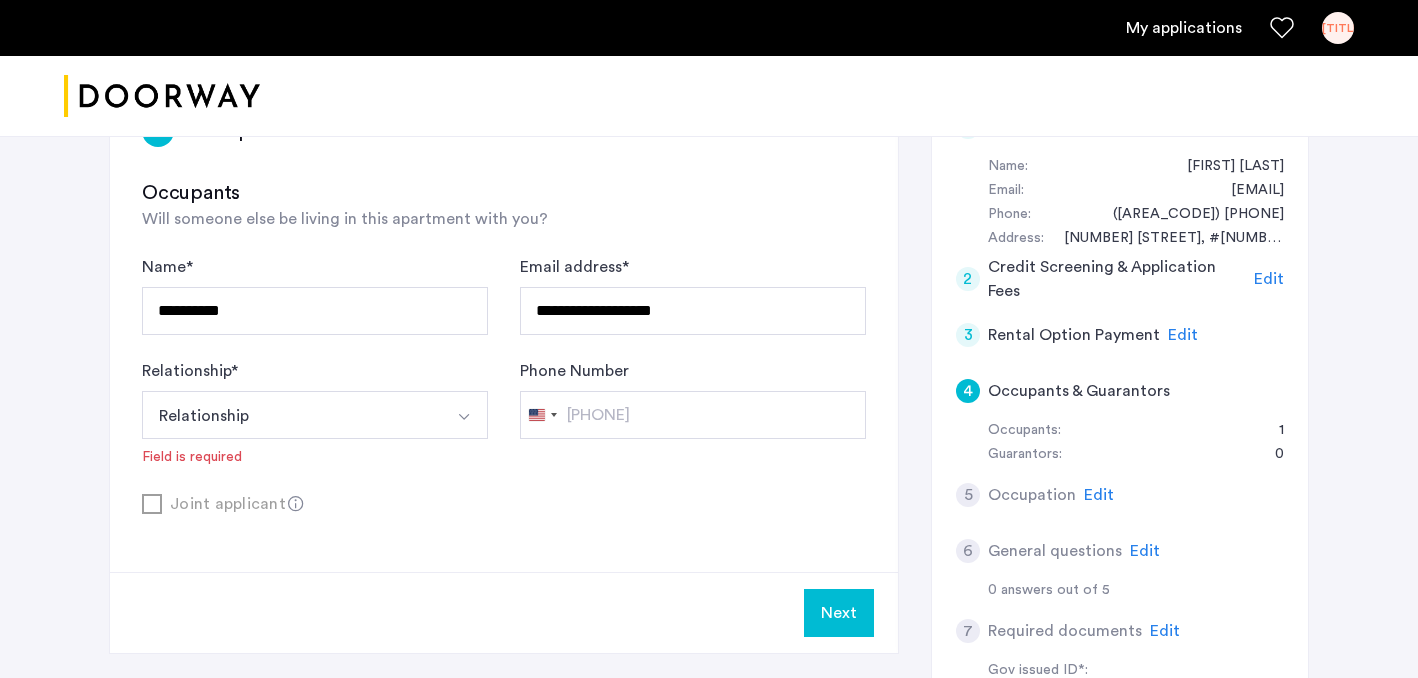 click on "Joint applicant" 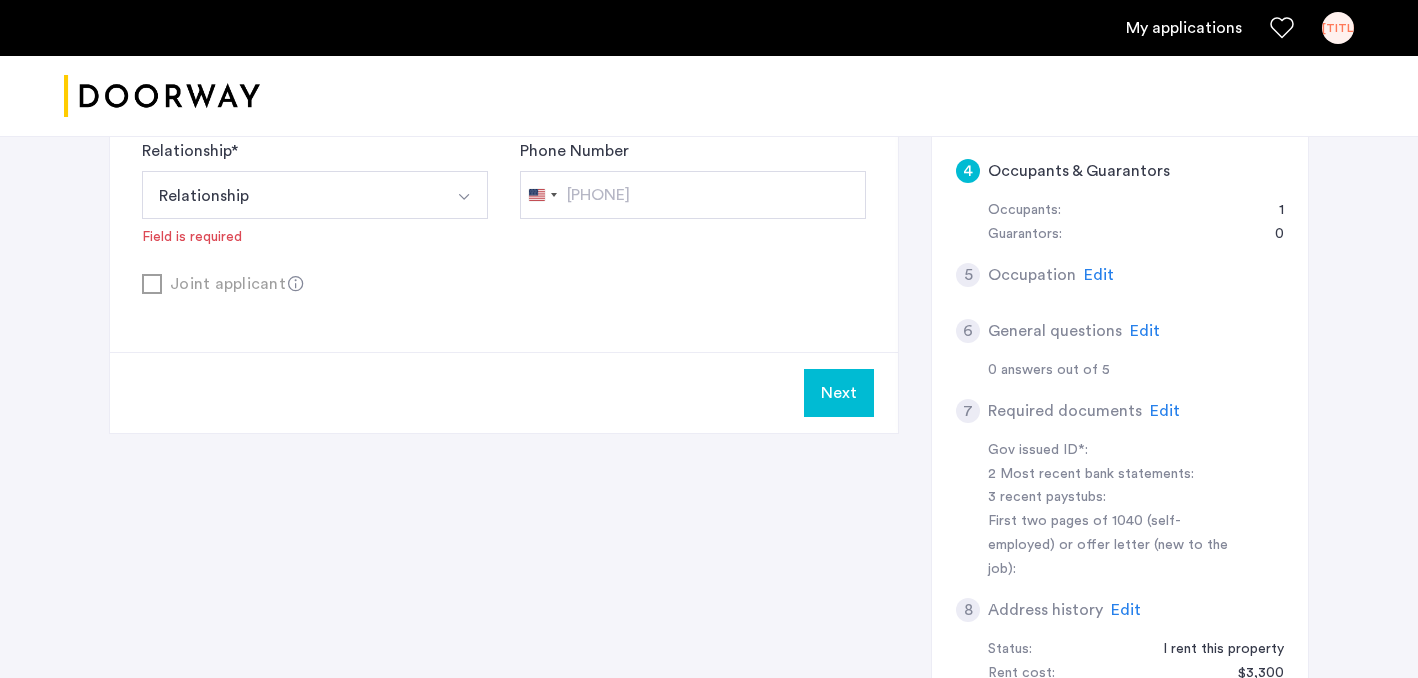 scroll, scrollTop: 604, scrollLeft: 0, axis: vertical 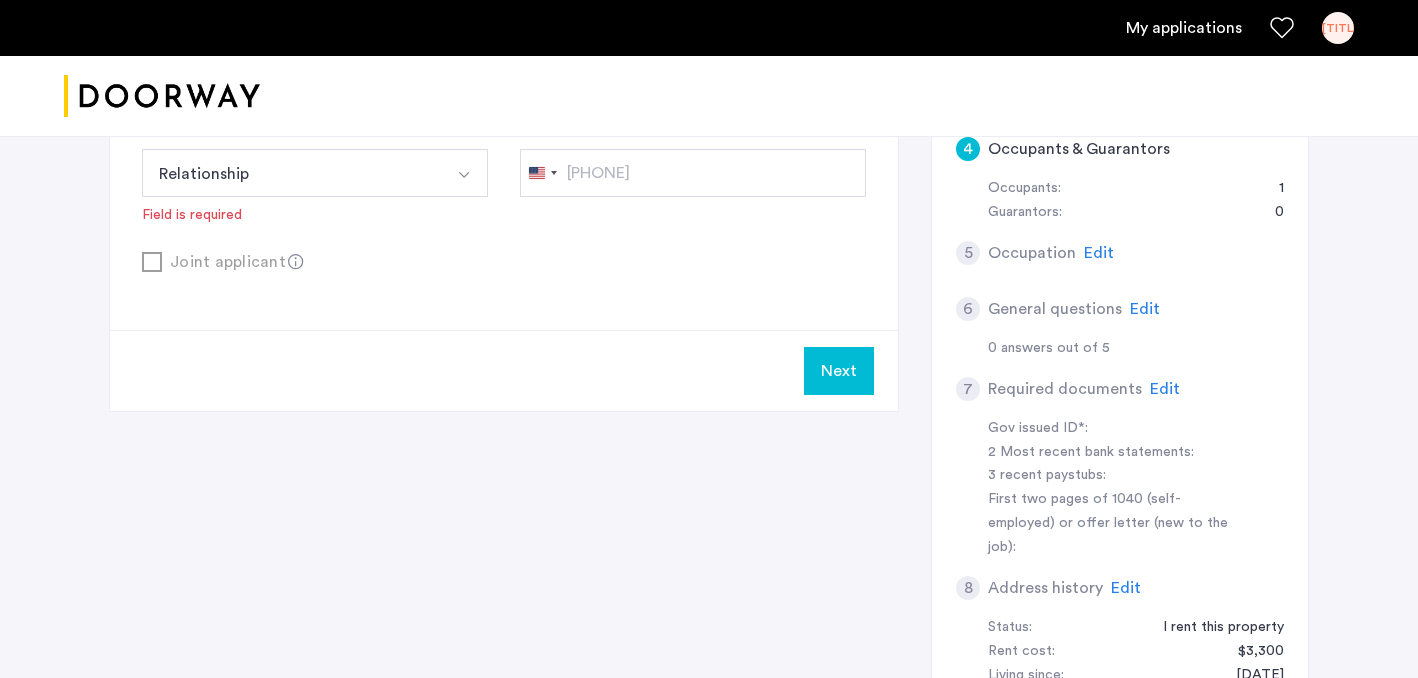 click on "Edit" 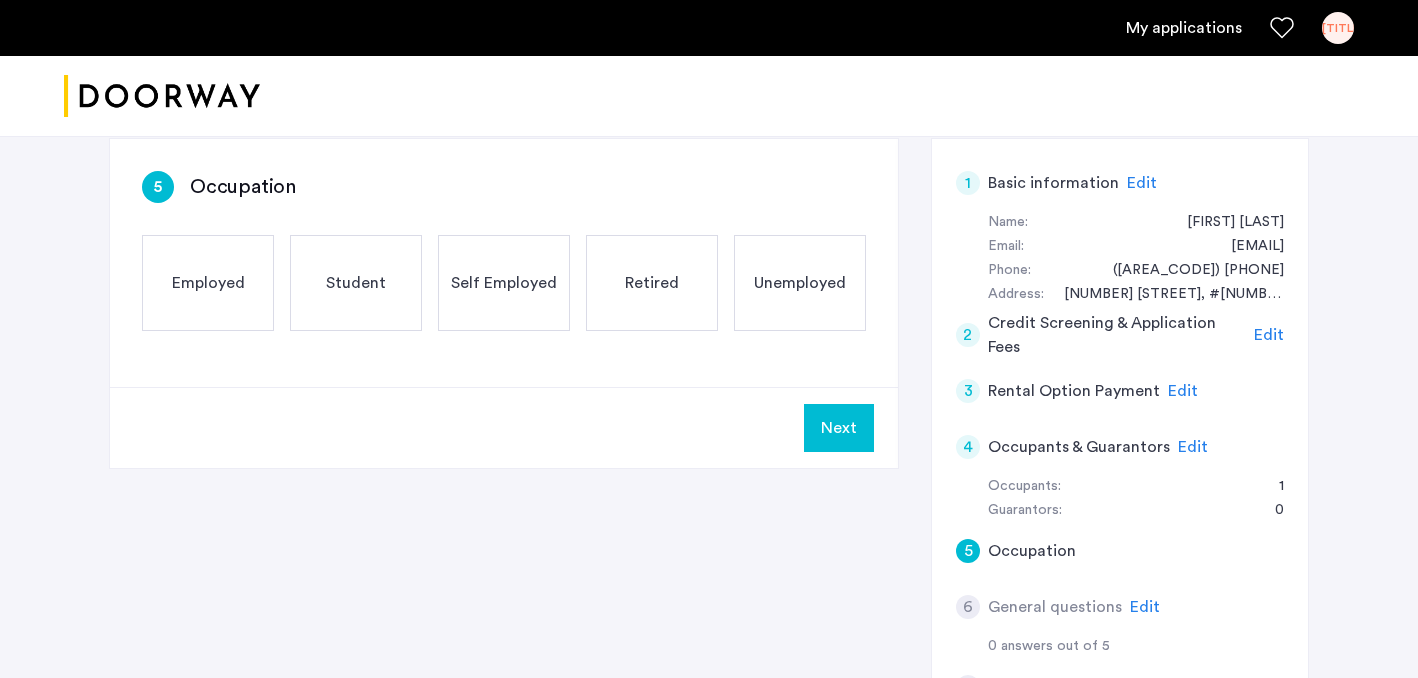 scroll, scrollTop: 302, scrollLeft: 0, axis: vertical 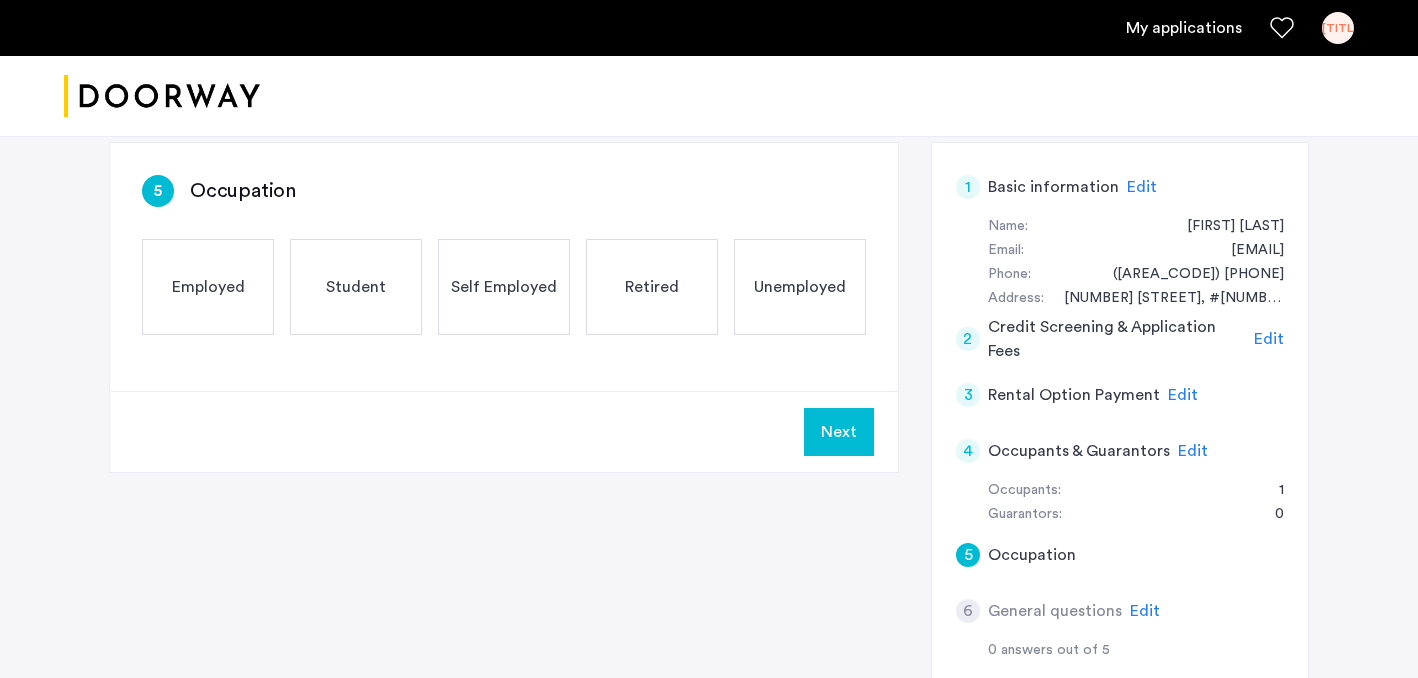 click on "Employed" 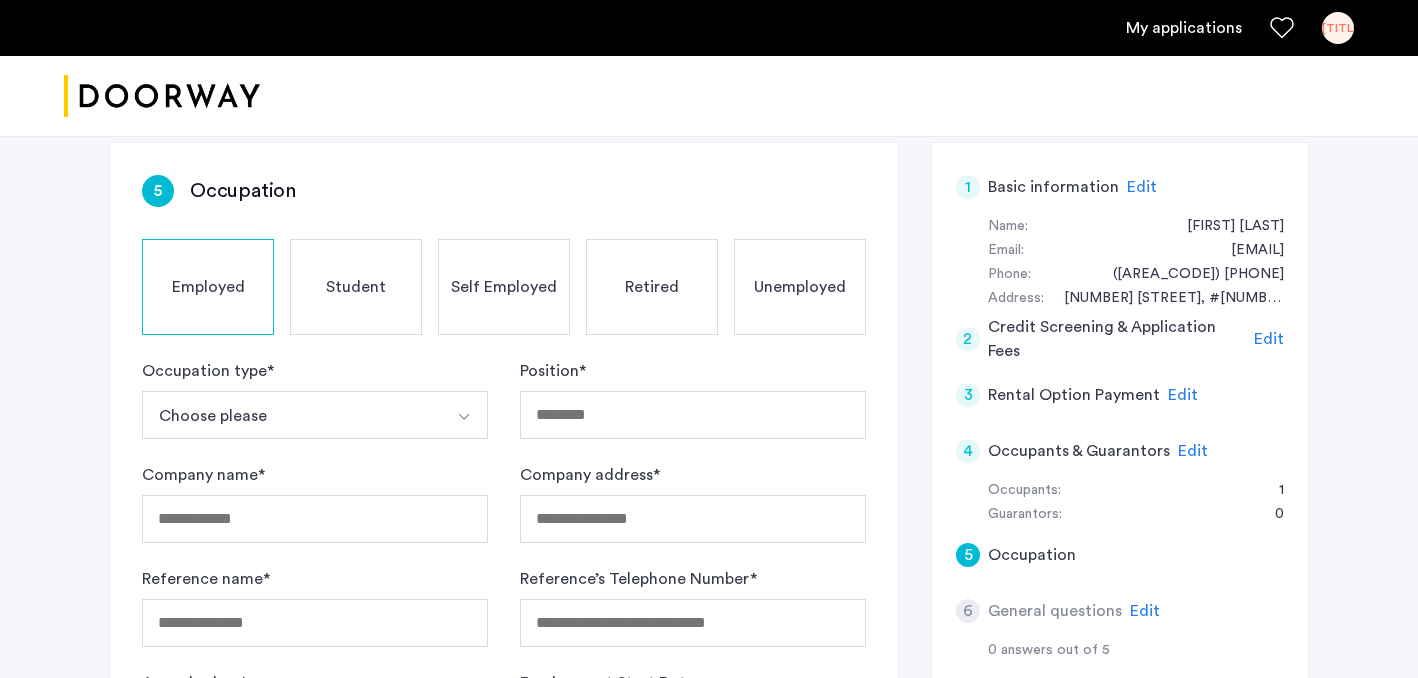 click on "Choose please" at bounding box center [291, 415] 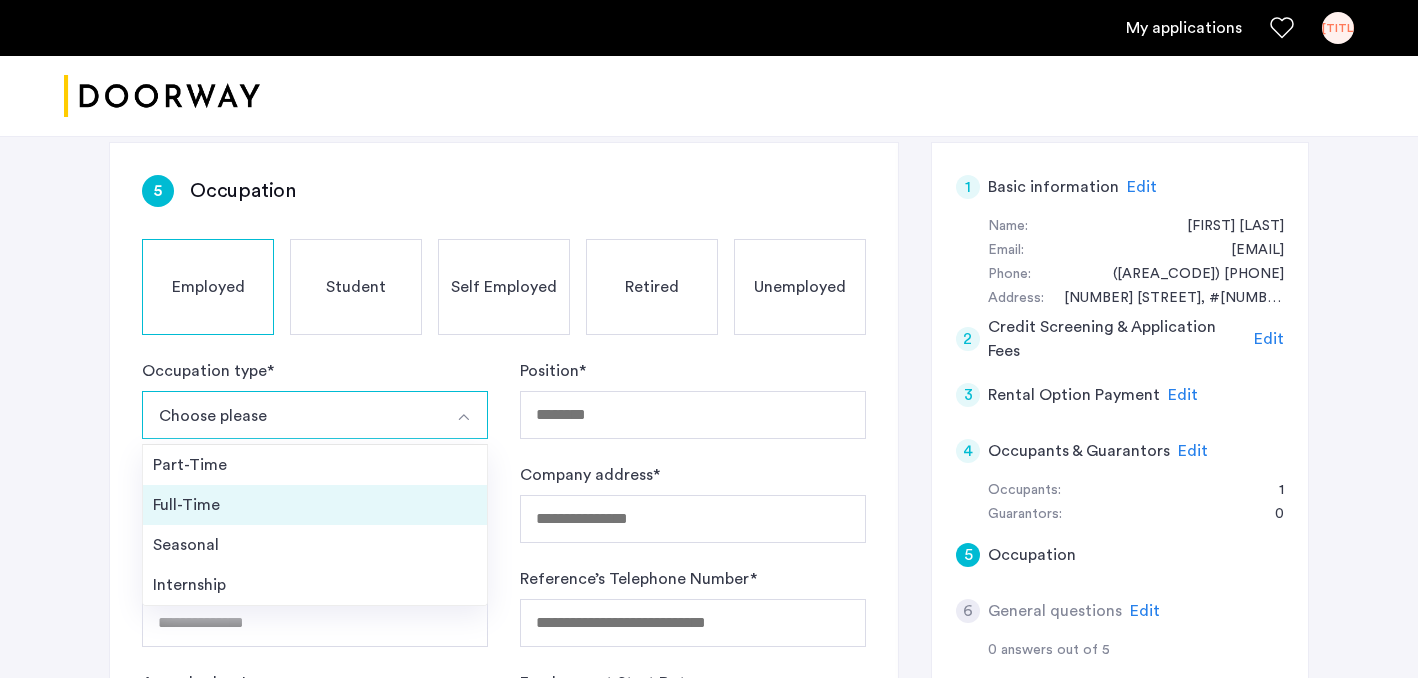 click on "Full-Time" at bounding box center (315, 505) 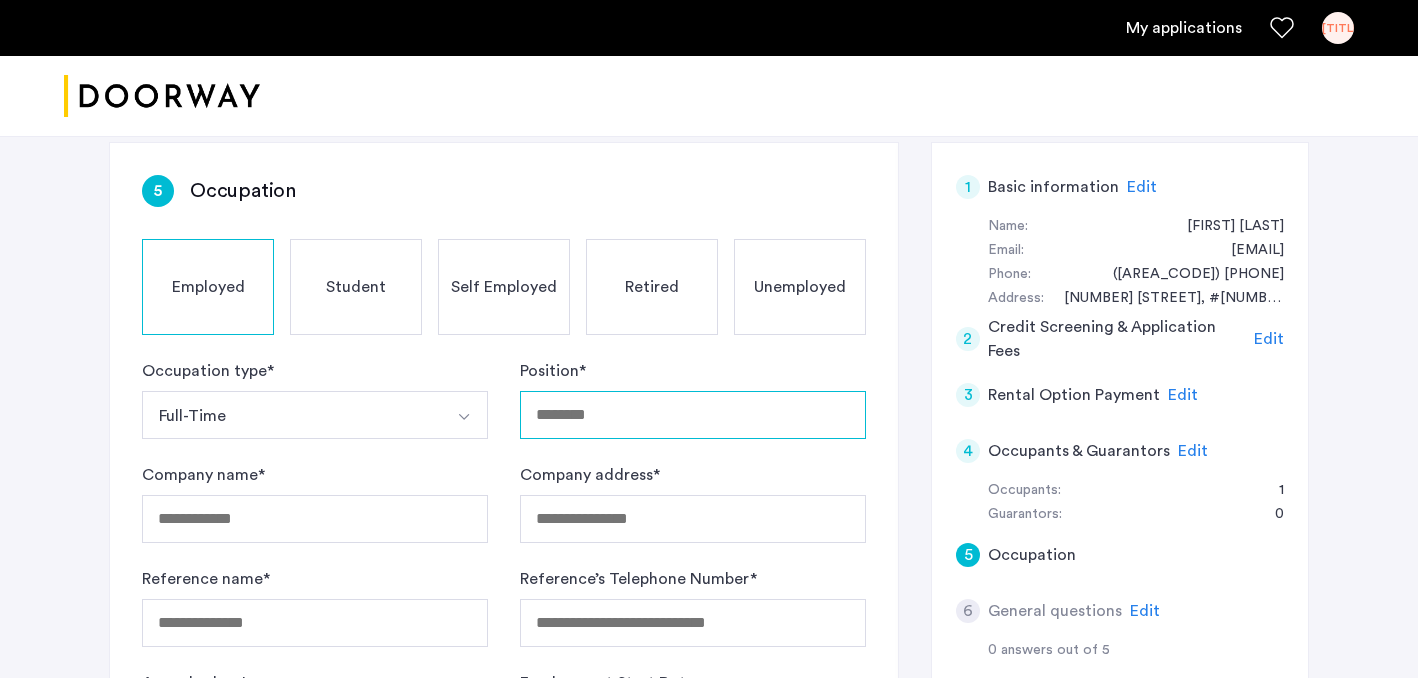 click on "Position  *" at bounding box center (693, 415) 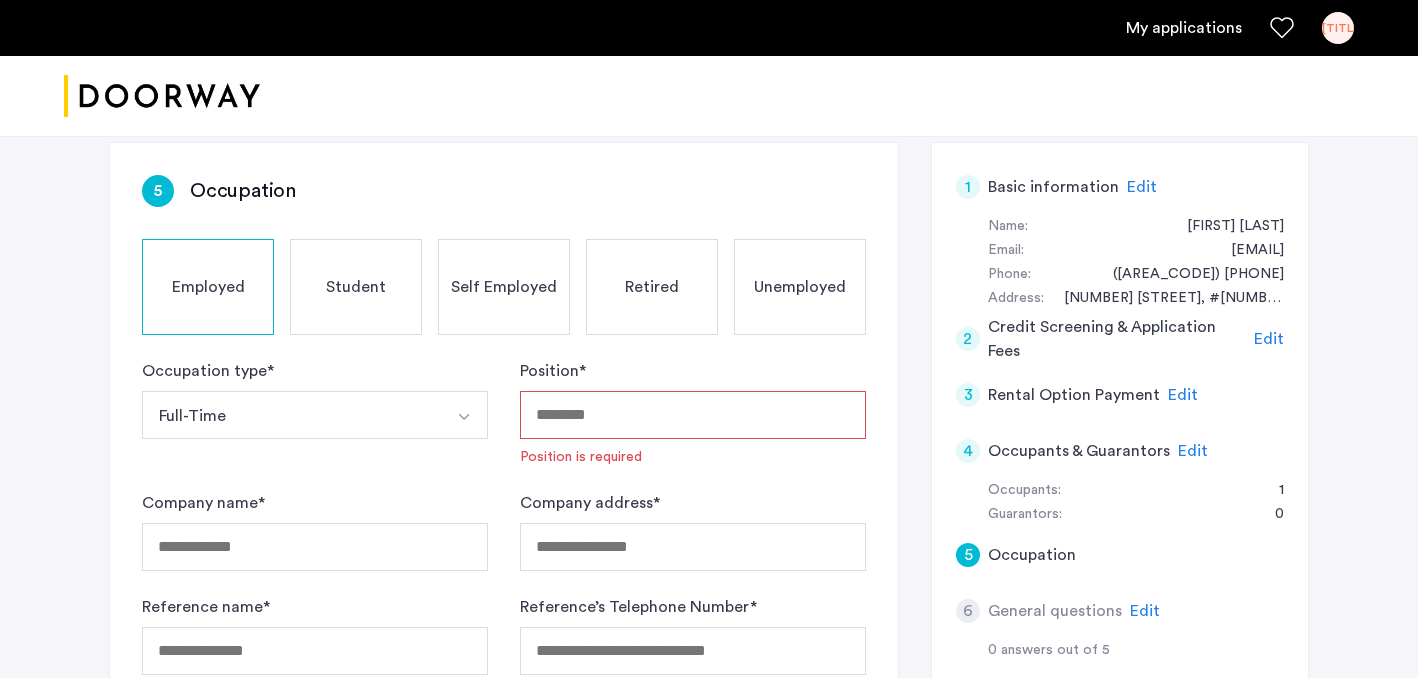 click on "Edit" 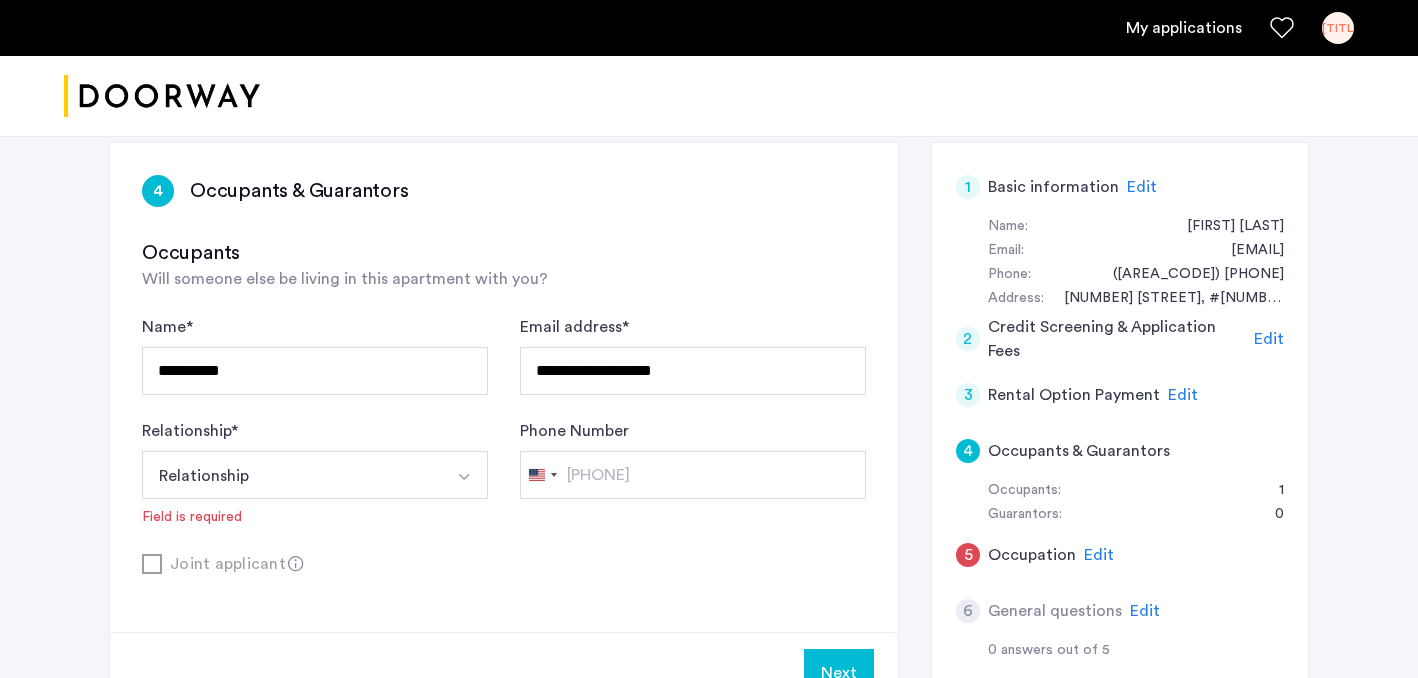 click on "Relationship" at bounding box center [291, 475] 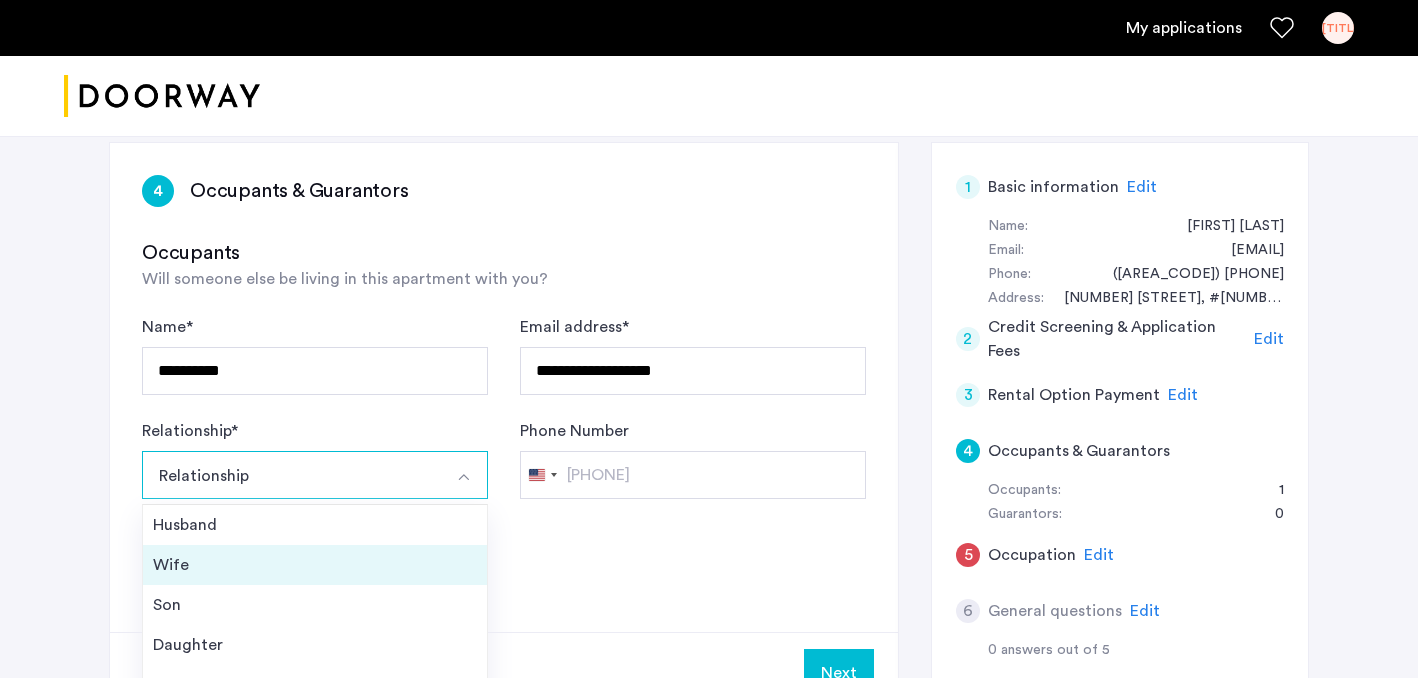 scroll, scrollTop: 72, scrollLeft: 0, axis: vertical 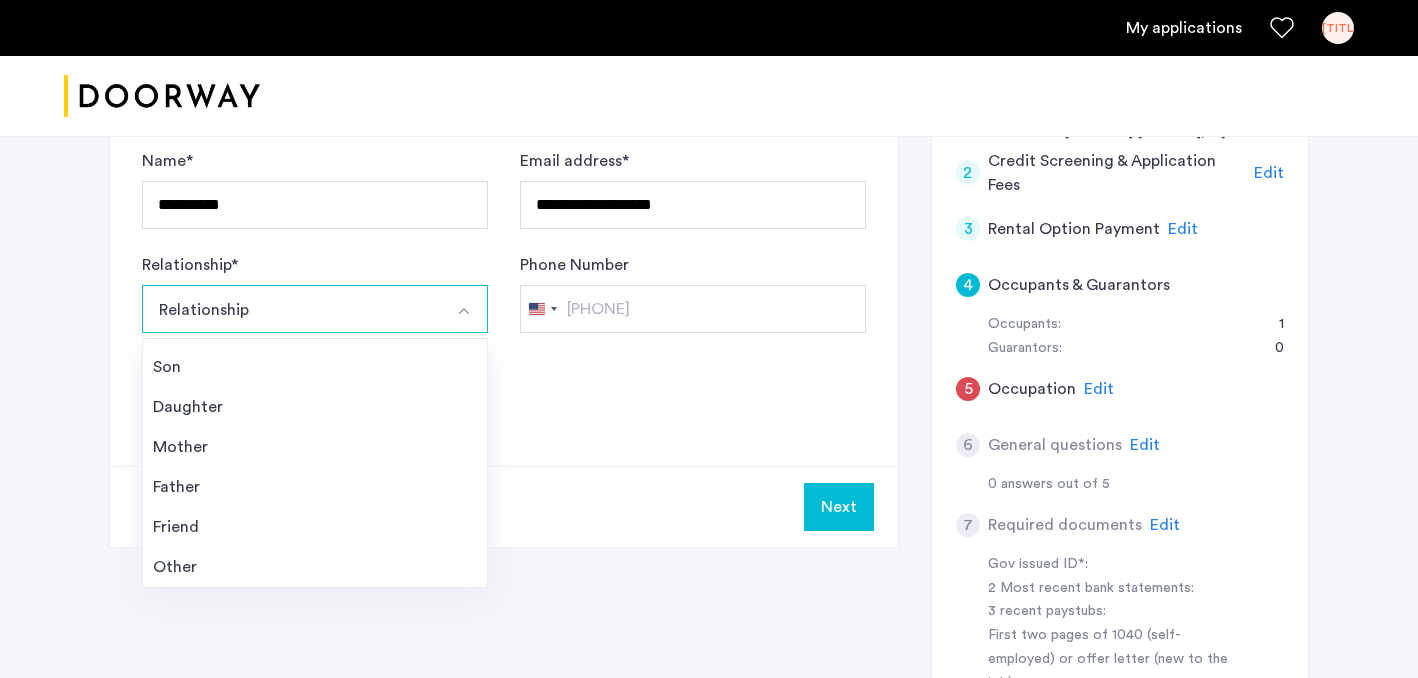 click on "[COUNTRY_NAME] +[PHONE_CODE]" 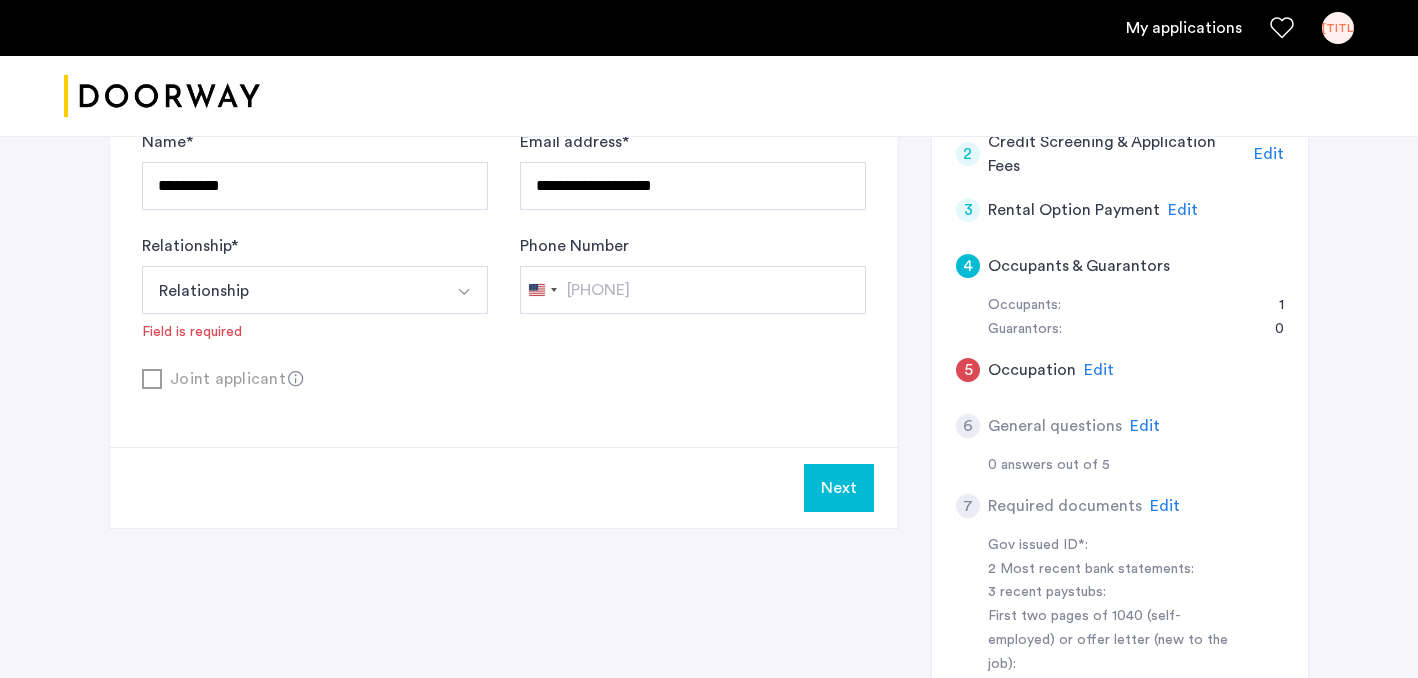 scroll, scrollTop: 489, scrollLeft: 0, axis: vertical 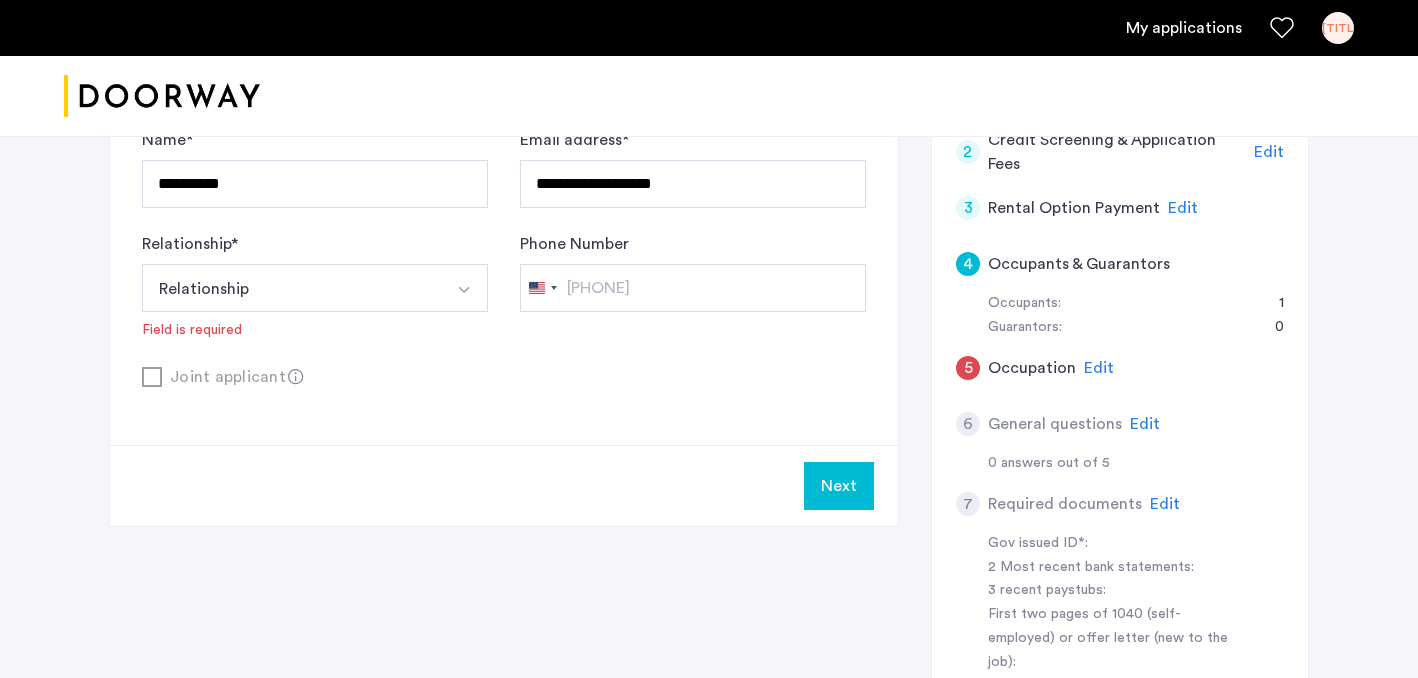 click 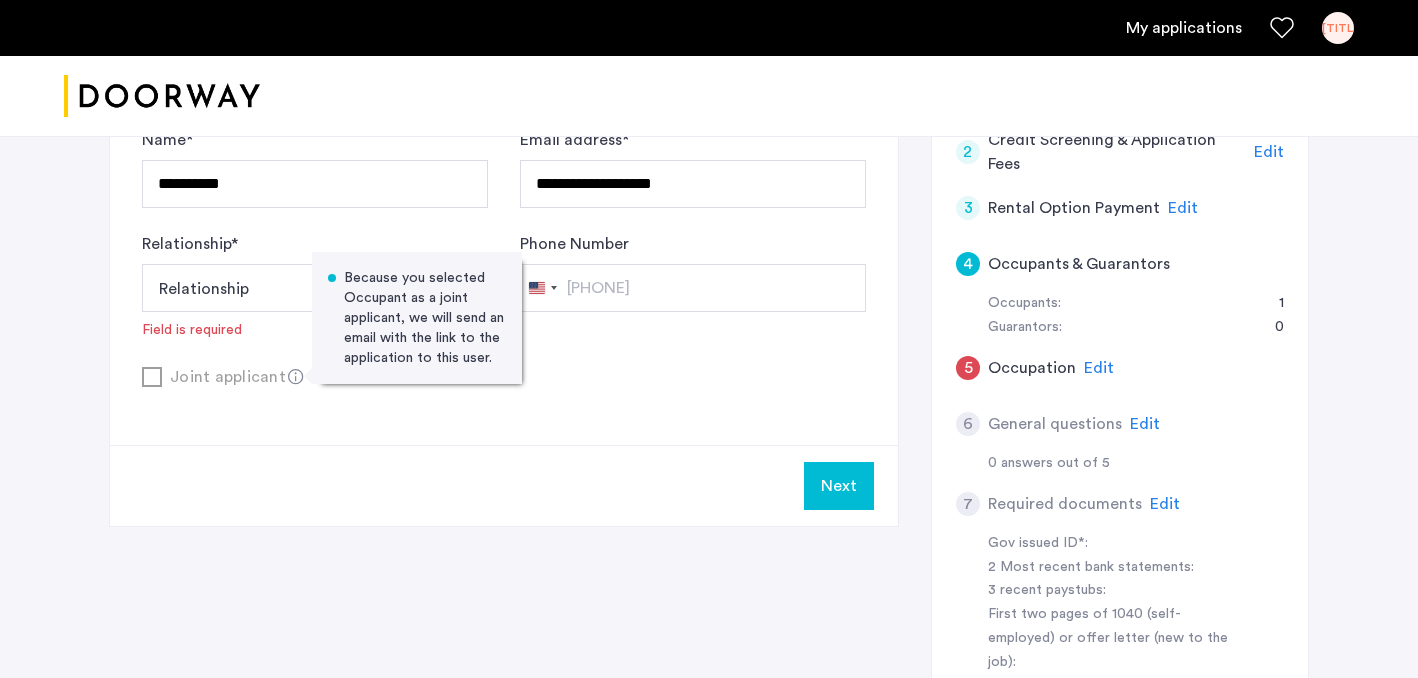 click on "**********" 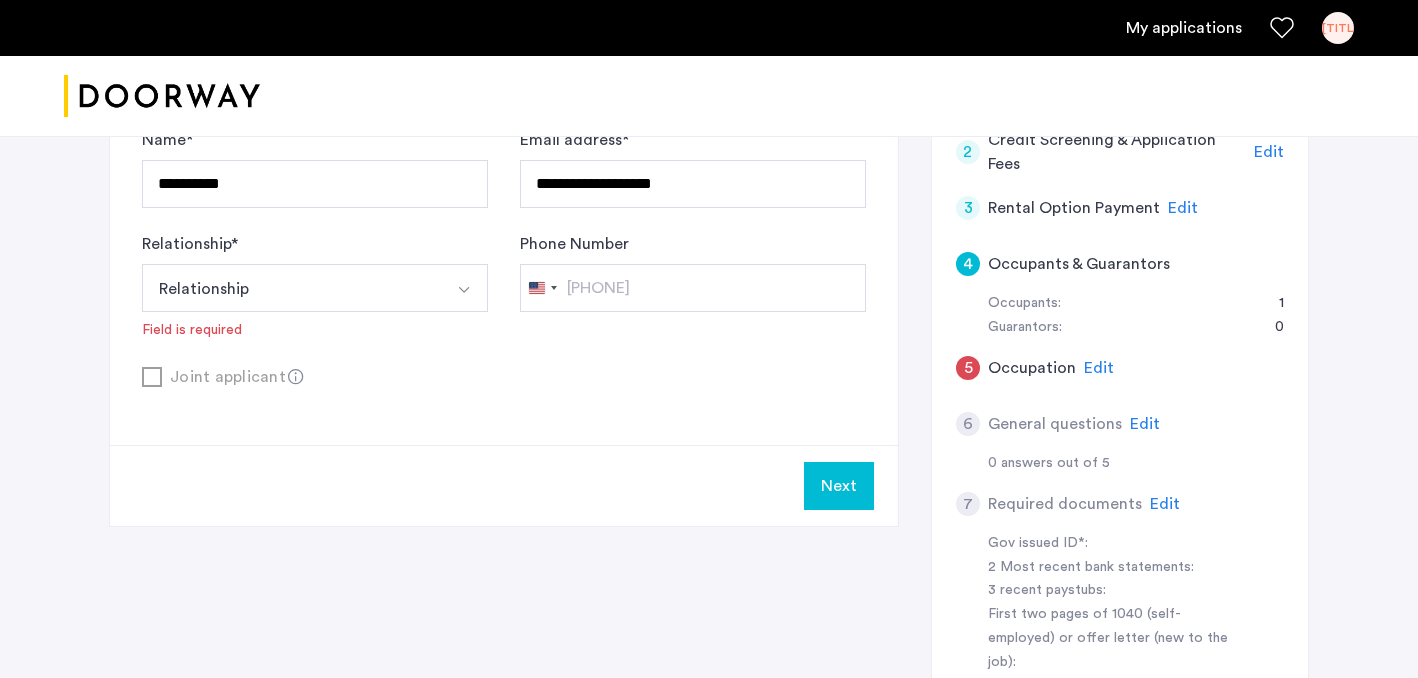 click on "Edit" 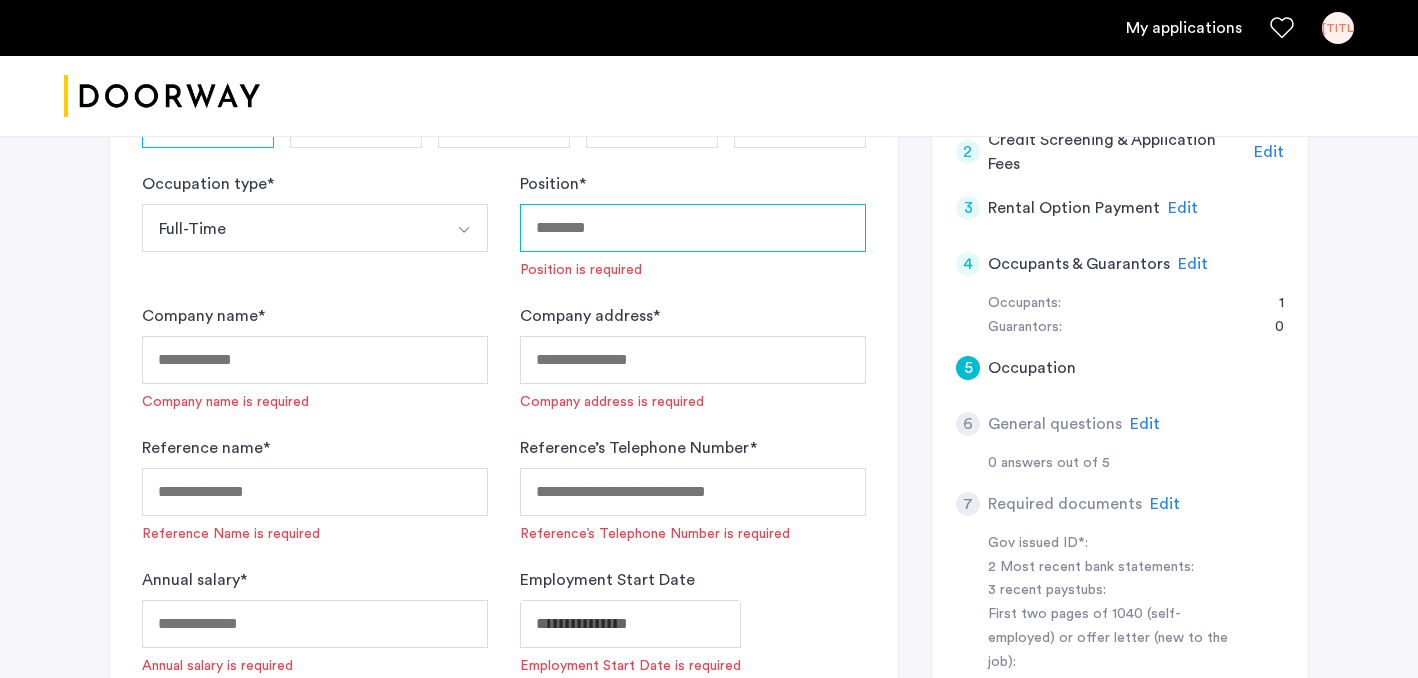 click on "Position  *" at bounding box center [693, 228] 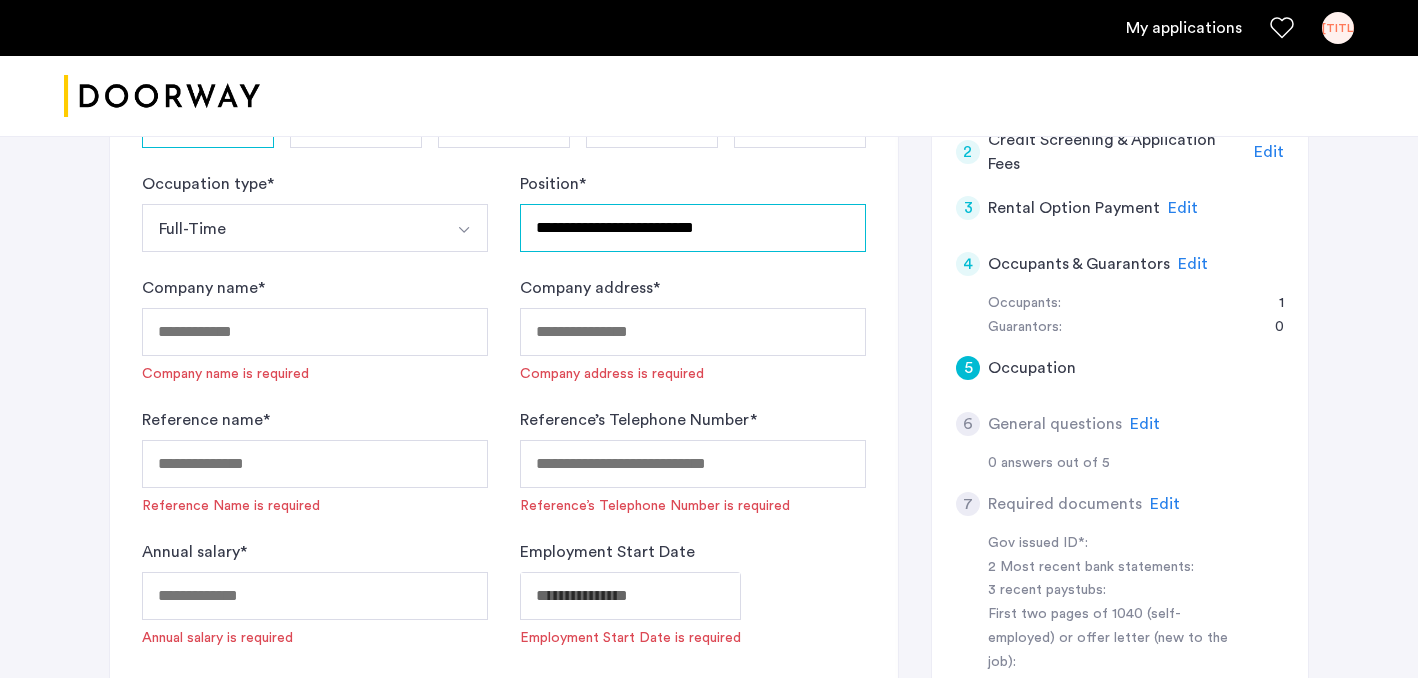 type on "**********" 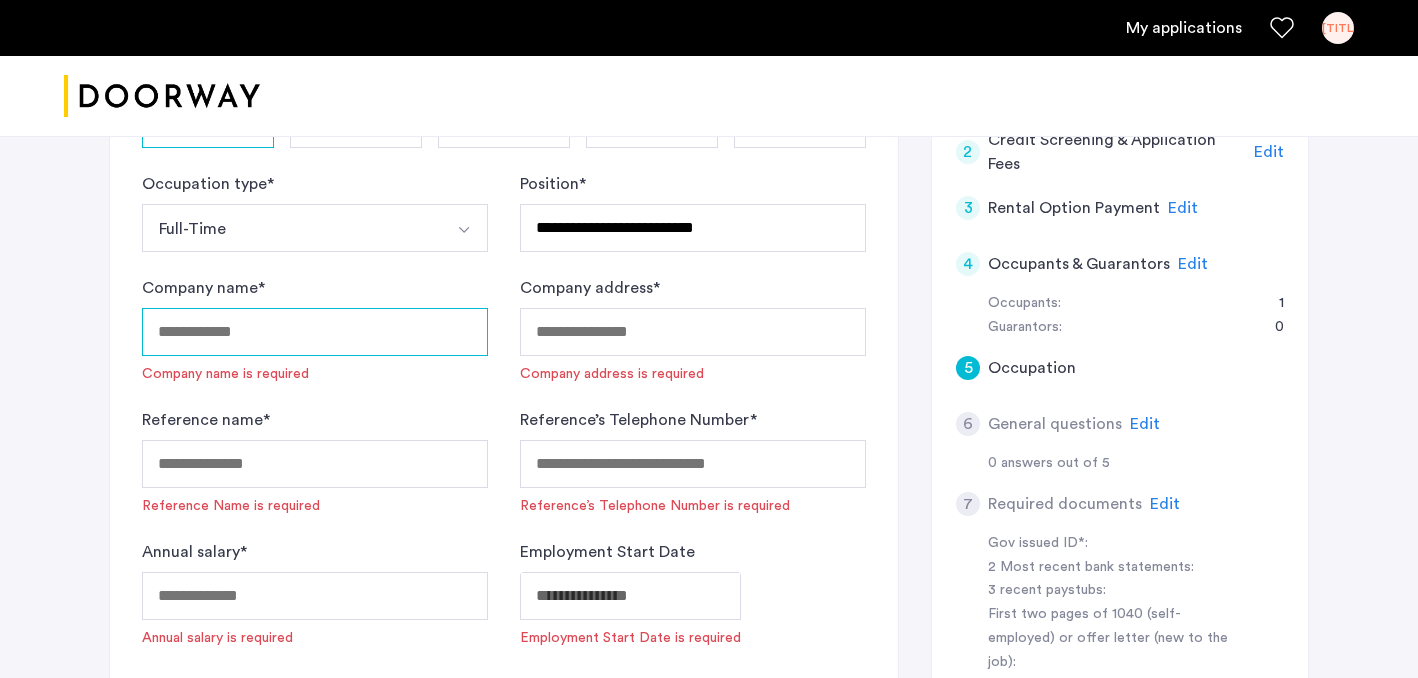 click on "Company name  *" at bounding box center [315, 332] 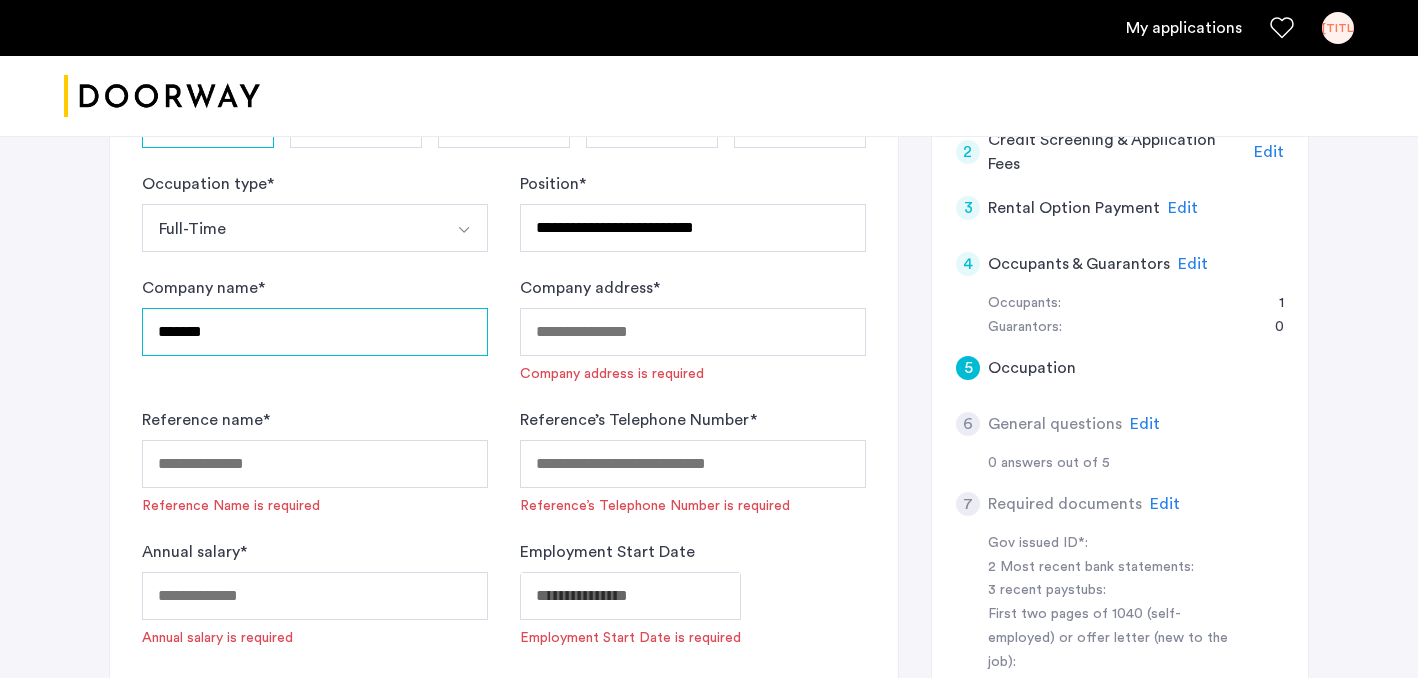 type on "*******" 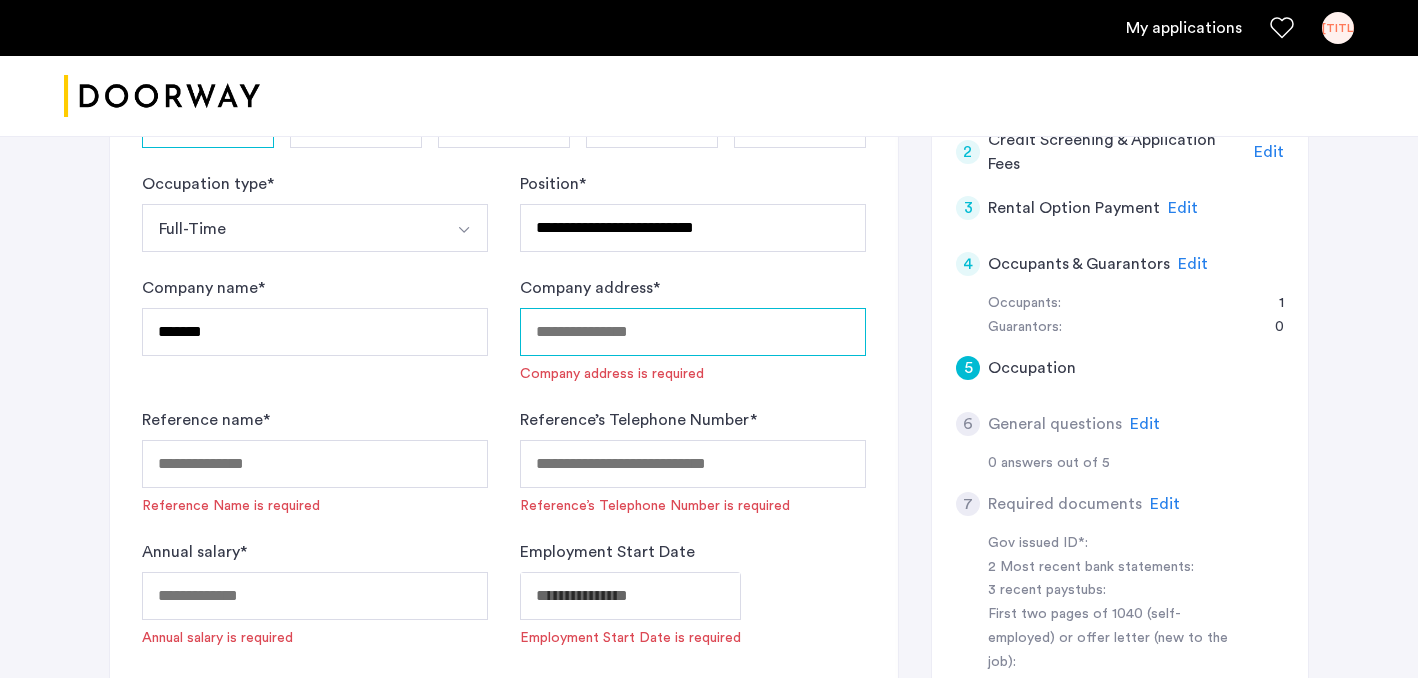 click on "Company address  *" at bounding box center (693, 332) 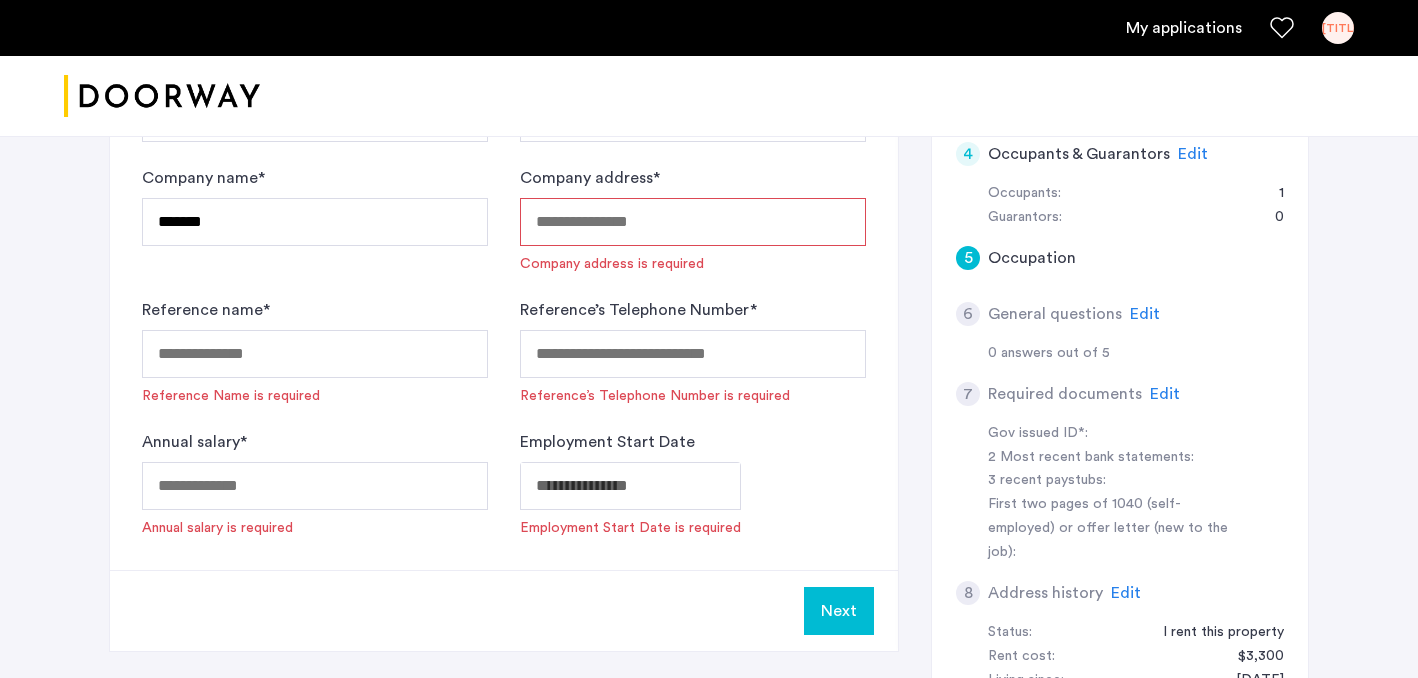 scroll, scrollTop: 600, scrollLeft: 0, axis: vertical 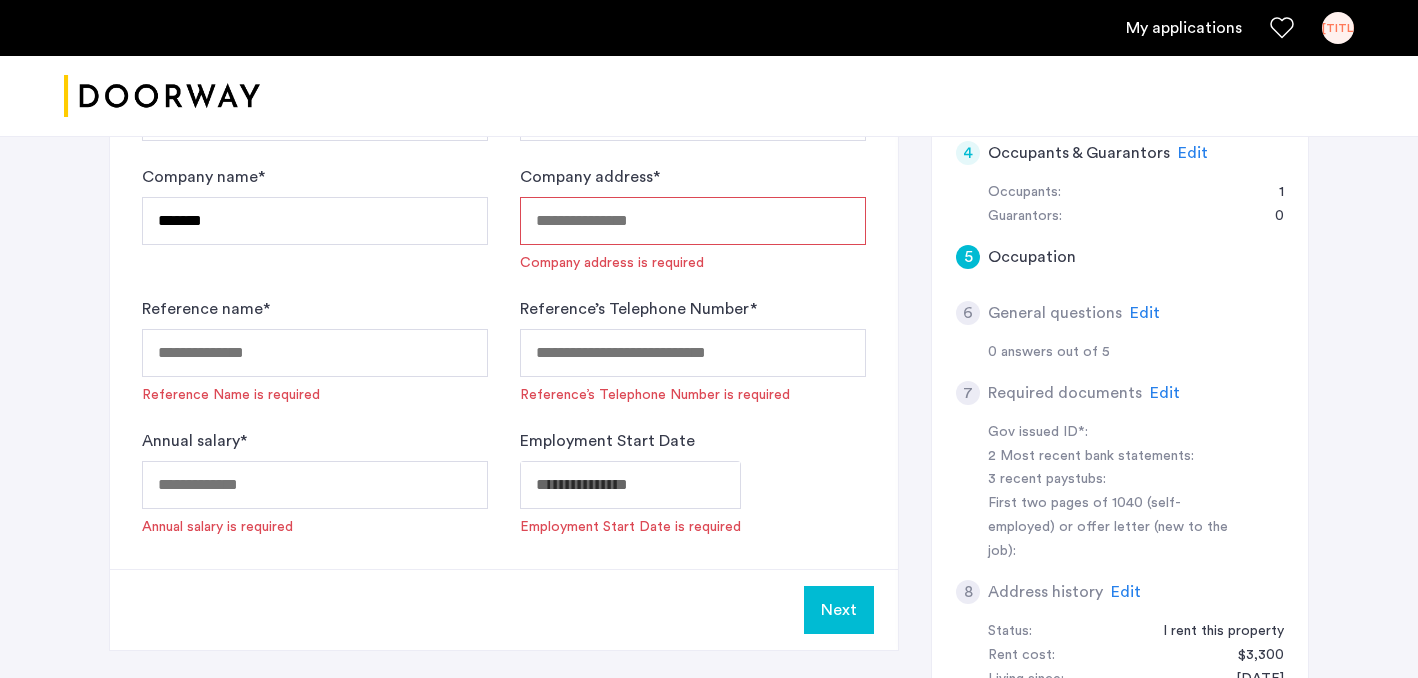 click on "Company address  *" at bounding box center [693, 221] 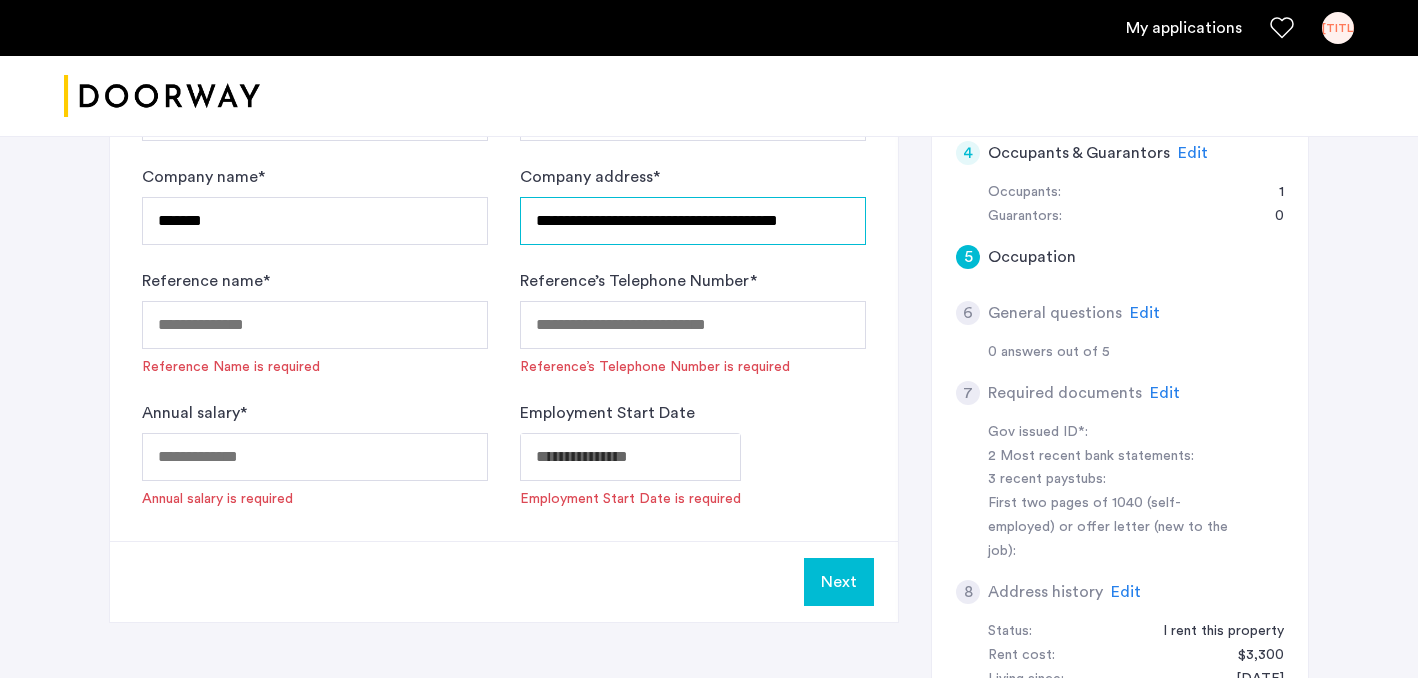 type on "**********" 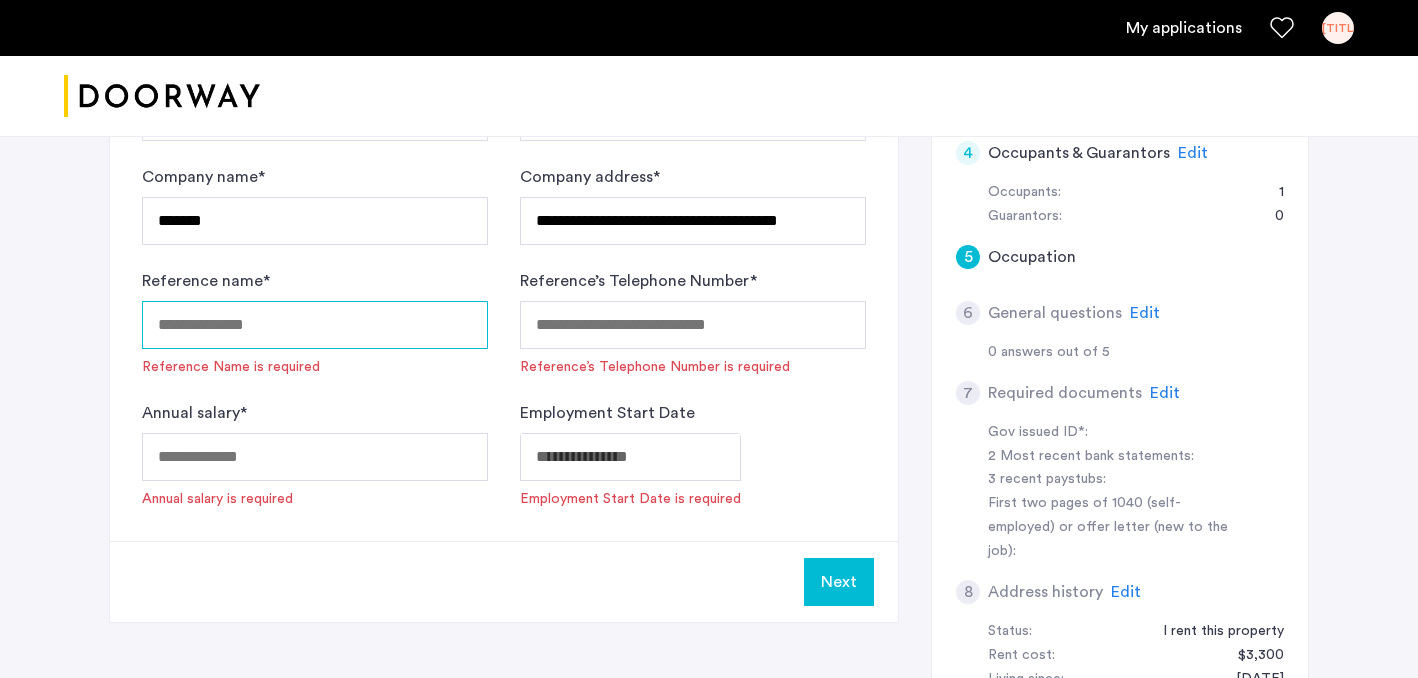 click on "Reference name  *" at bounding box center (315, 325) 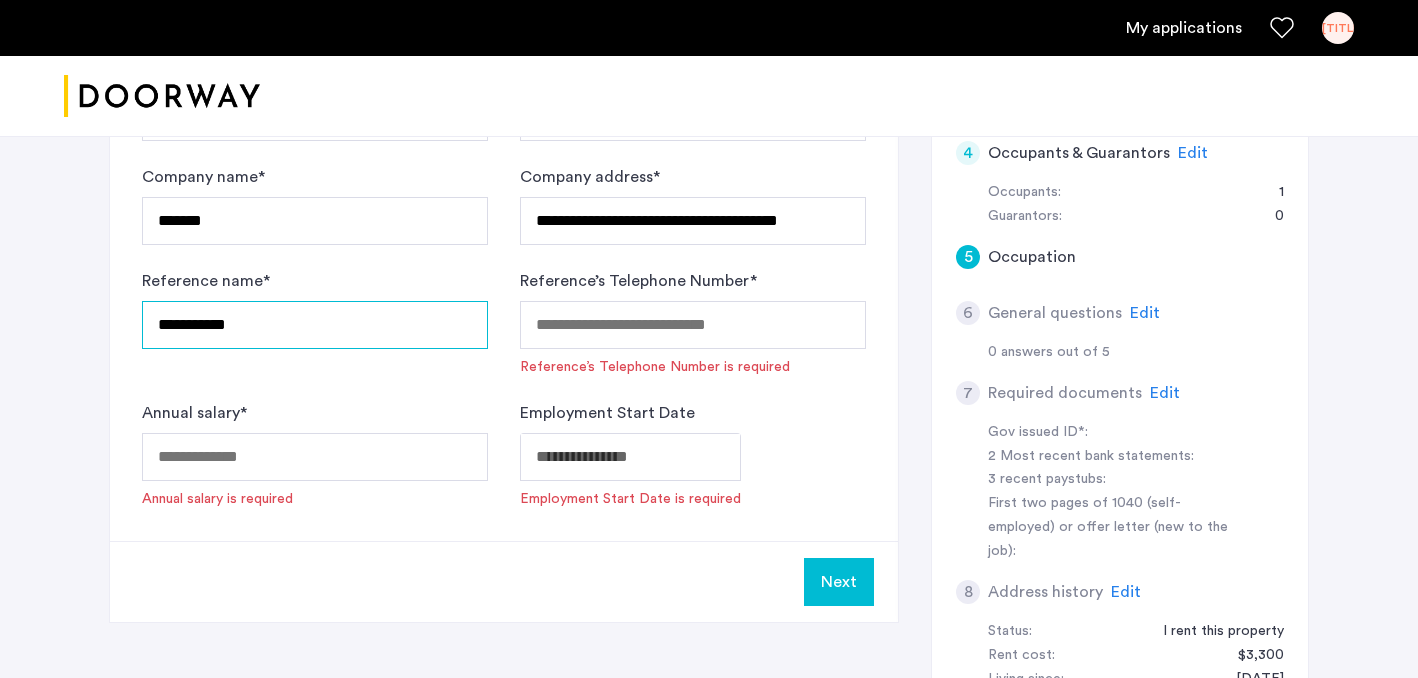type on "**********" 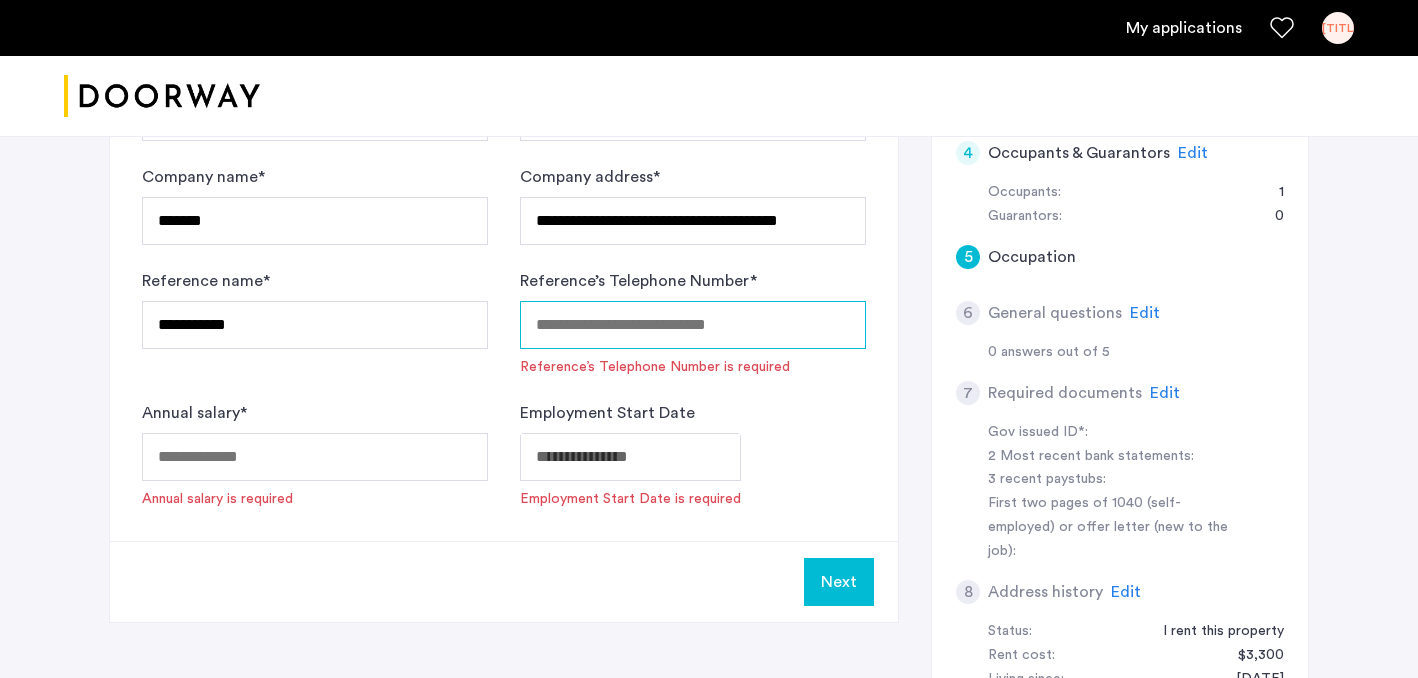 click on "Reference’s Telephone Number  *" at bounding box center [693, 325] 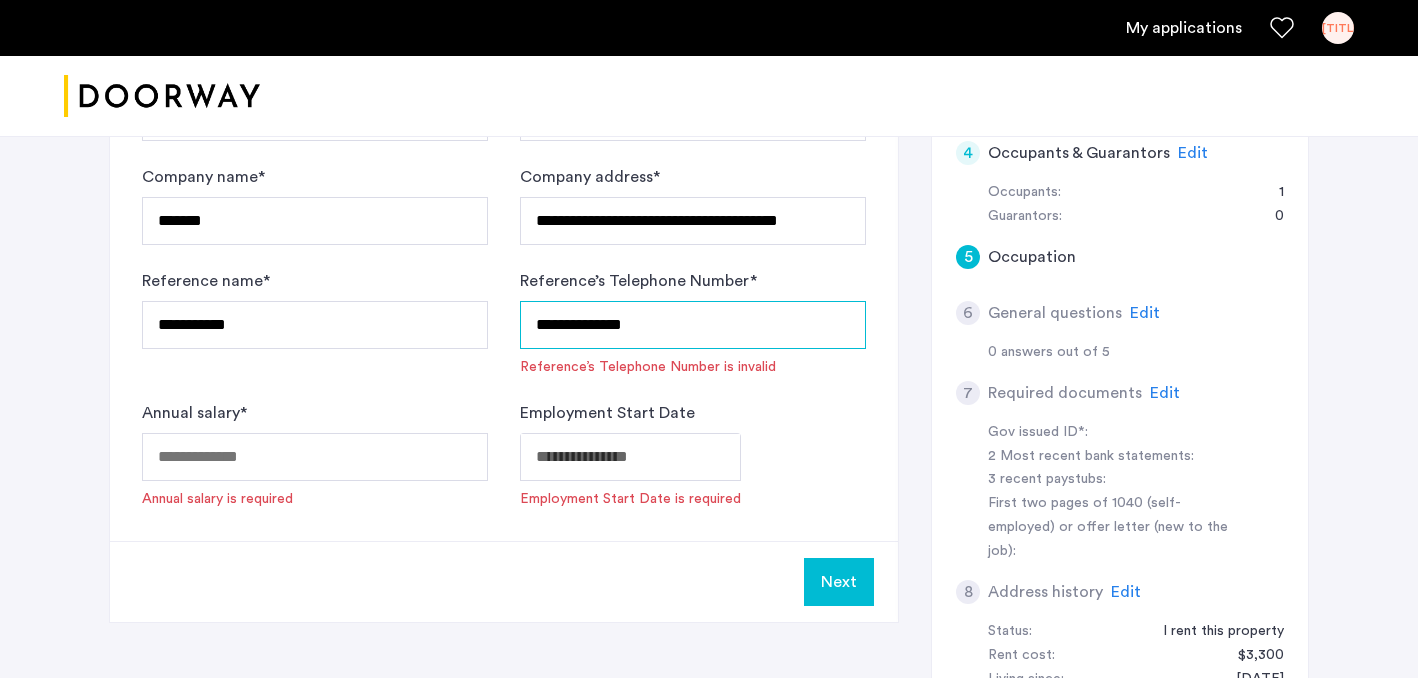 type on "**********" 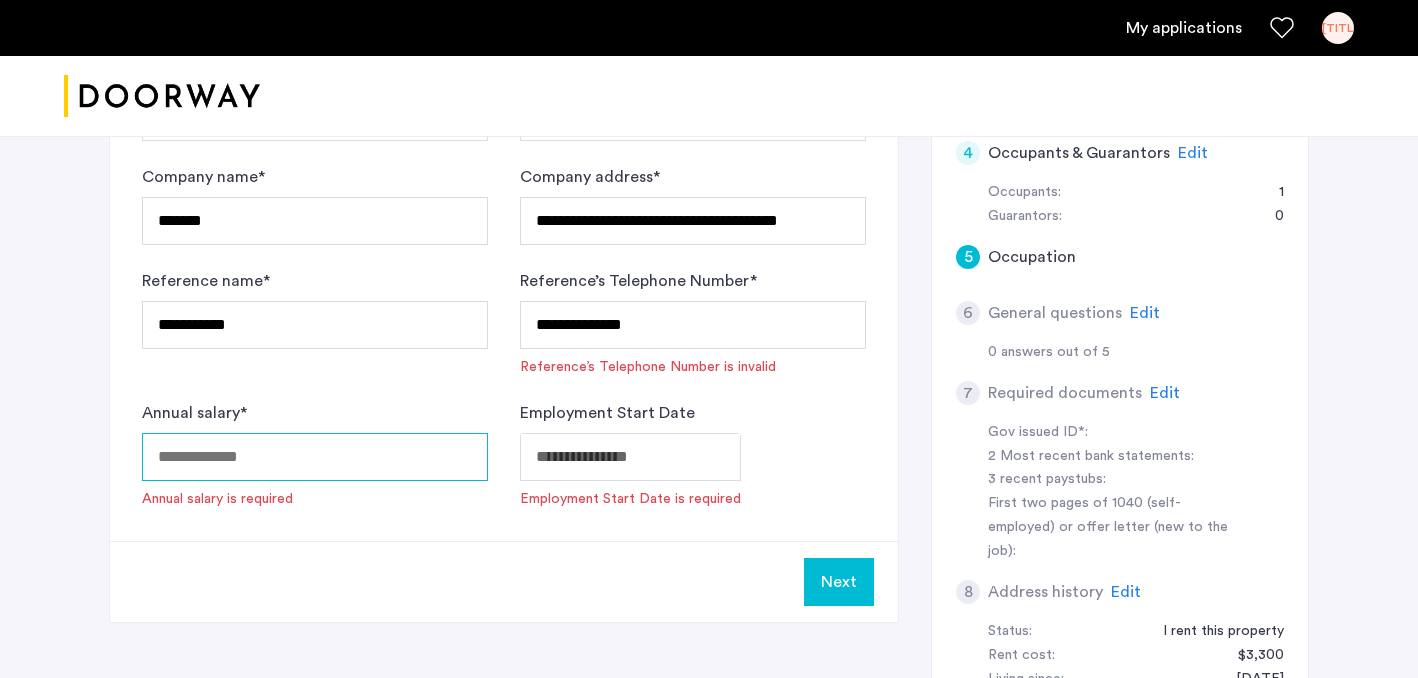 click on "Annual salary  *" at bounding box center (315, 457) 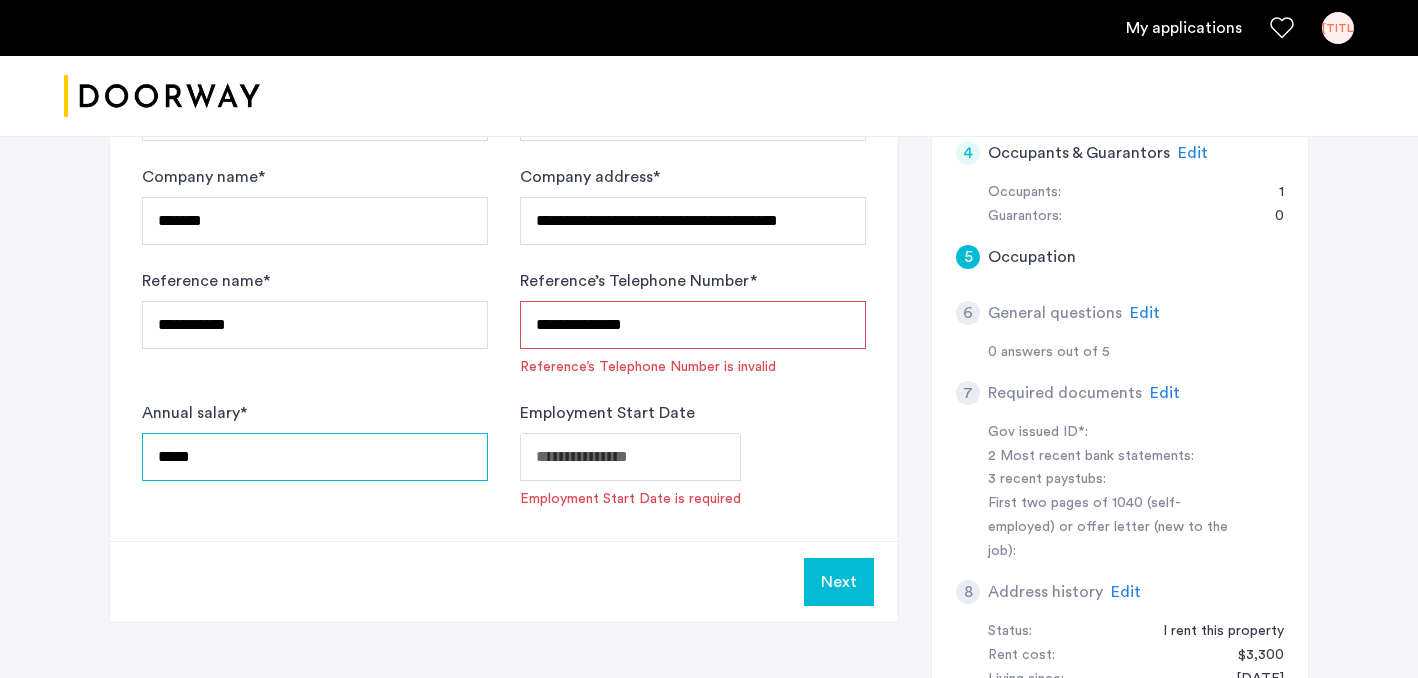 type on "*****" 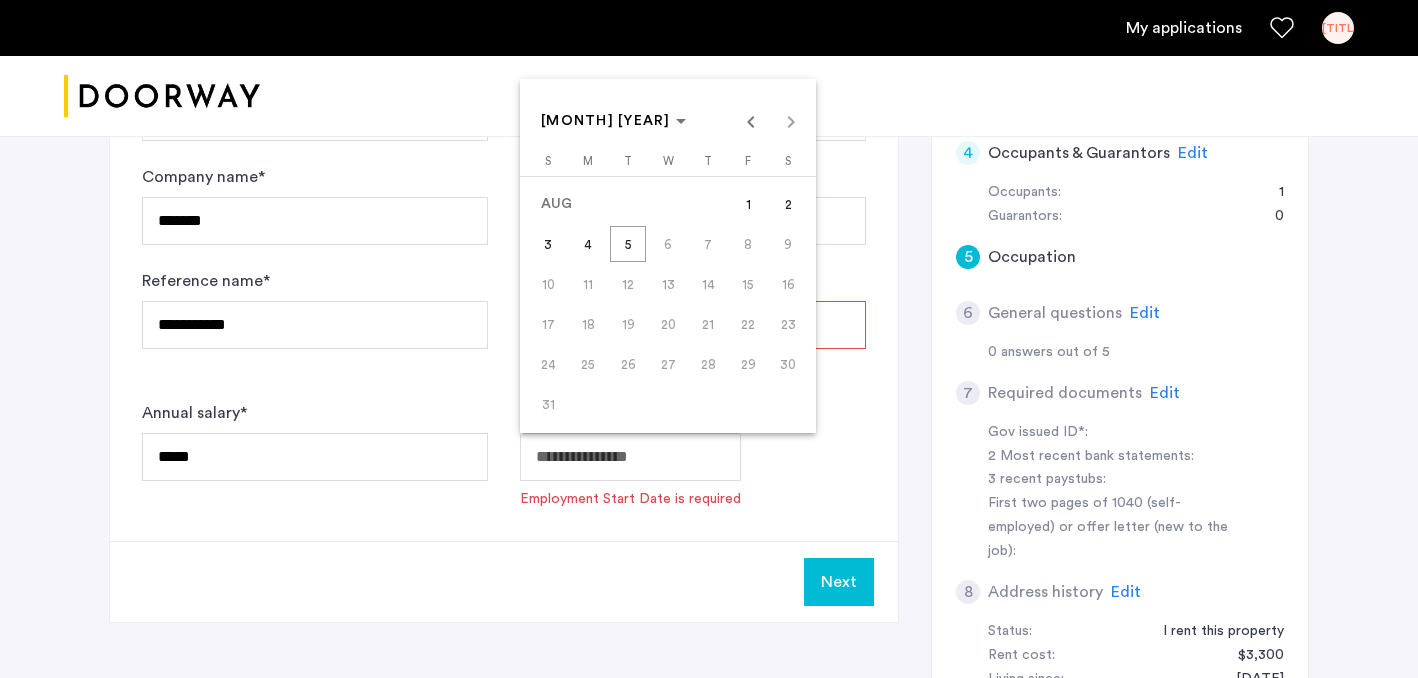 click on "**********" at bounding box center [709, -261] 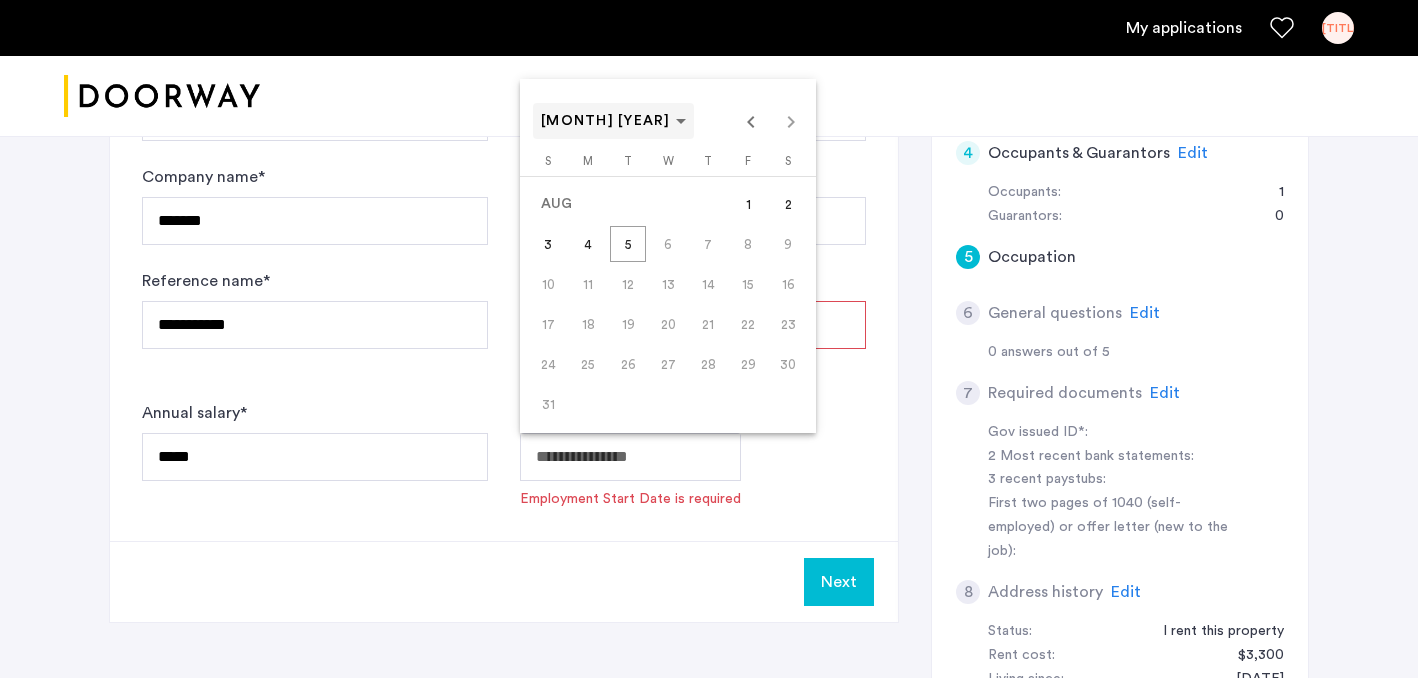 click on "[MONTH] [YEAR]" at bounding box center (606, 121) 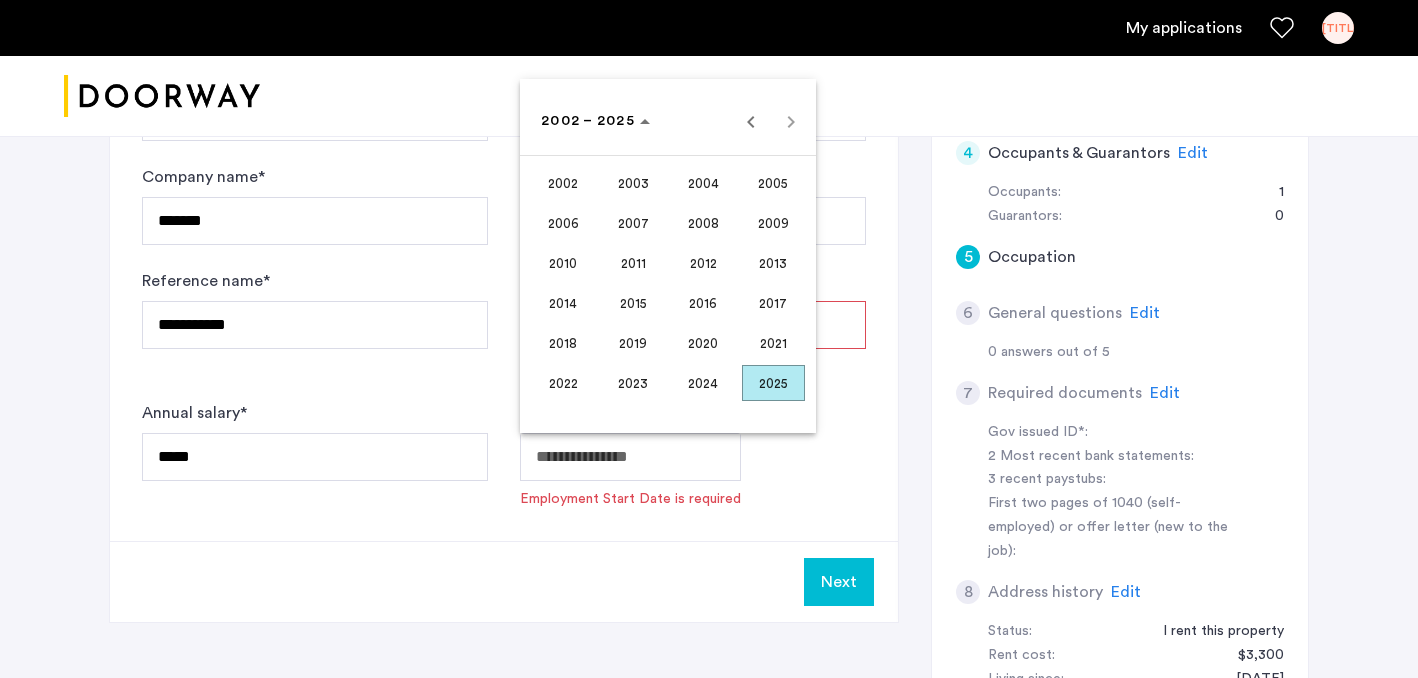 click on "2023" at bounding box center [633, 383] 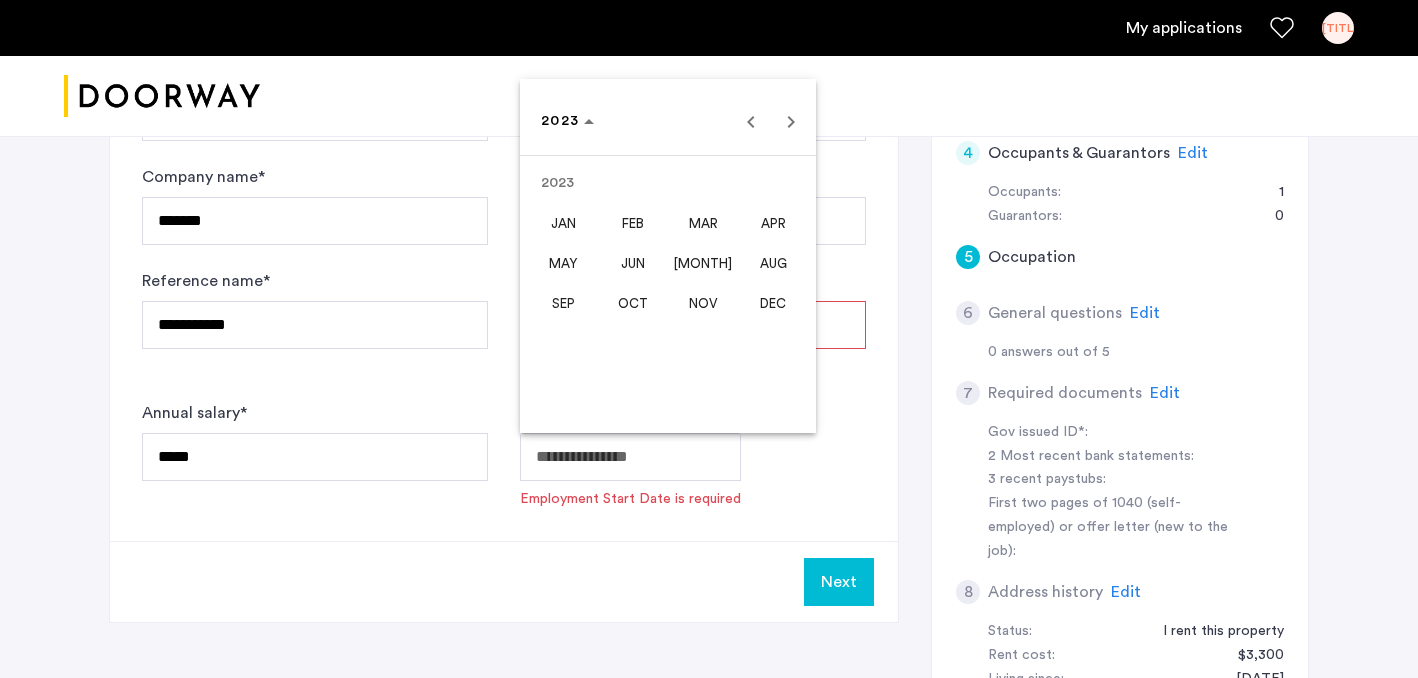 click on "OCT" at bounding box center (633, 303) 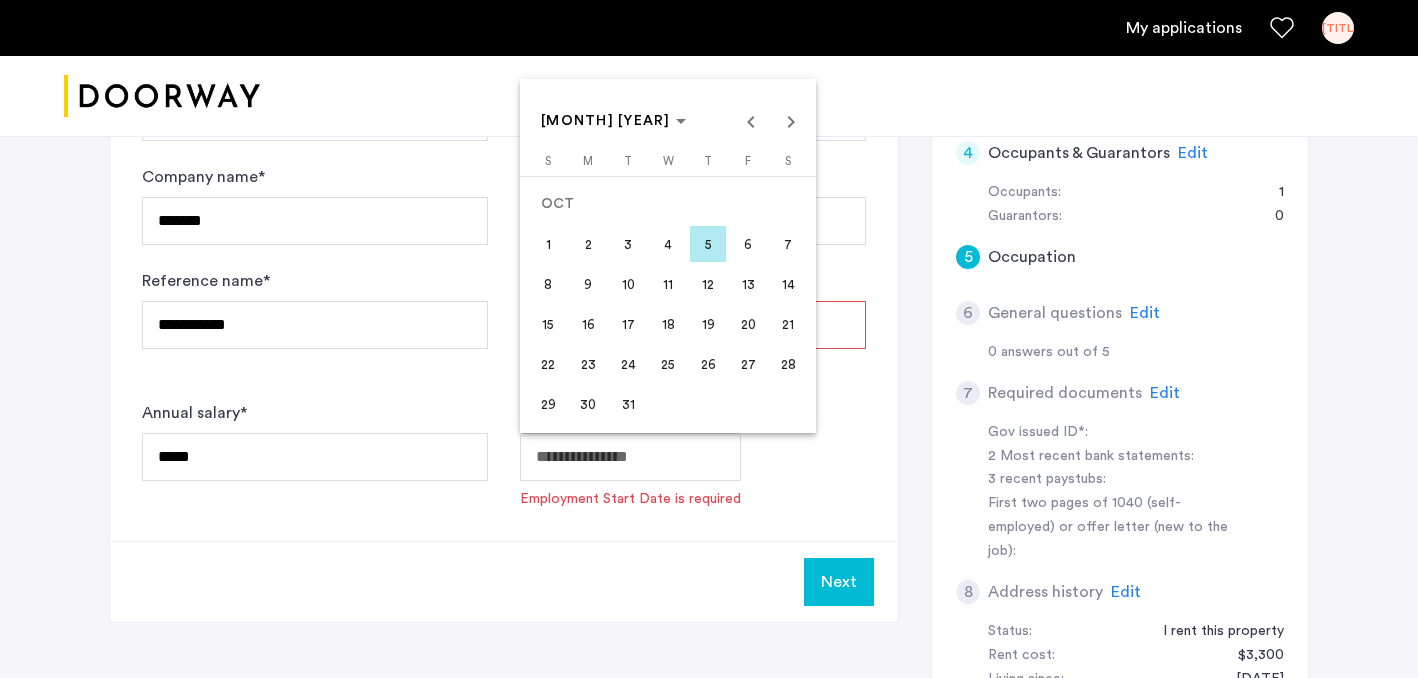 click on "23" at bounding box center [588, 364] 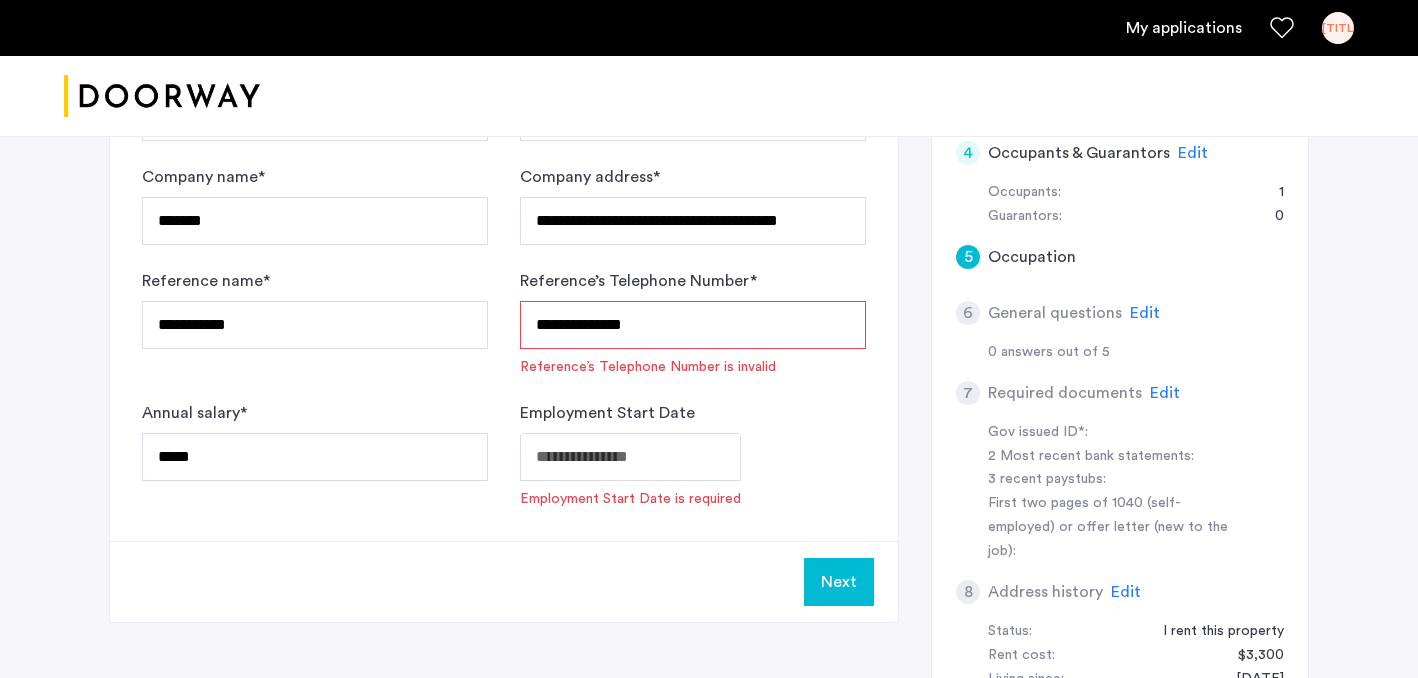 type on "**********" 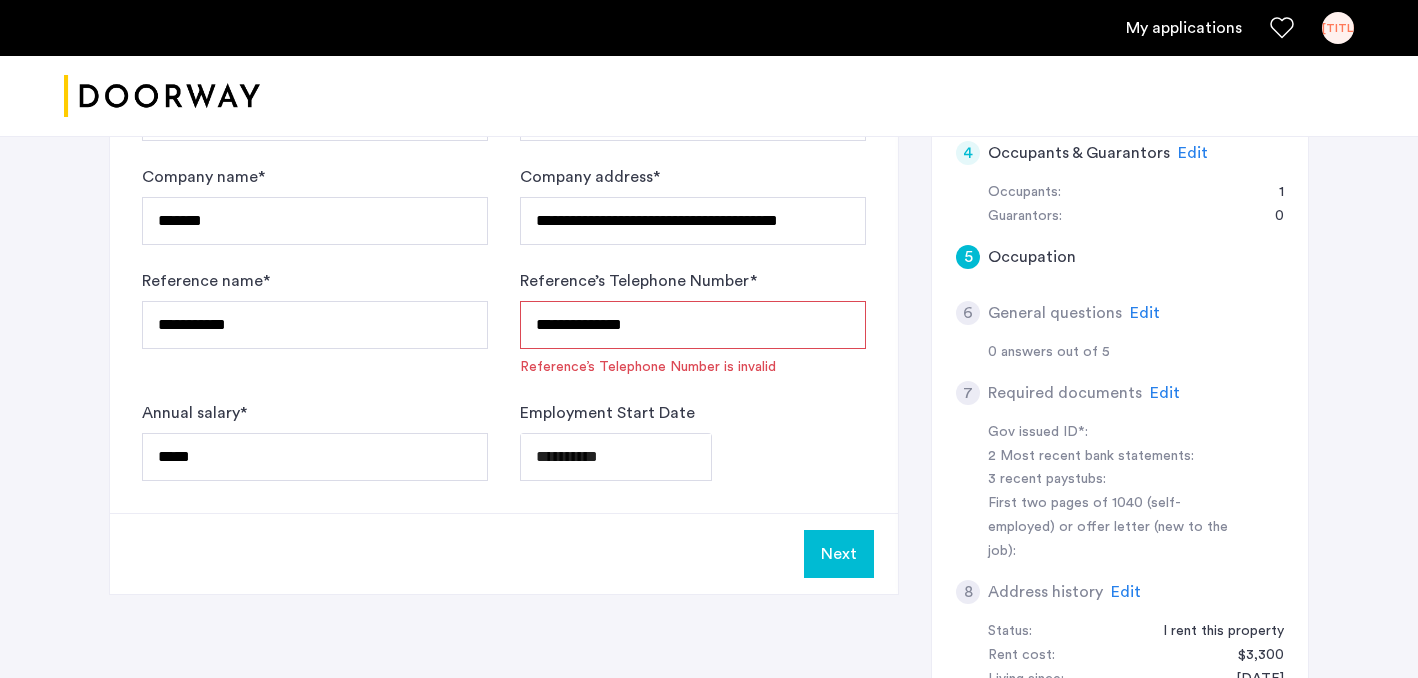 click on "**********" 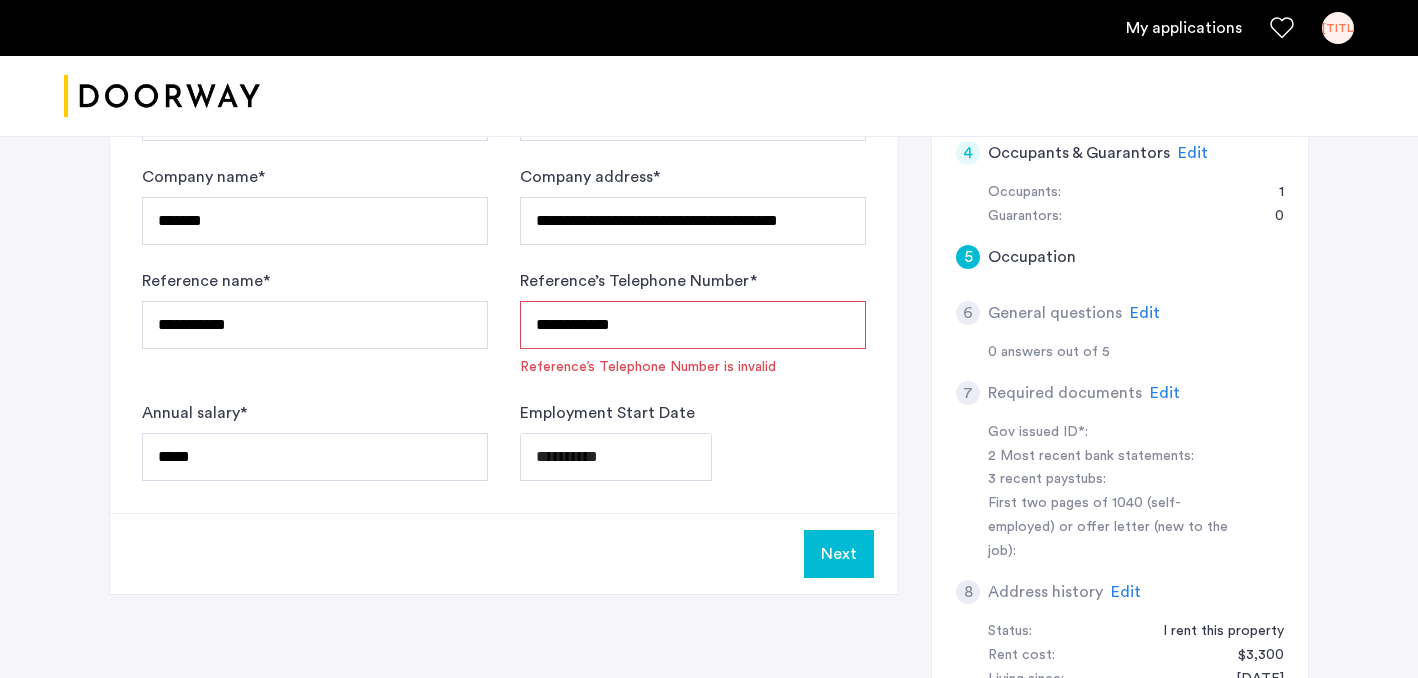 click on "**********" at bounding box center (693, 325) 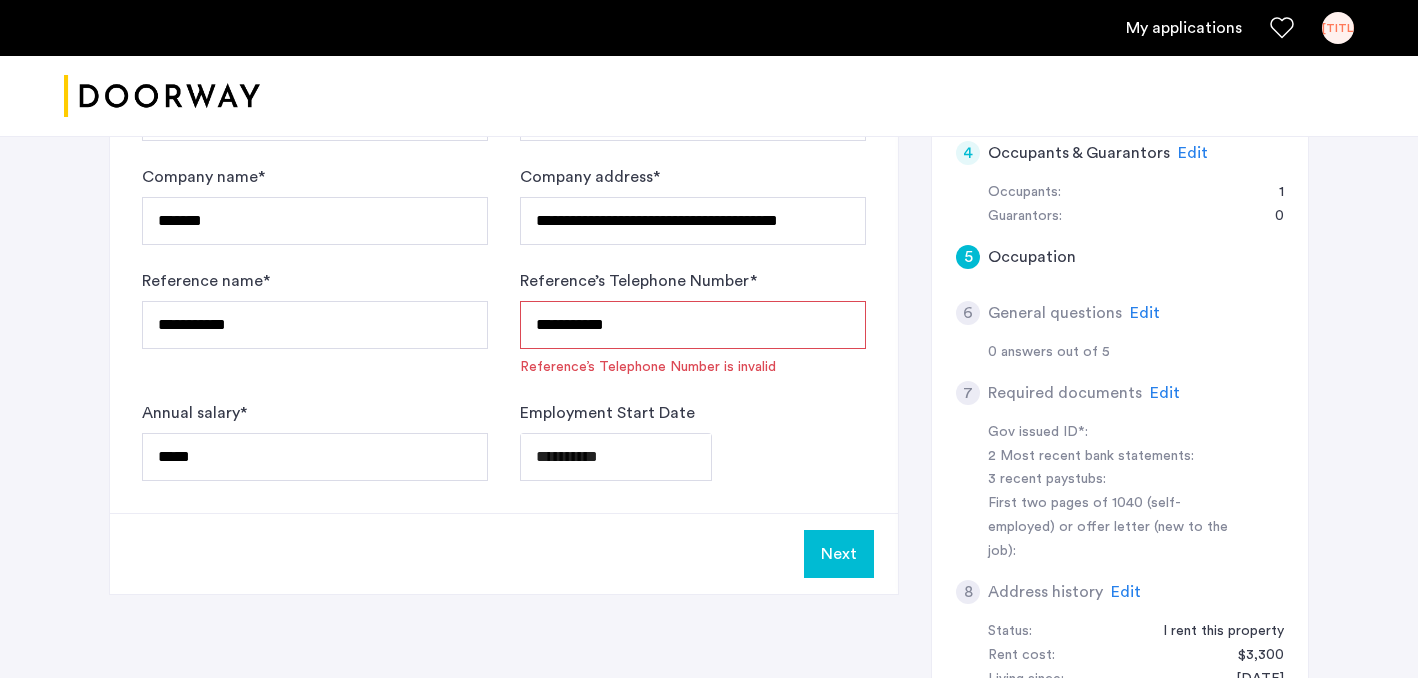 click on "**********" at bounding box center [693, 325] 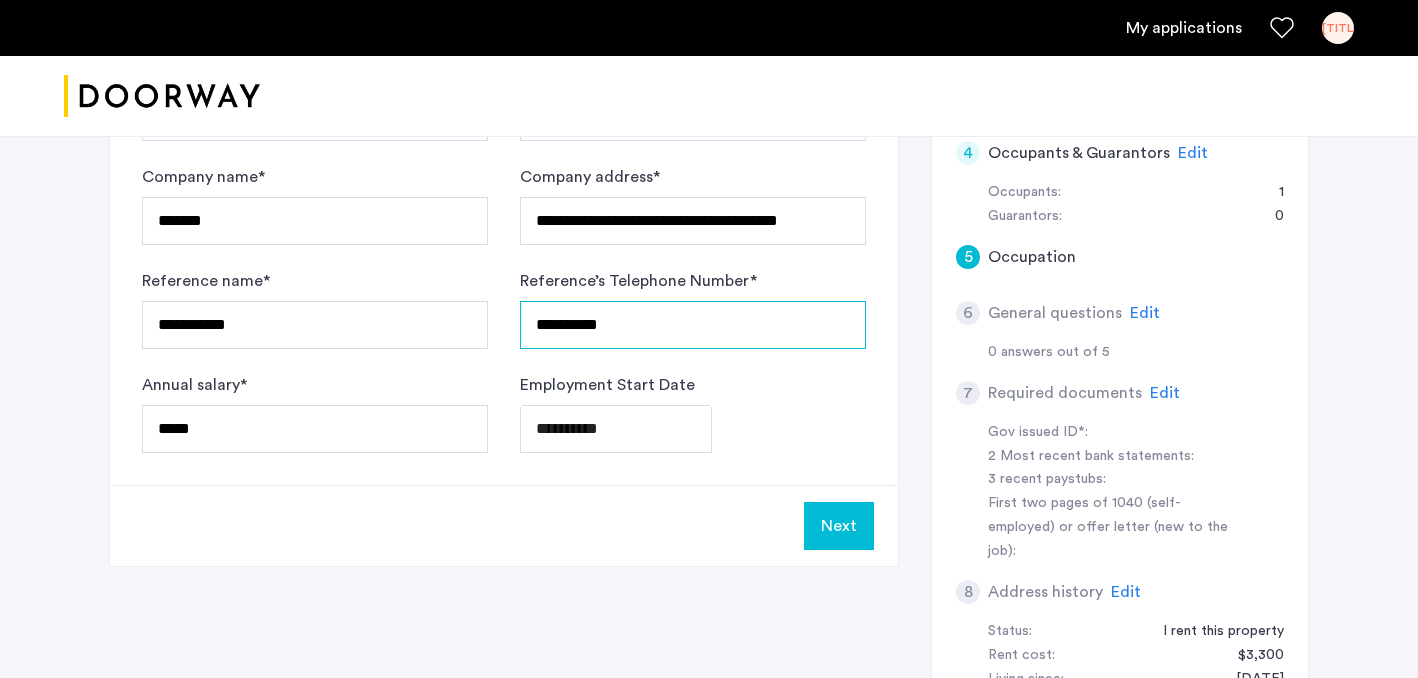 type on "**********" 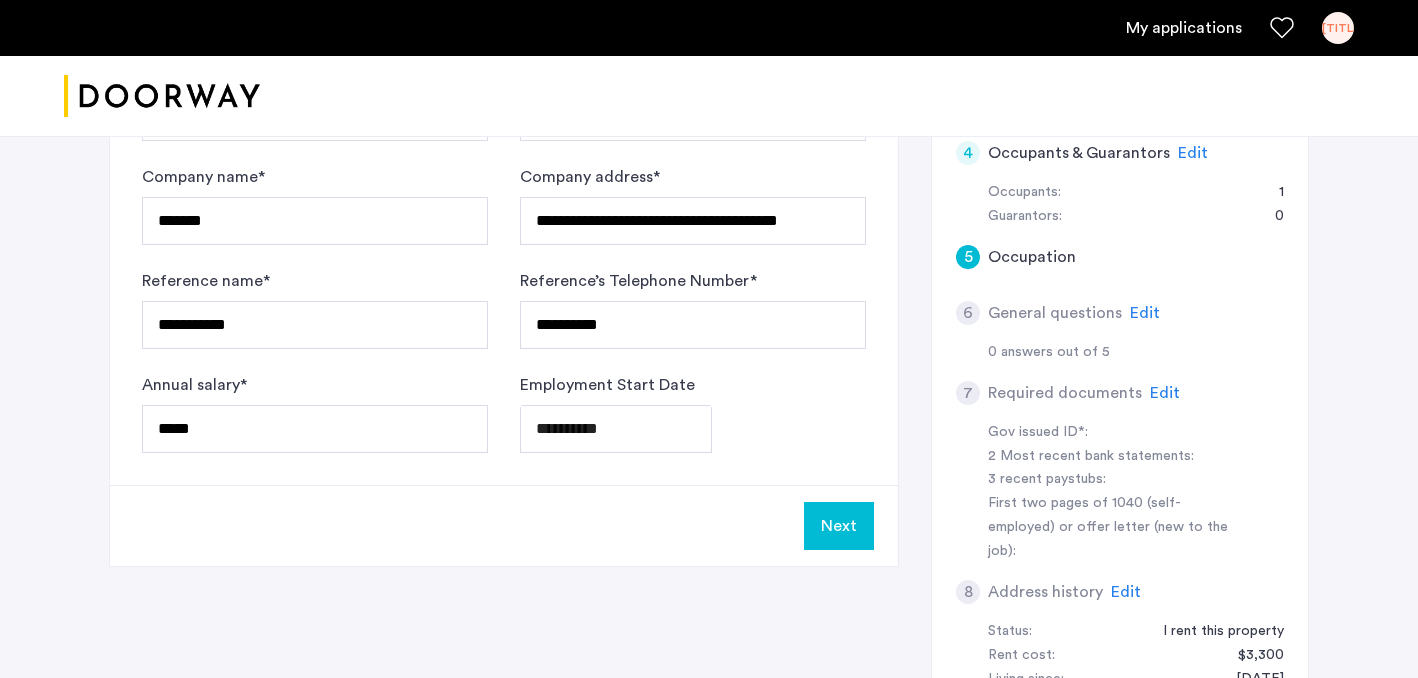 click on "**********" 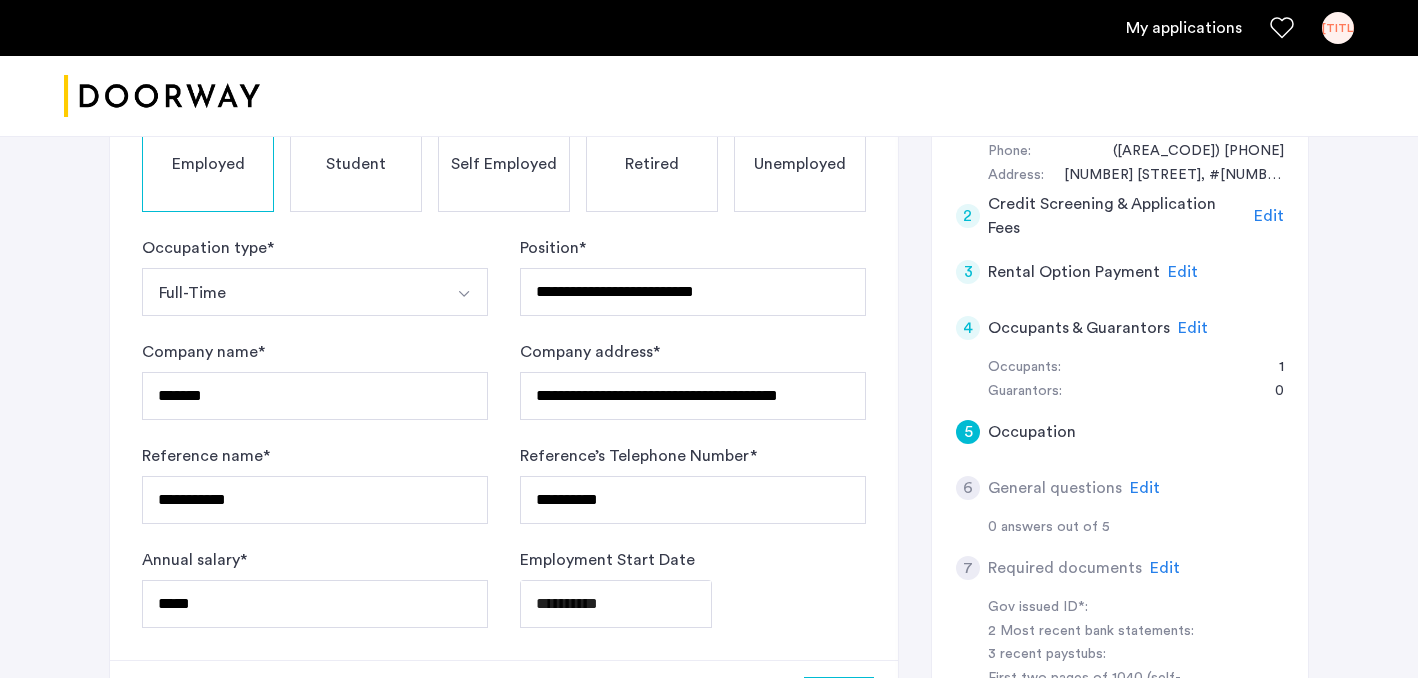 scroll, scrollTop: 603, scrollLeft: 0, axis: vertical 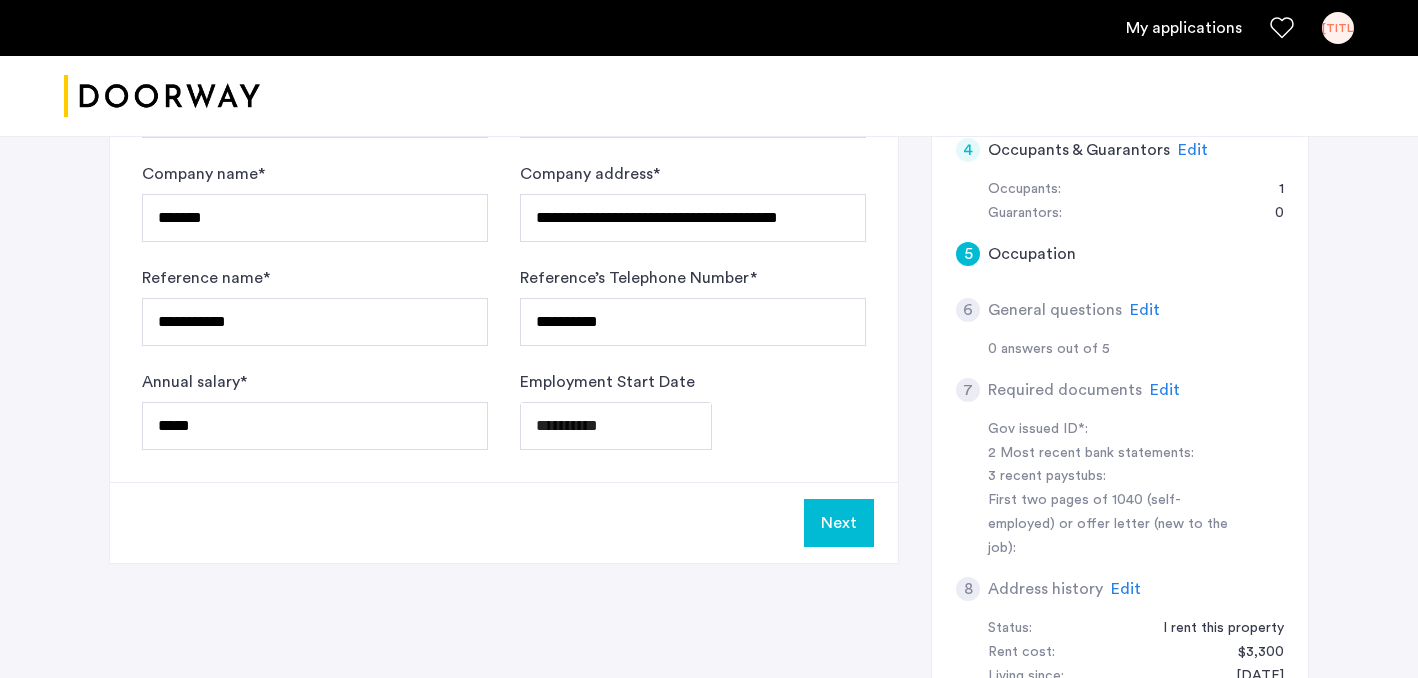 click on "Next" 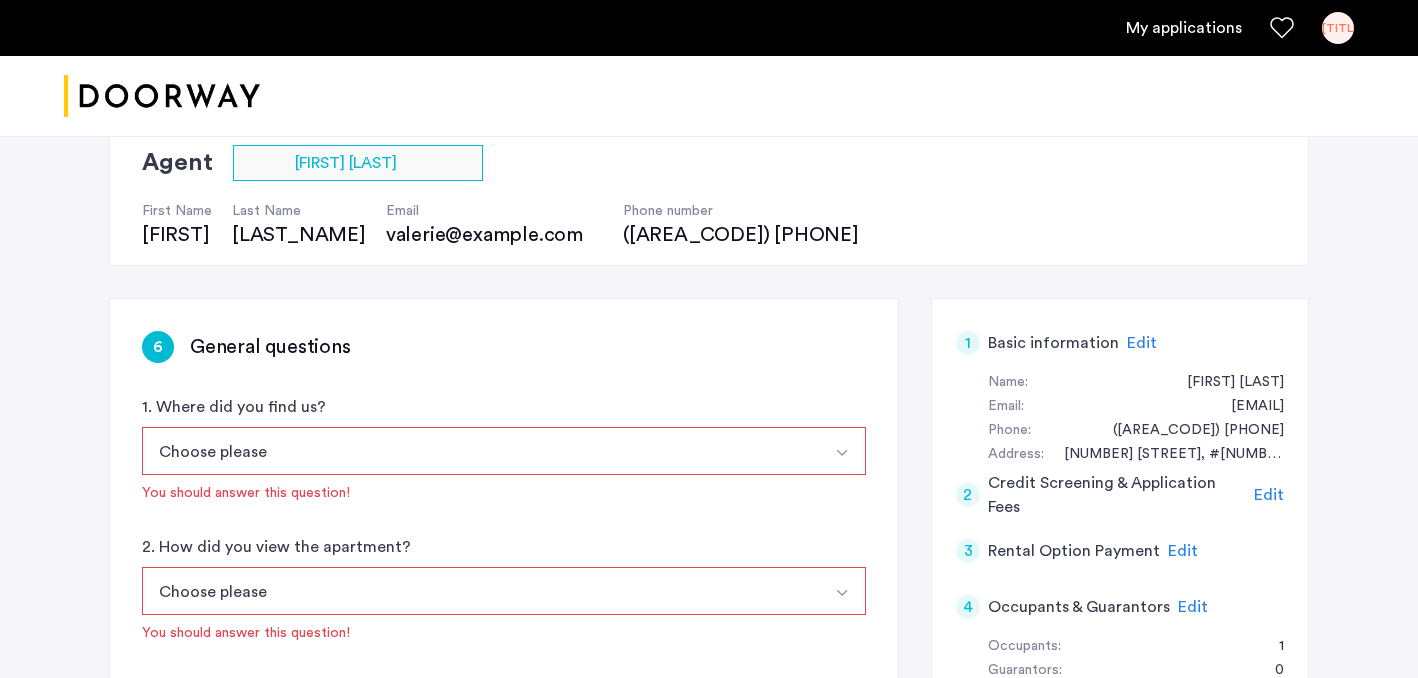 scroll, scrollTop: 291, scrollLeft: 0, axis: vertical 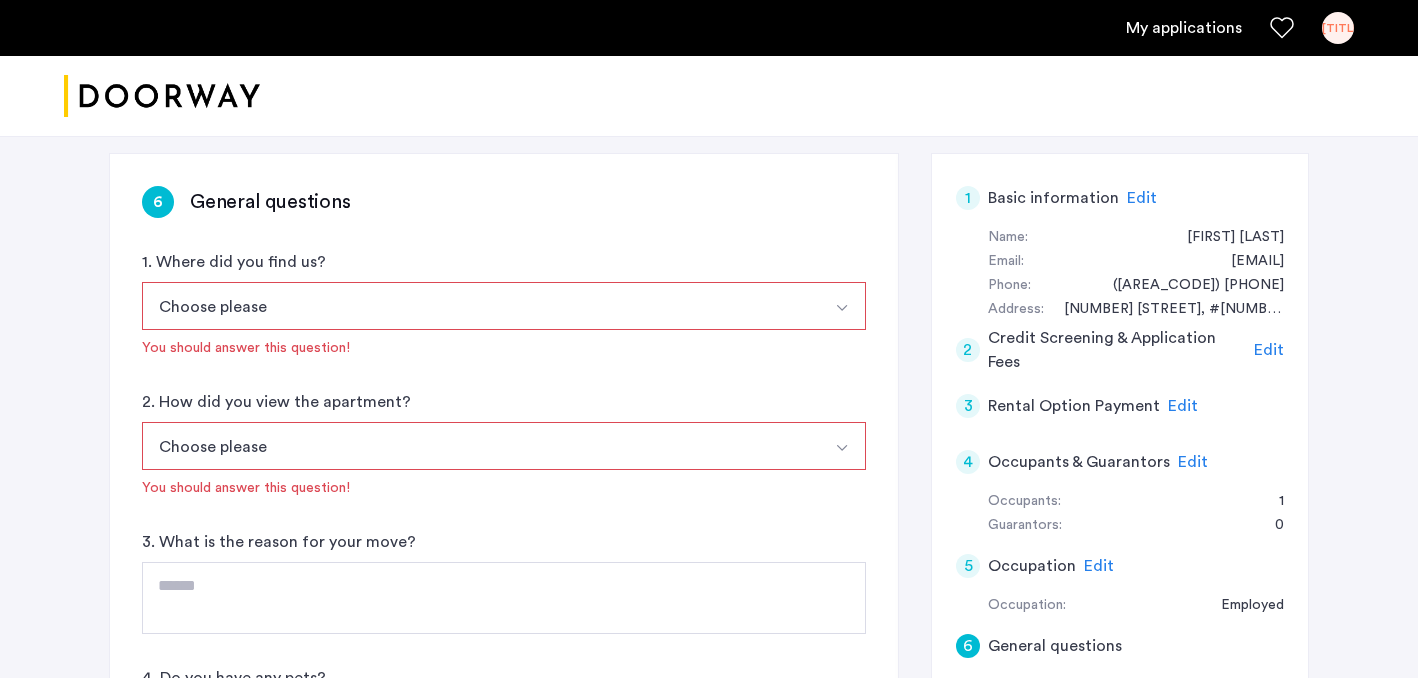 click on "Choose please" at bounding box center [480, 306] 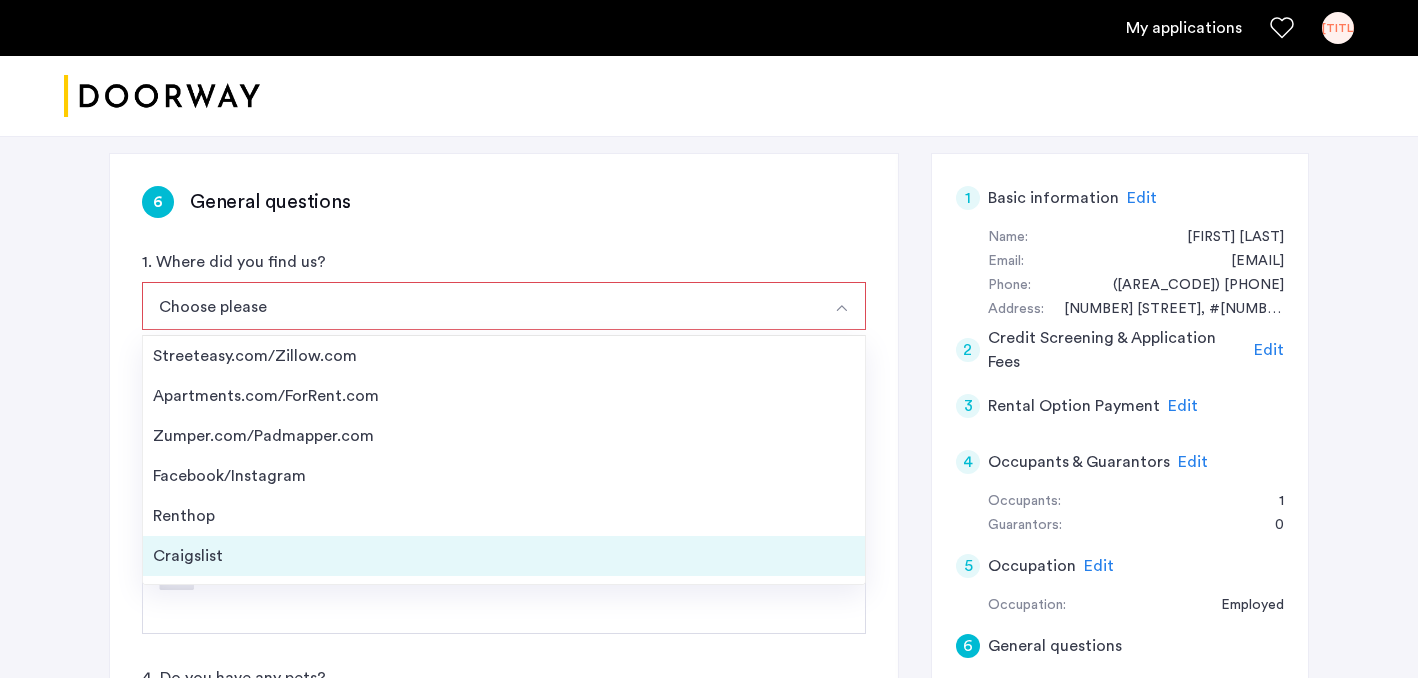 scroll, scrollTop: 32, scrollLeft: 0, axis: vertical 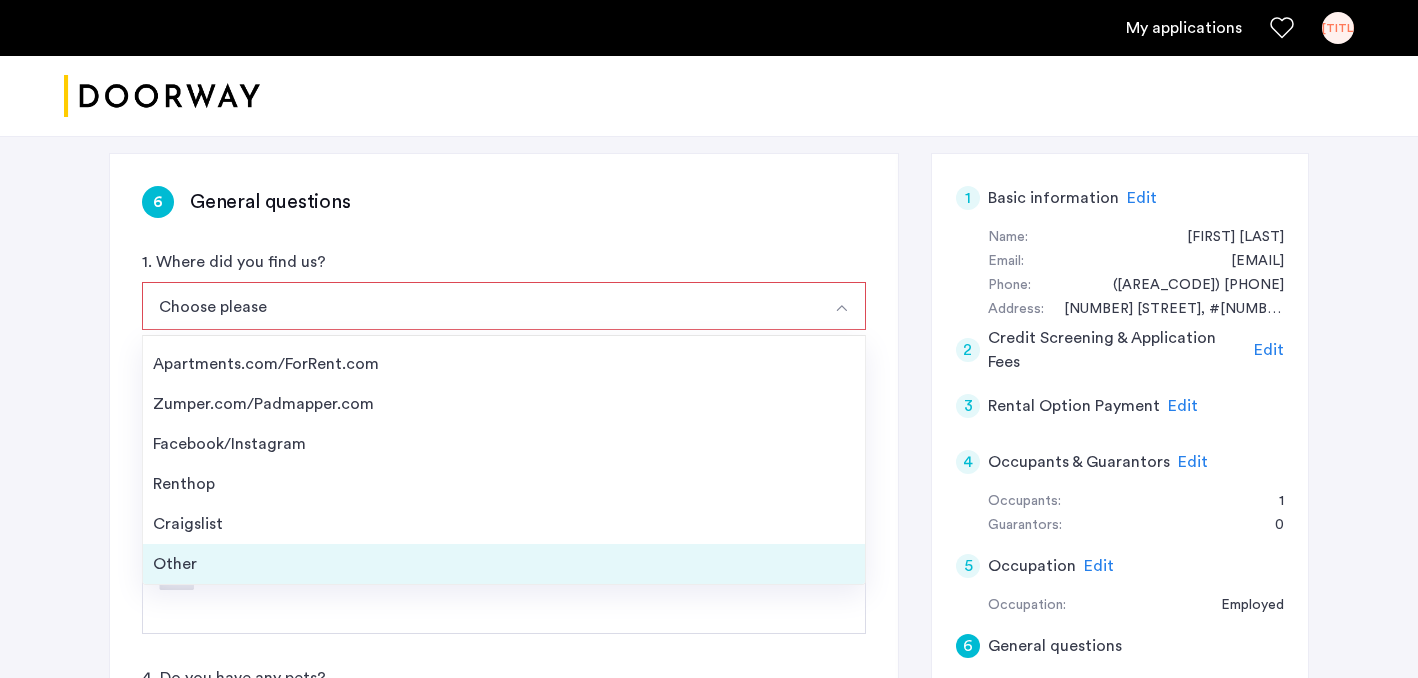 click on "Other" at bounding box center (504, 564) 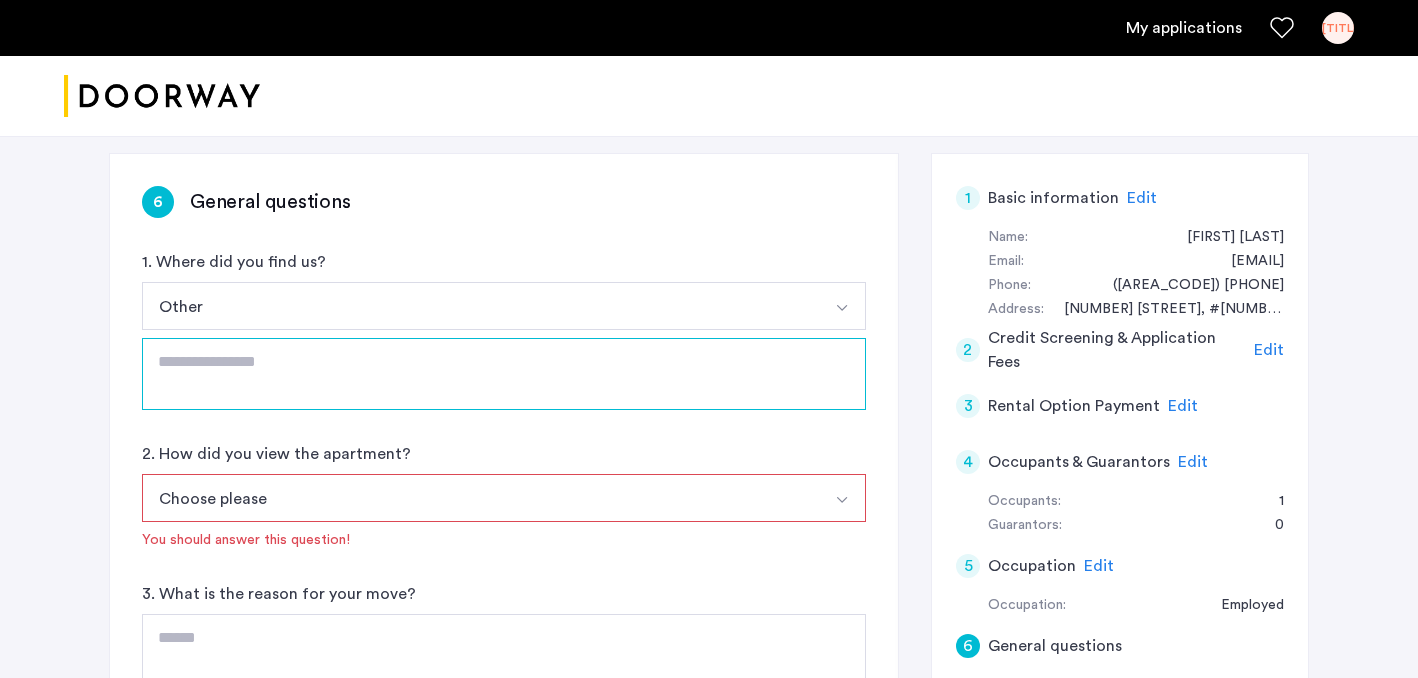 click at bounding box center (504, 374) 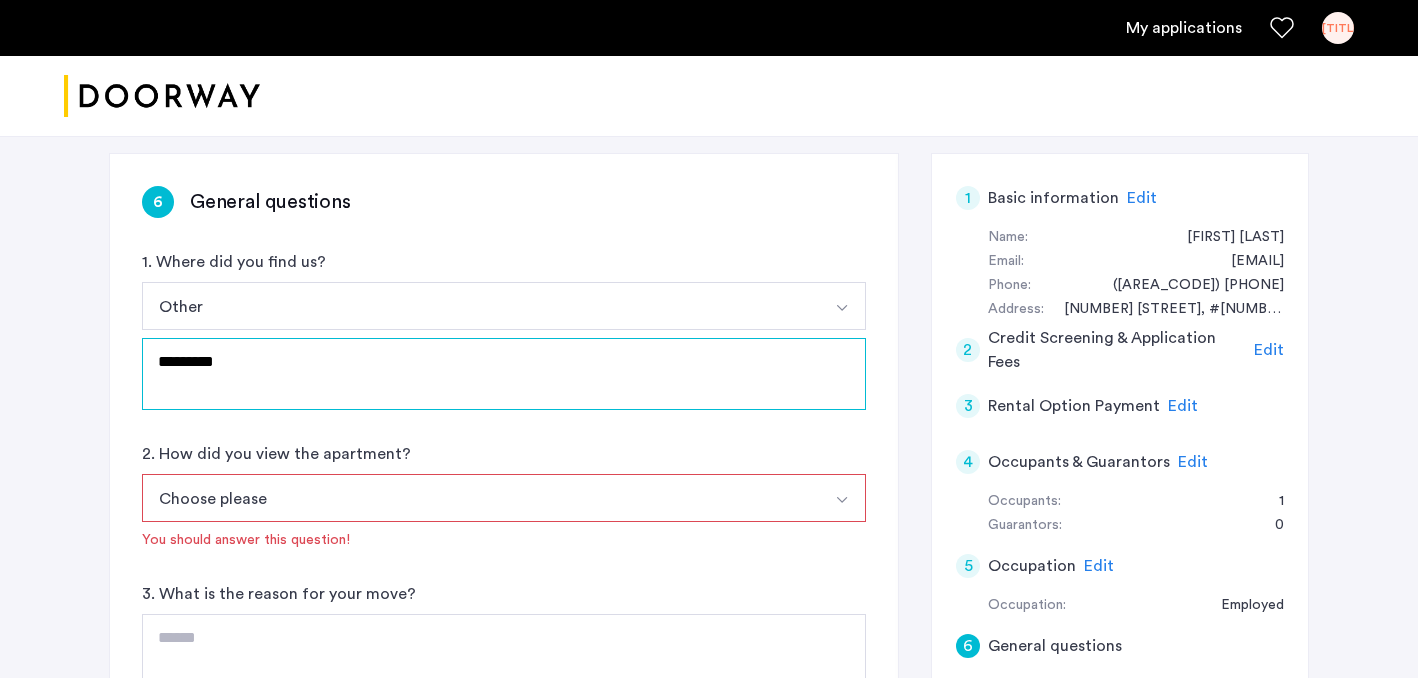 type on "*********" 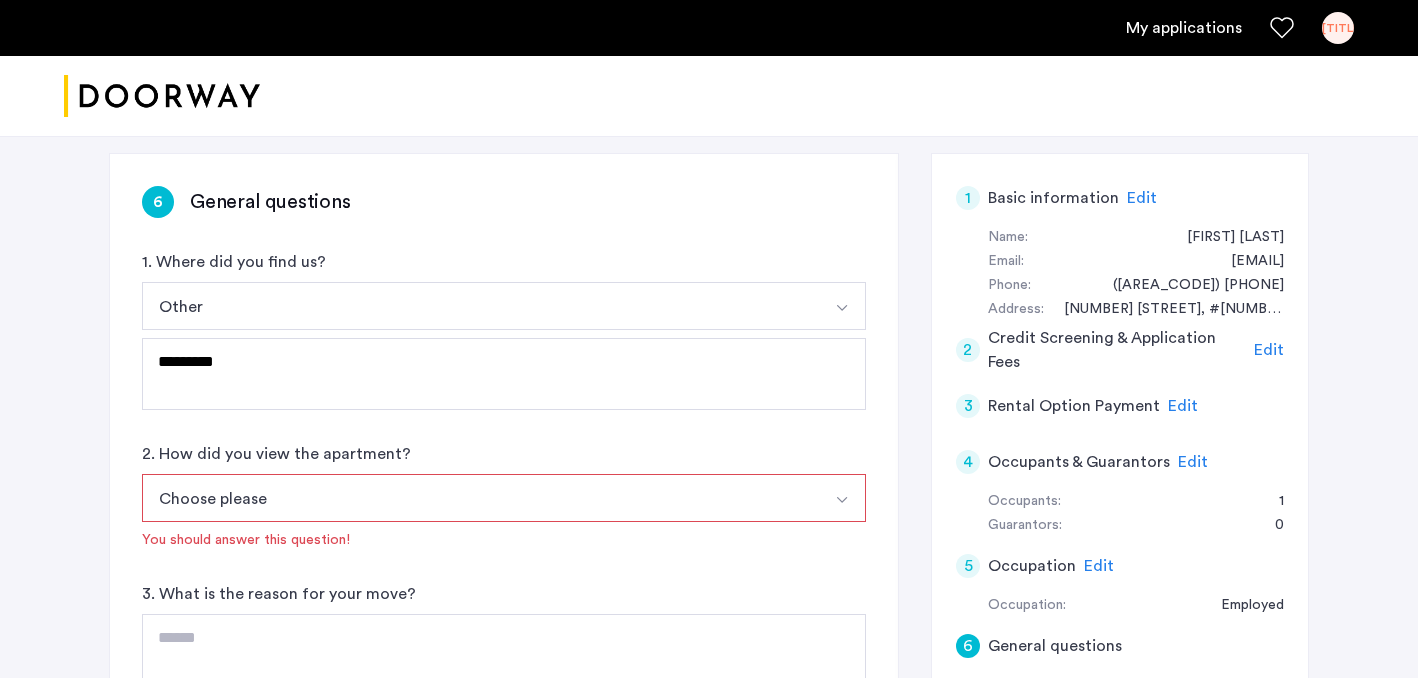 click on "Choose please" at bounding box center [480, 498] 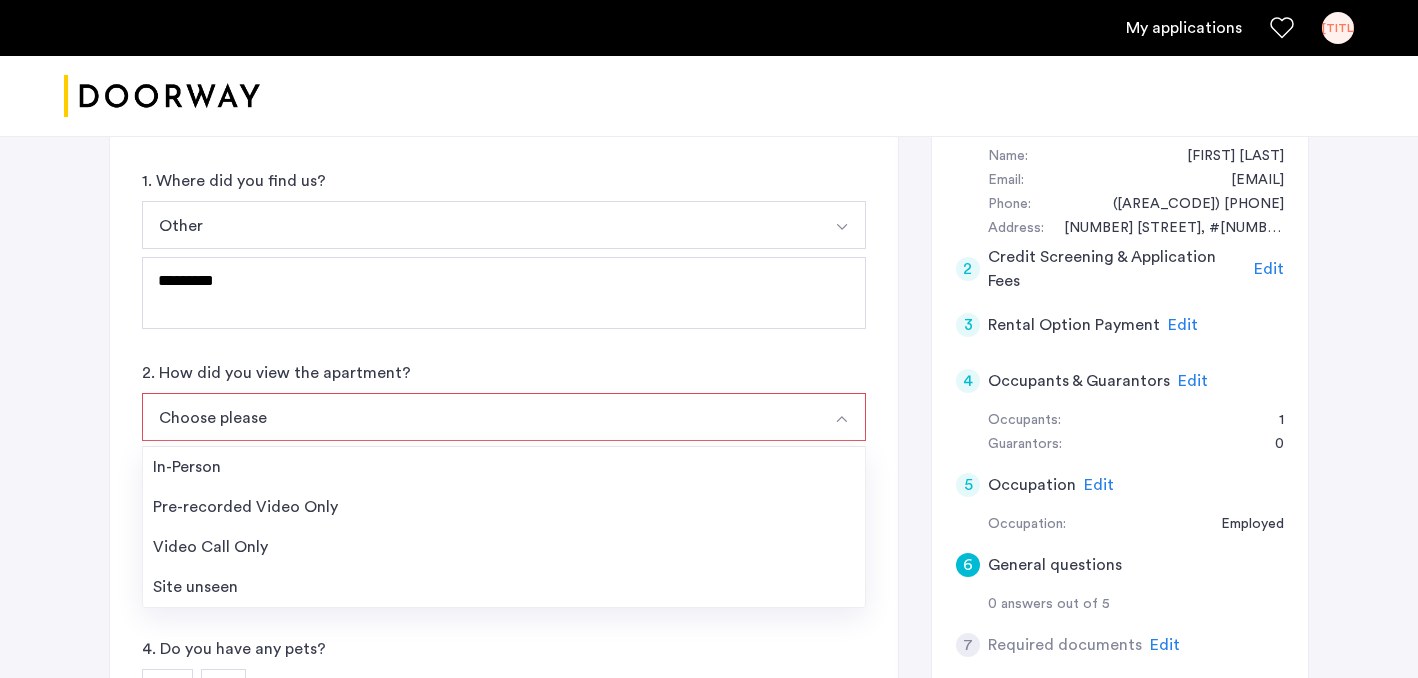 scroll, scrollTop: 377, scrollLeft: 0, axis: vertical 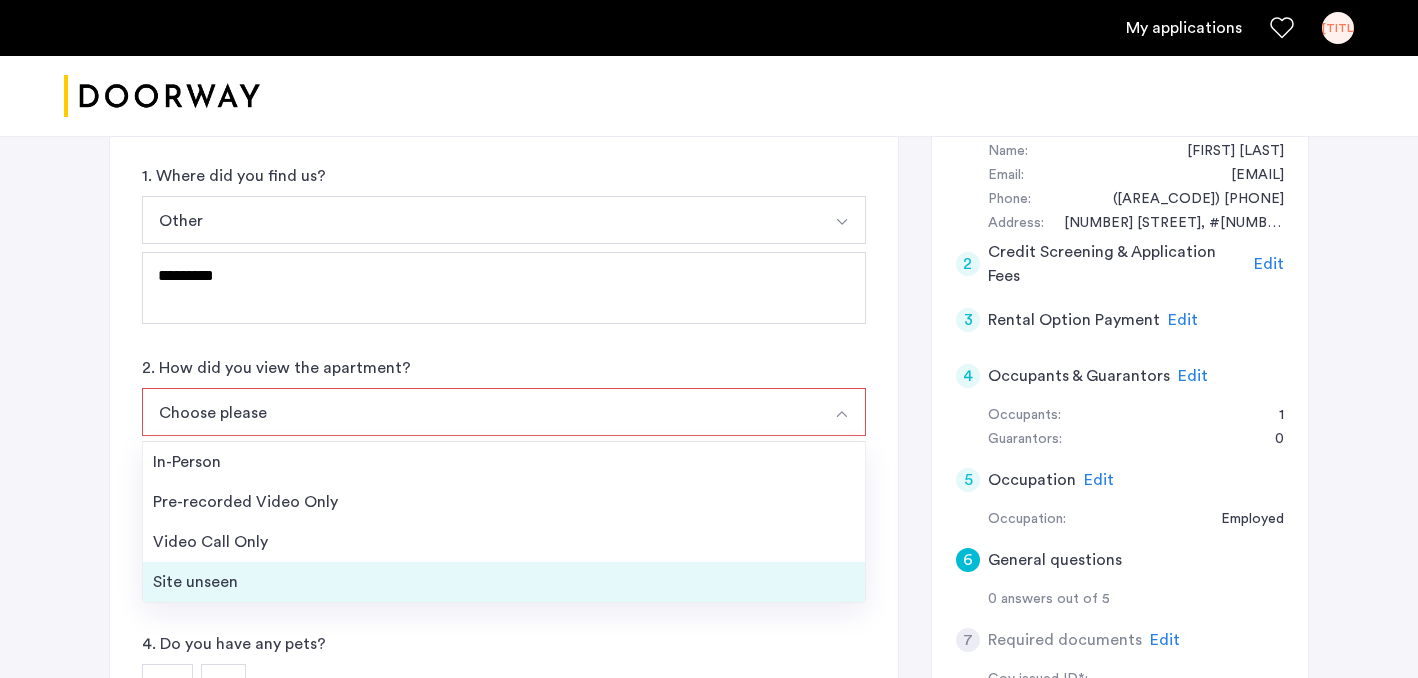 click on "Site unseen" at bounding box center [504, 582] 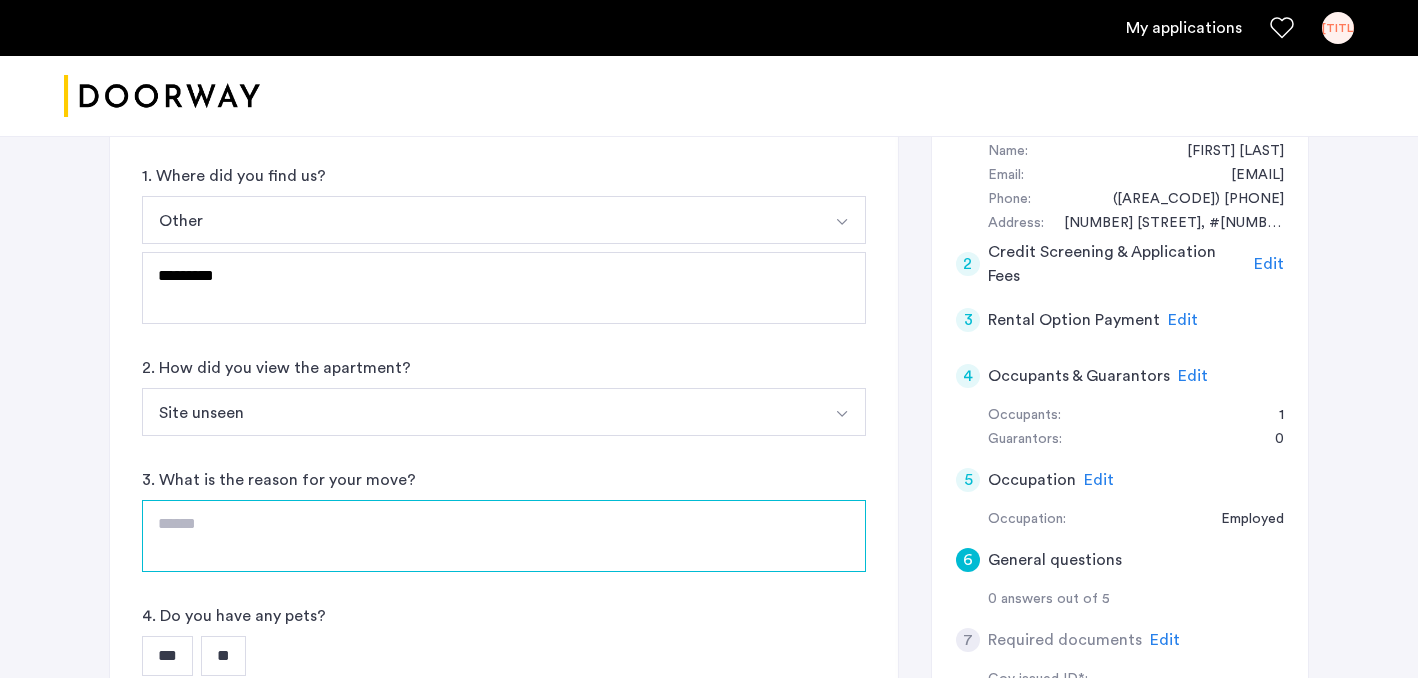 click 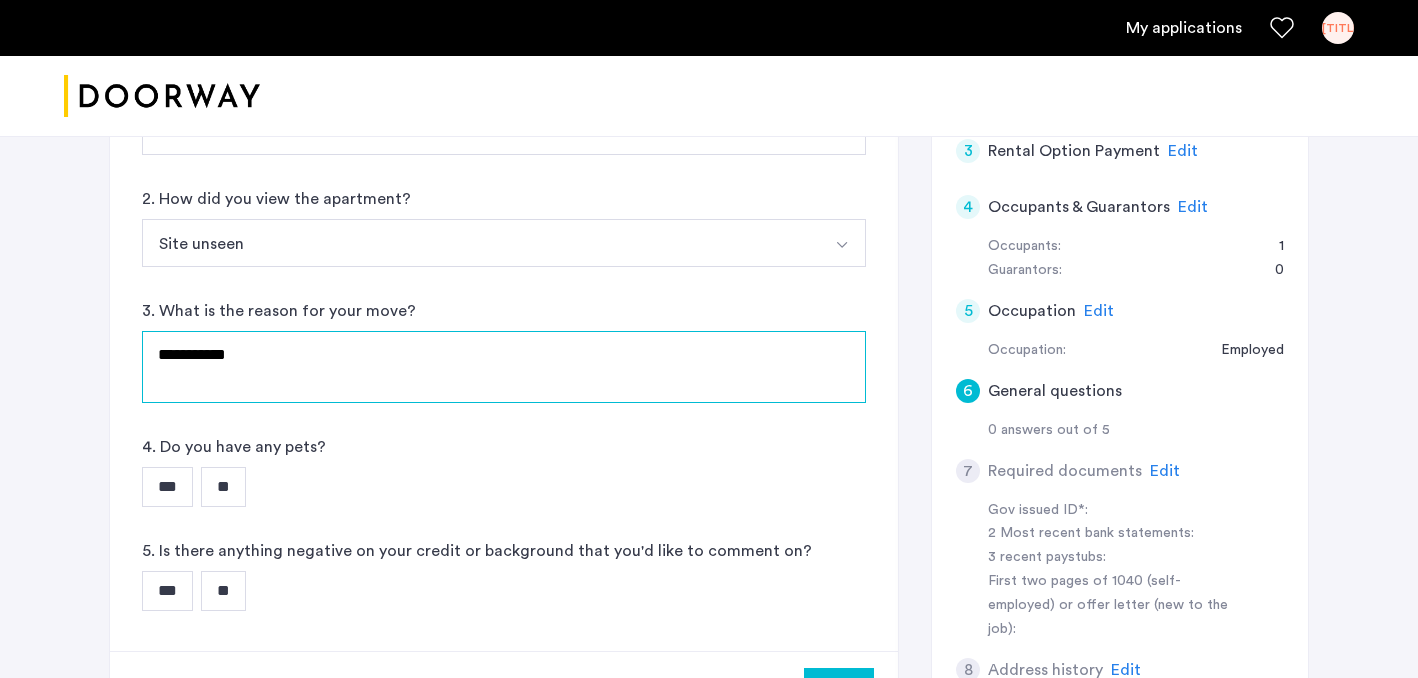 scroll, scrollTop: 575, scrollLeft: 0, axis: vertical 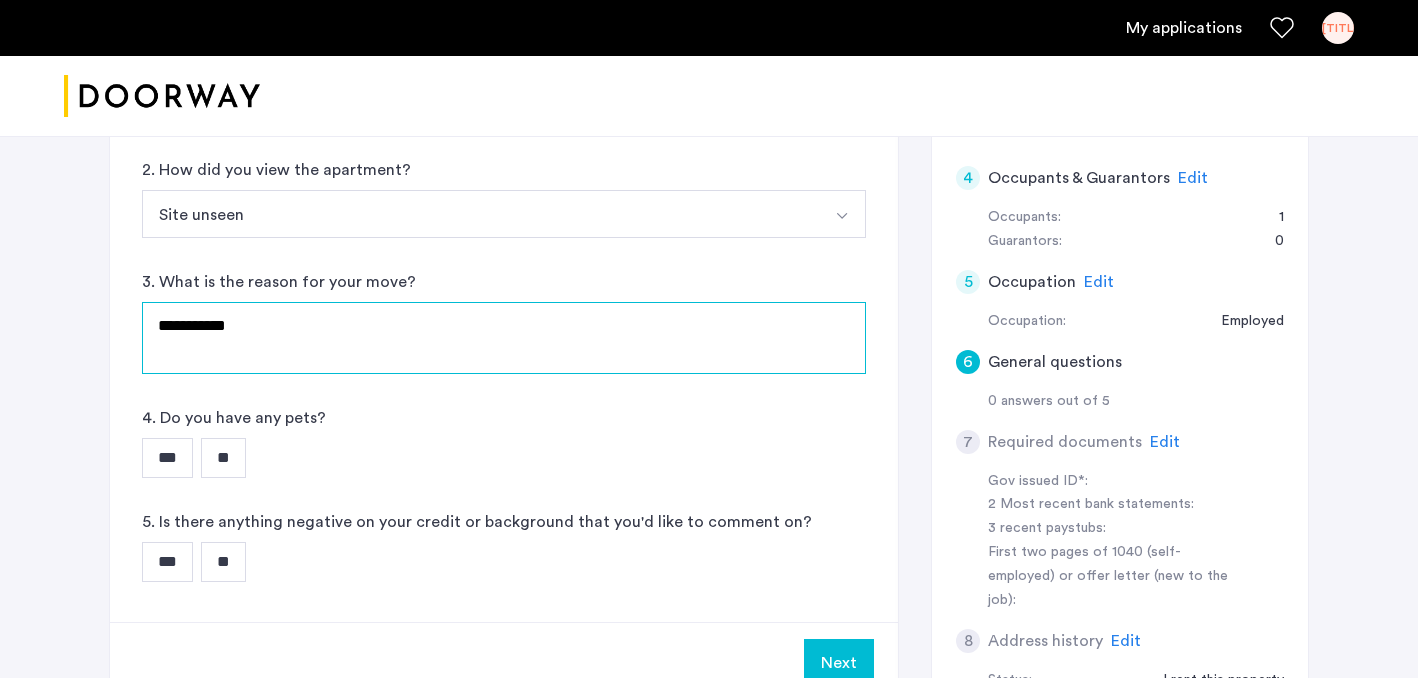 type on "**********" 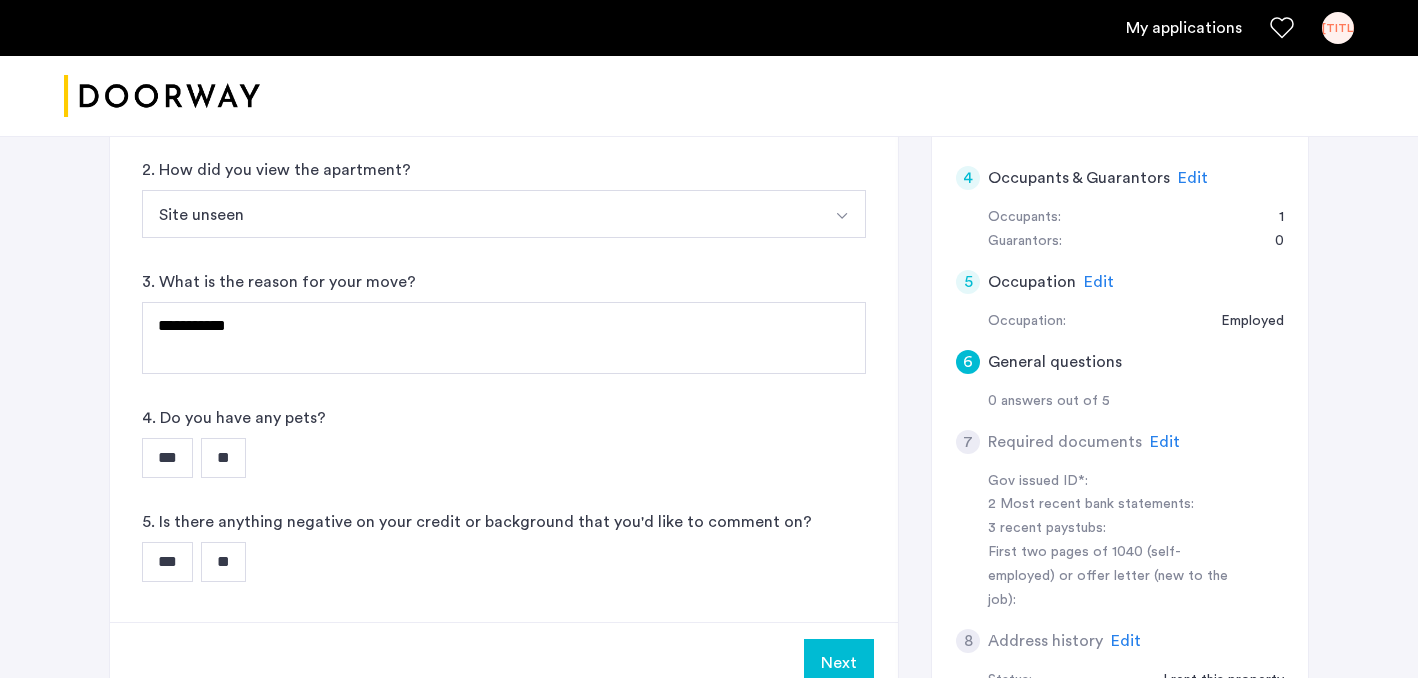 click on "**" at bounding box center (223, 458) 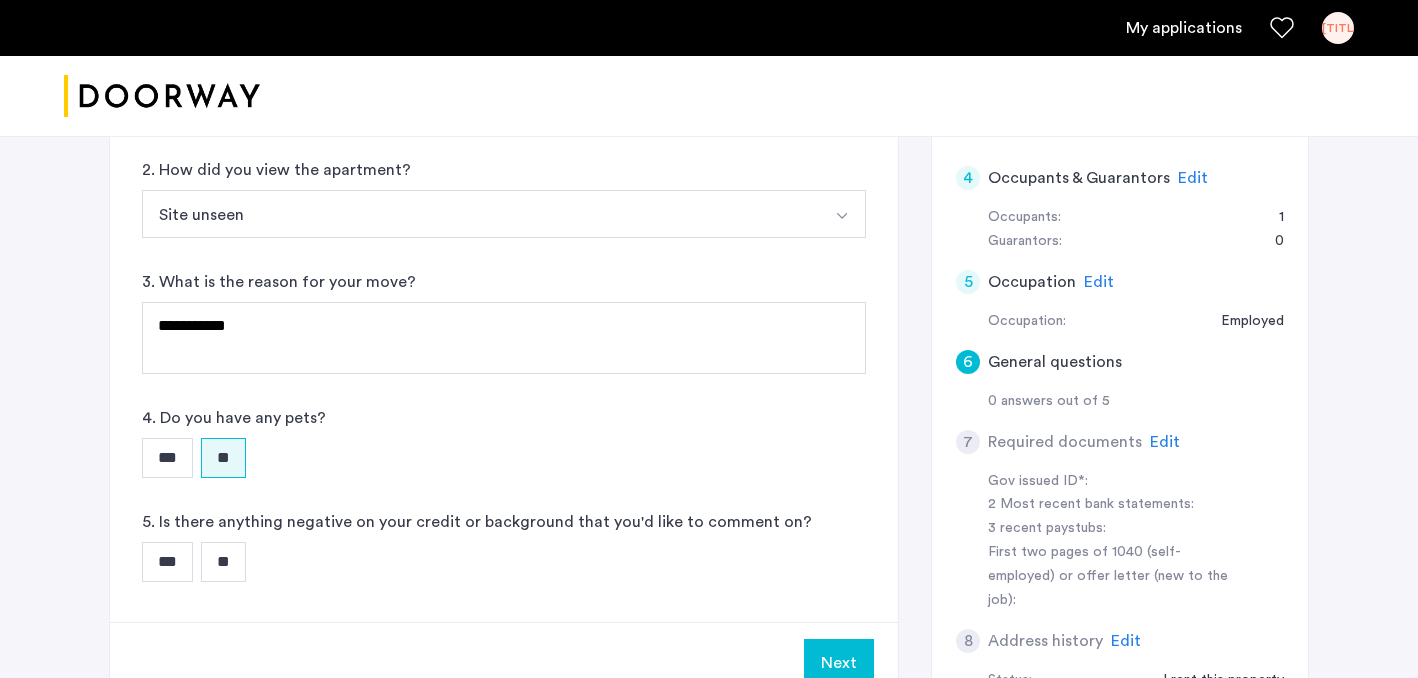 click on "**" at bounding box center (223, 562) 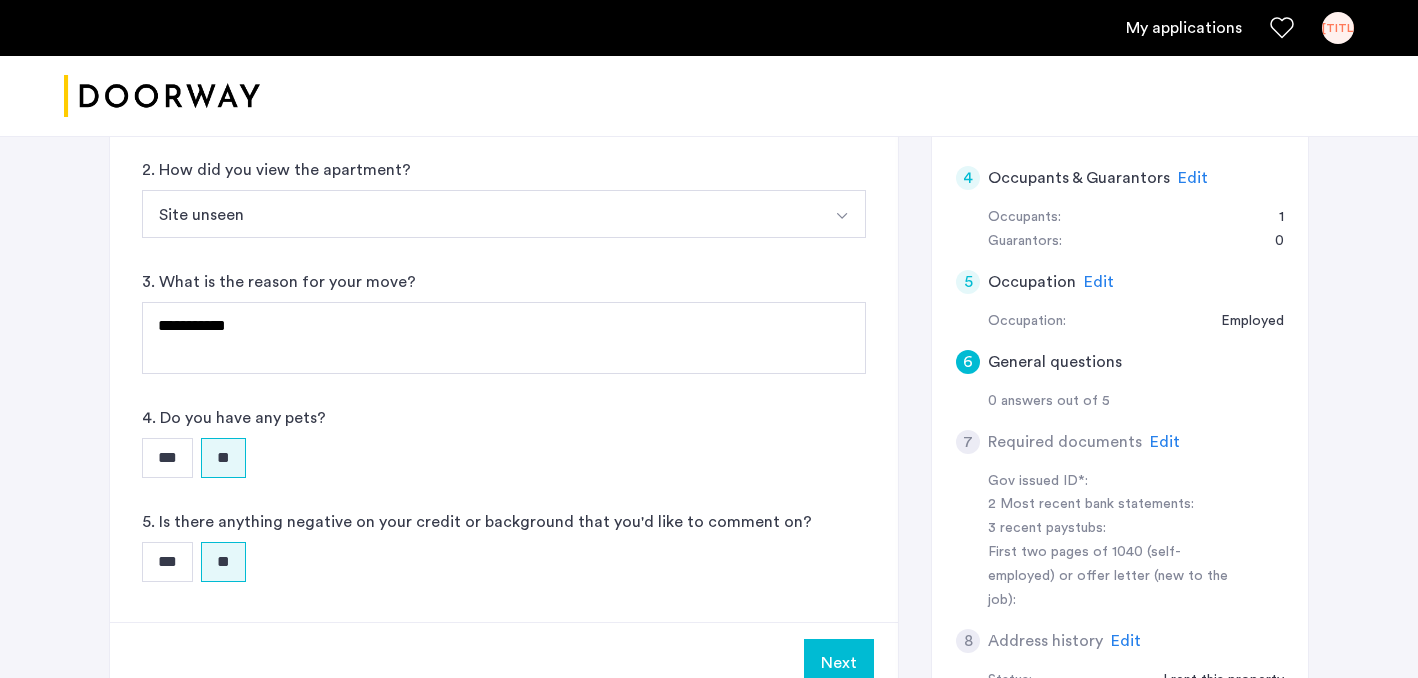 scroll, scrollTop: 810, scrollLeft: 0, axis: vertical 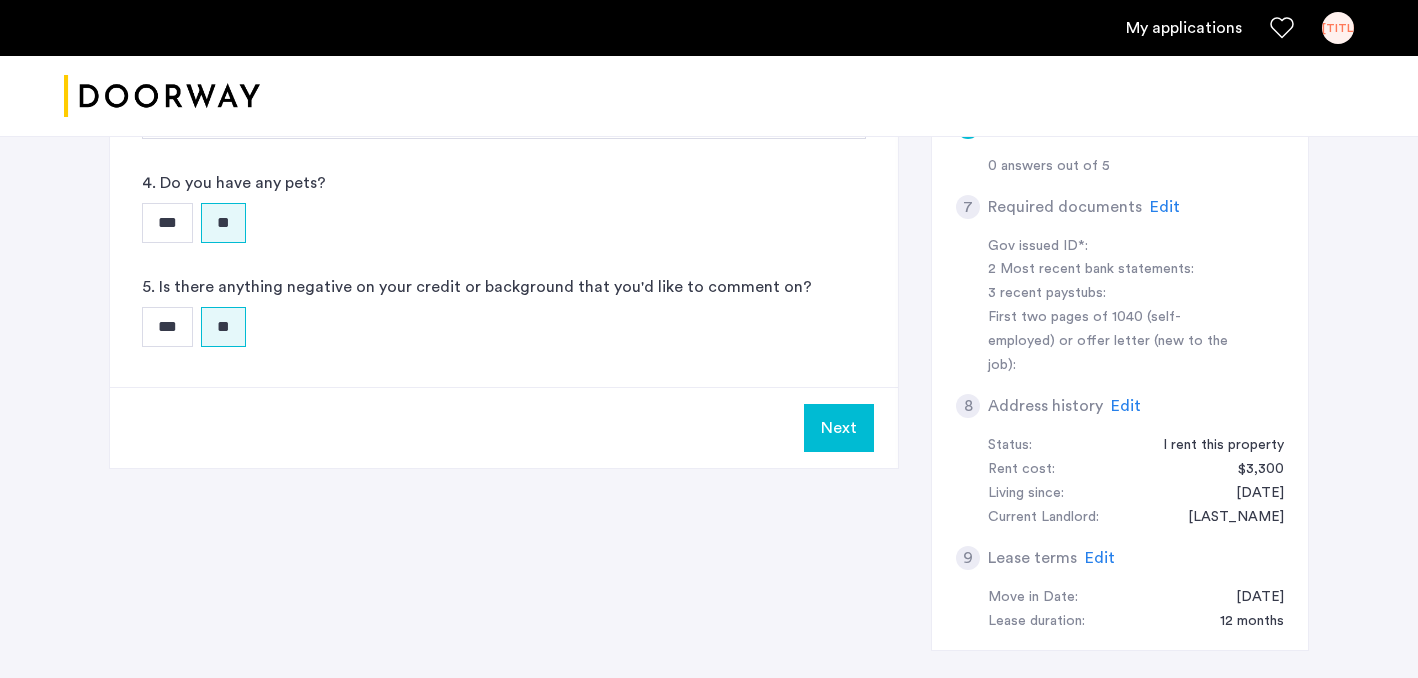 click on "Next" at bounding box center [839, 428] 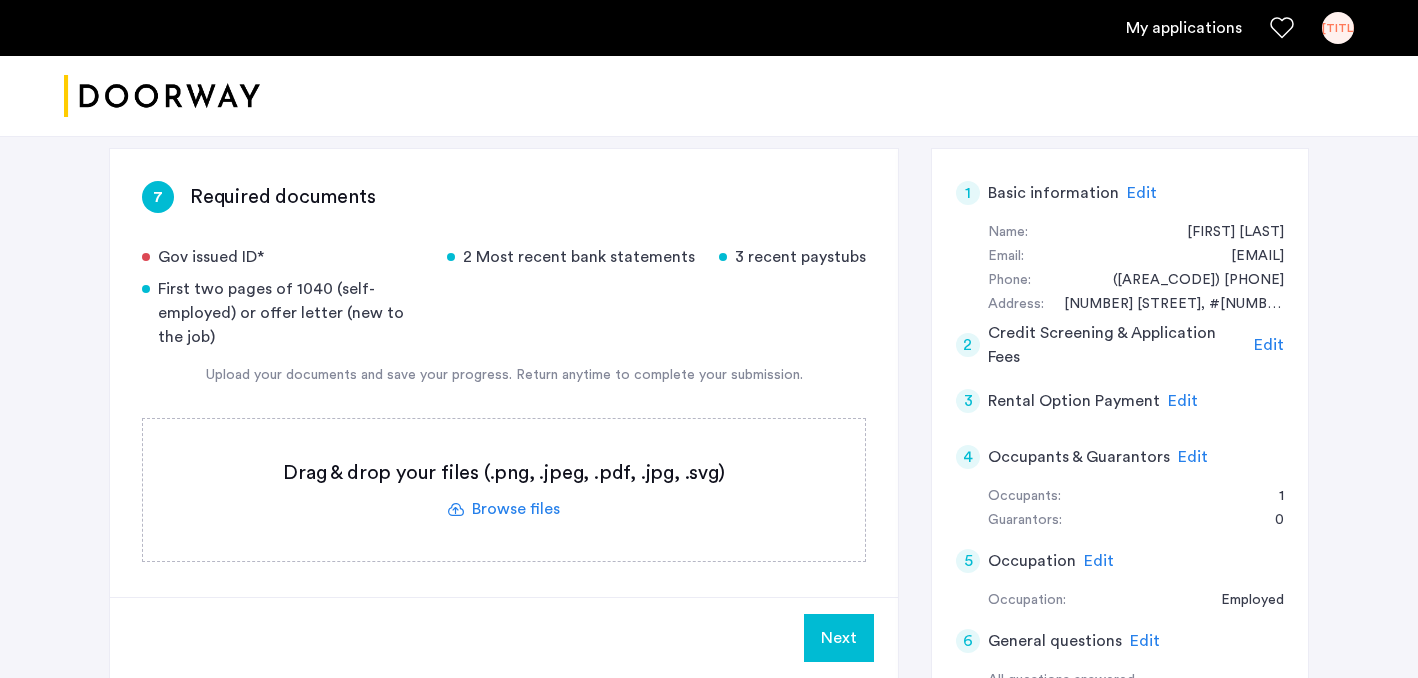 scroll, scrollTop: 298, scrollLeft: 0, axis: vertical 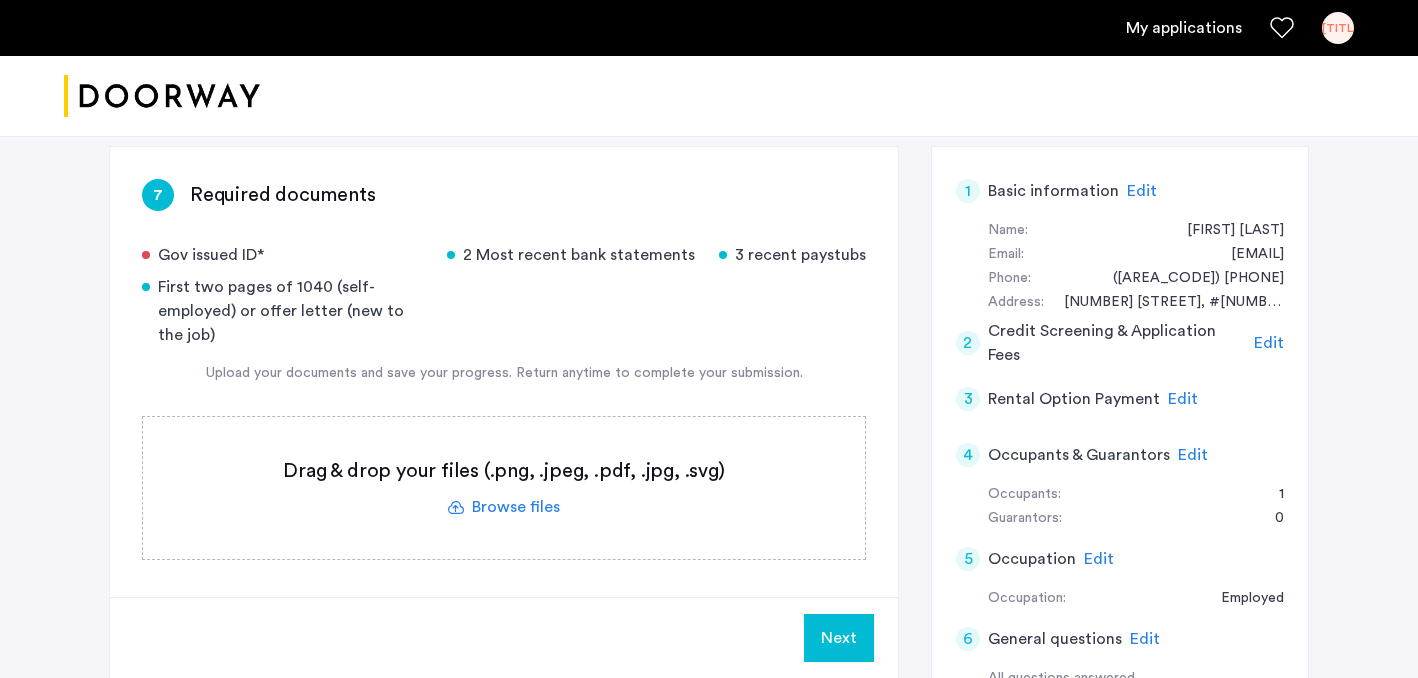 click 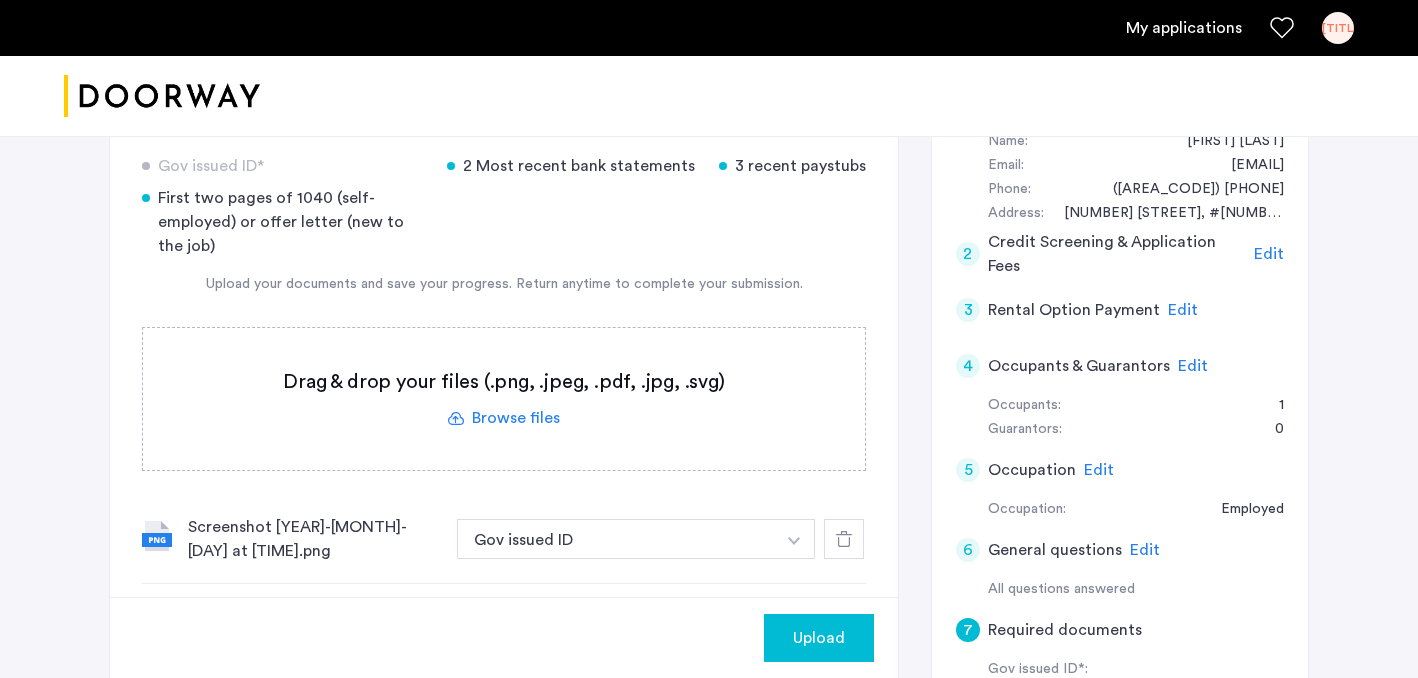 scroll, scrollTop: 397, scrollLeft: 0, axis: vertical 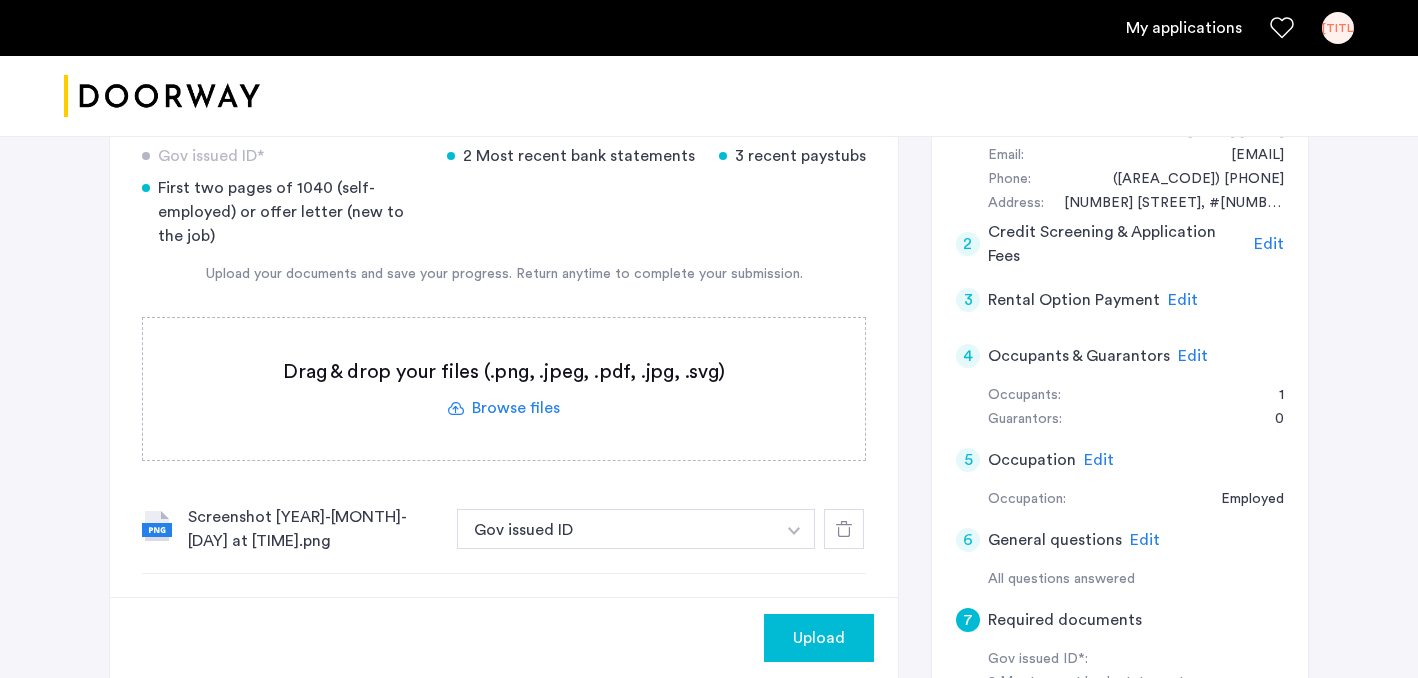 click on "Edit" 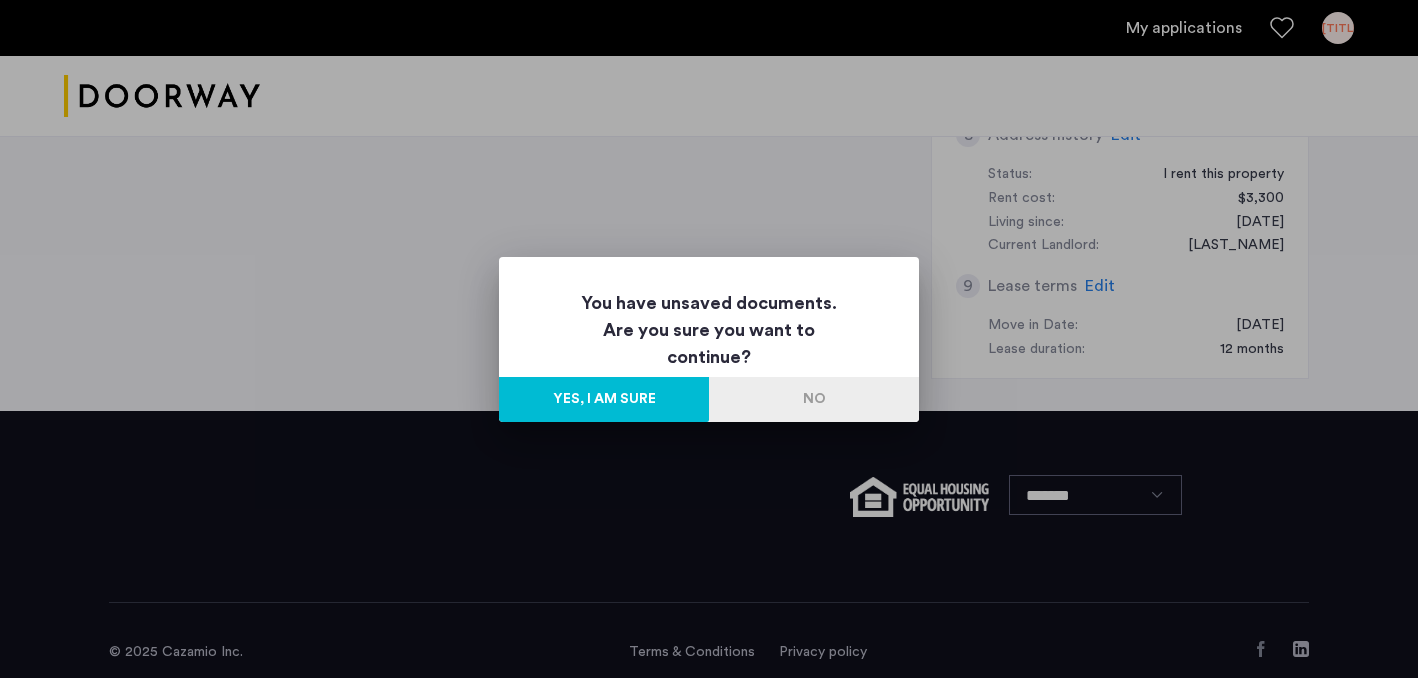 scroll, scrollTop: 0, scrollLeft: 0, axis: both 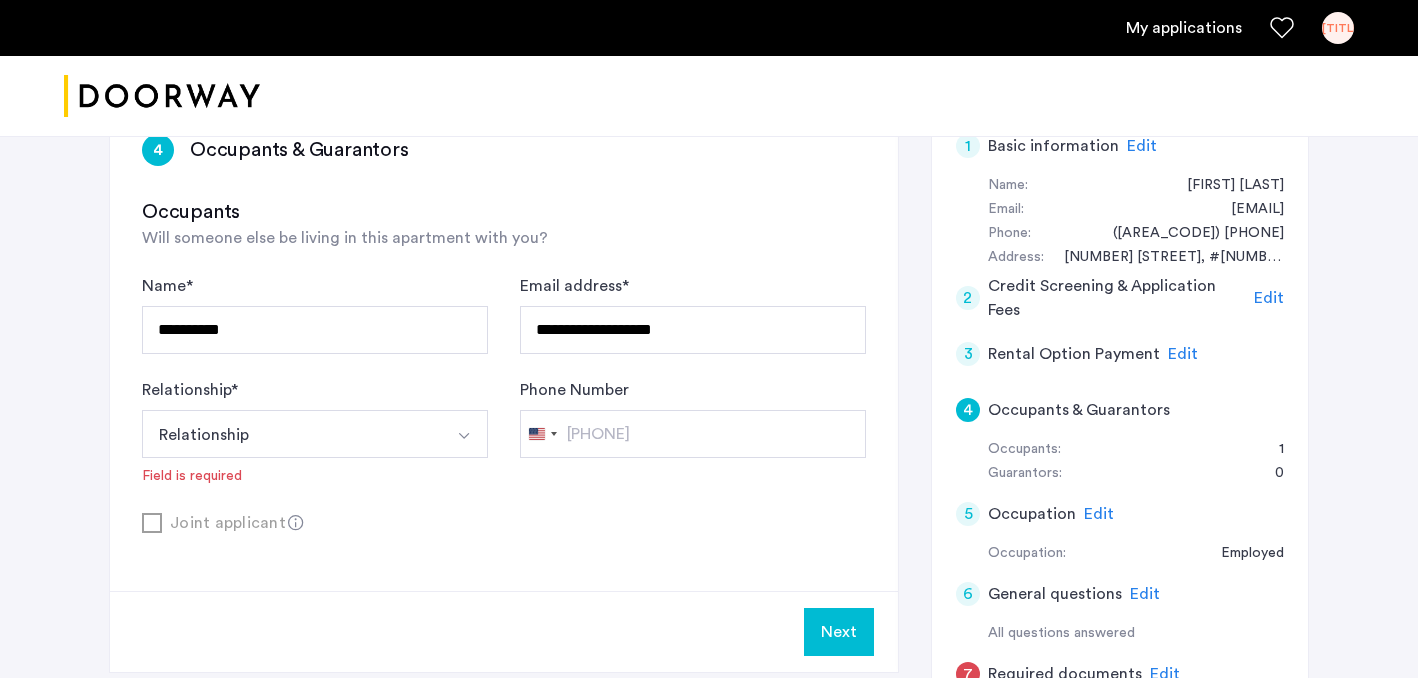 click 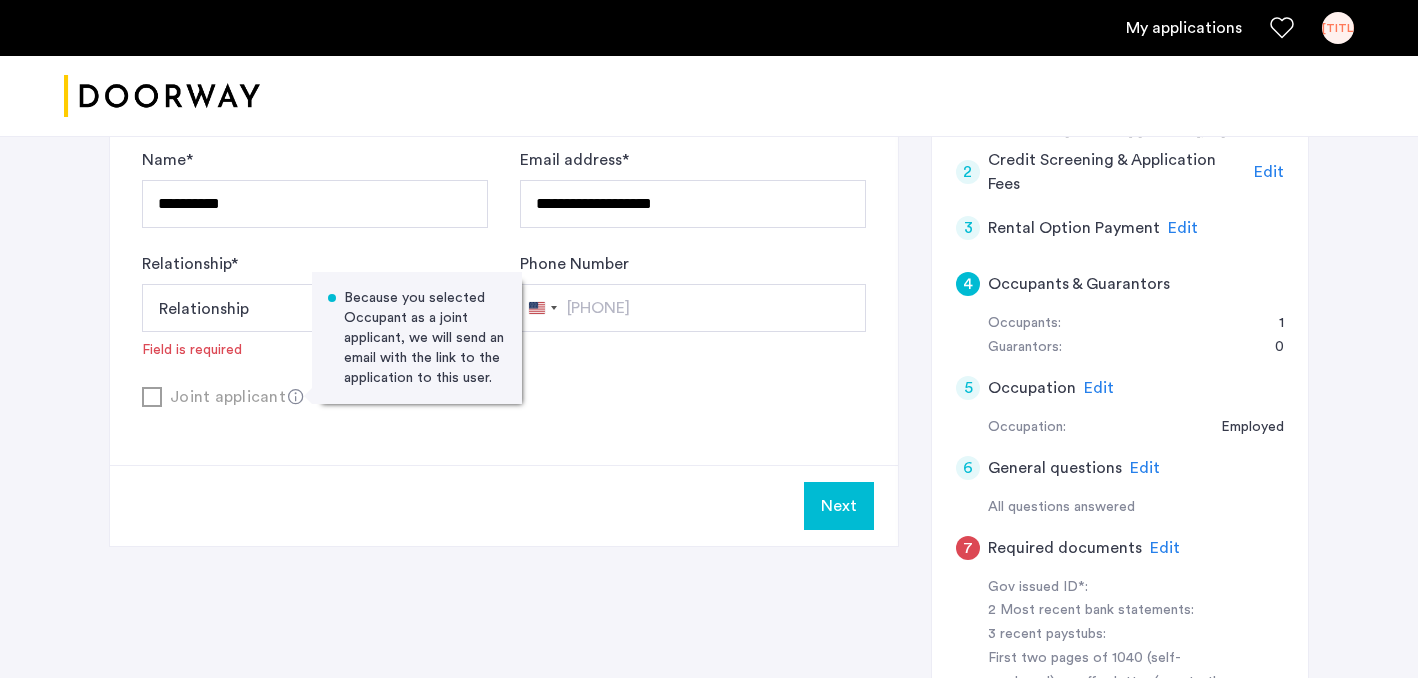 scroll, scrollTop: 505, scrollLeft: 0, axis: vertical 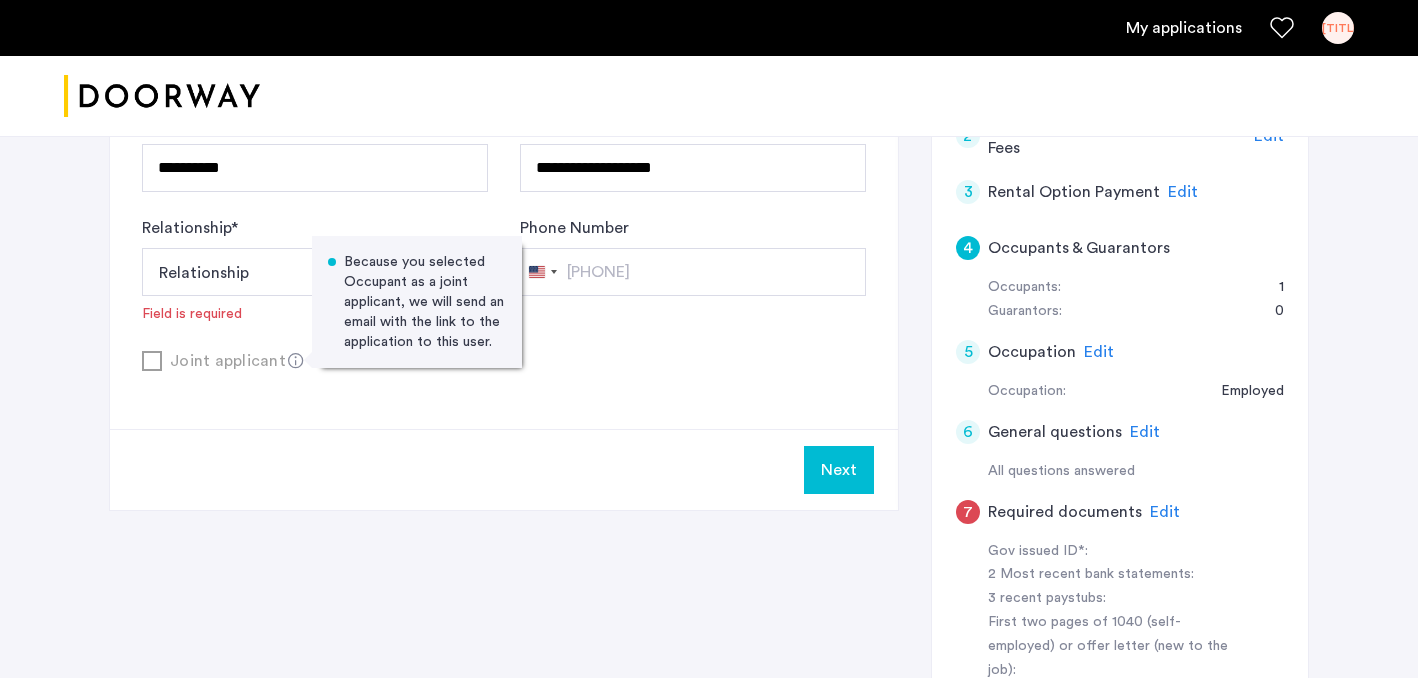 click on "Edit" 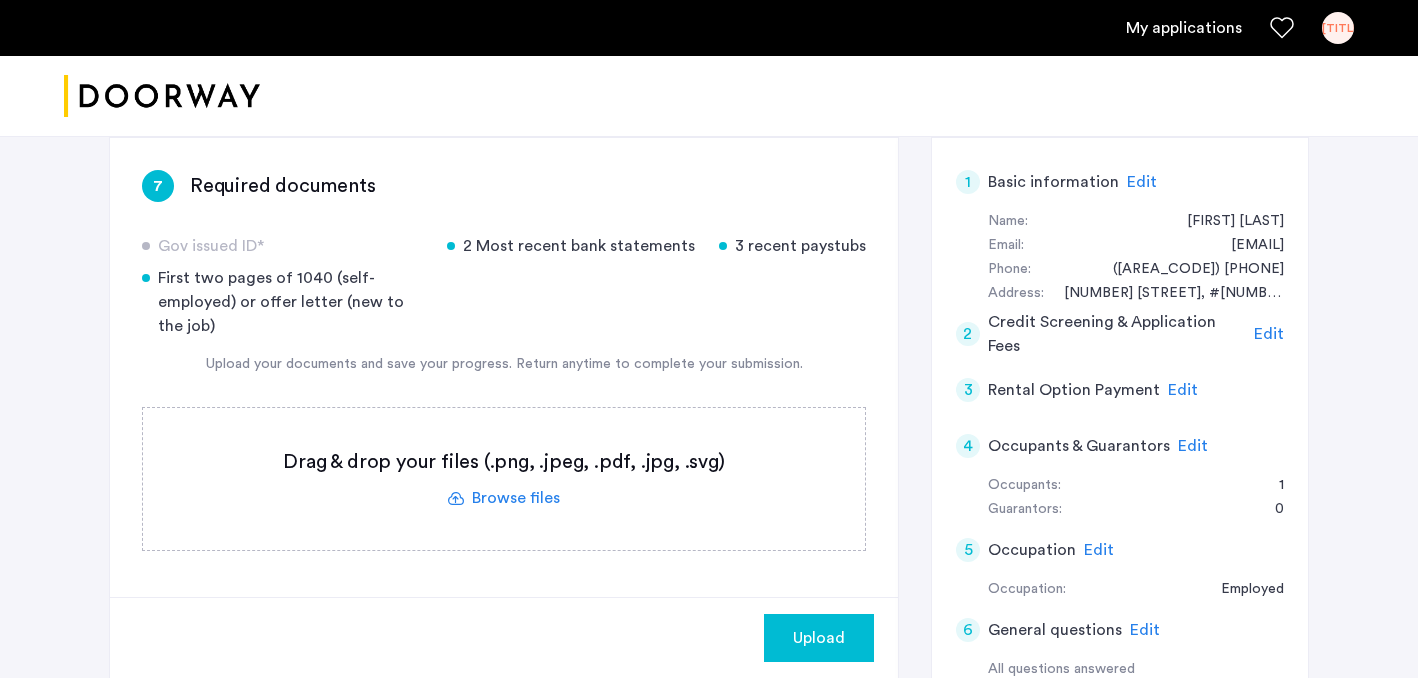 scroll, scrollTop: 302, scrollLeft: 0, axis: vertical 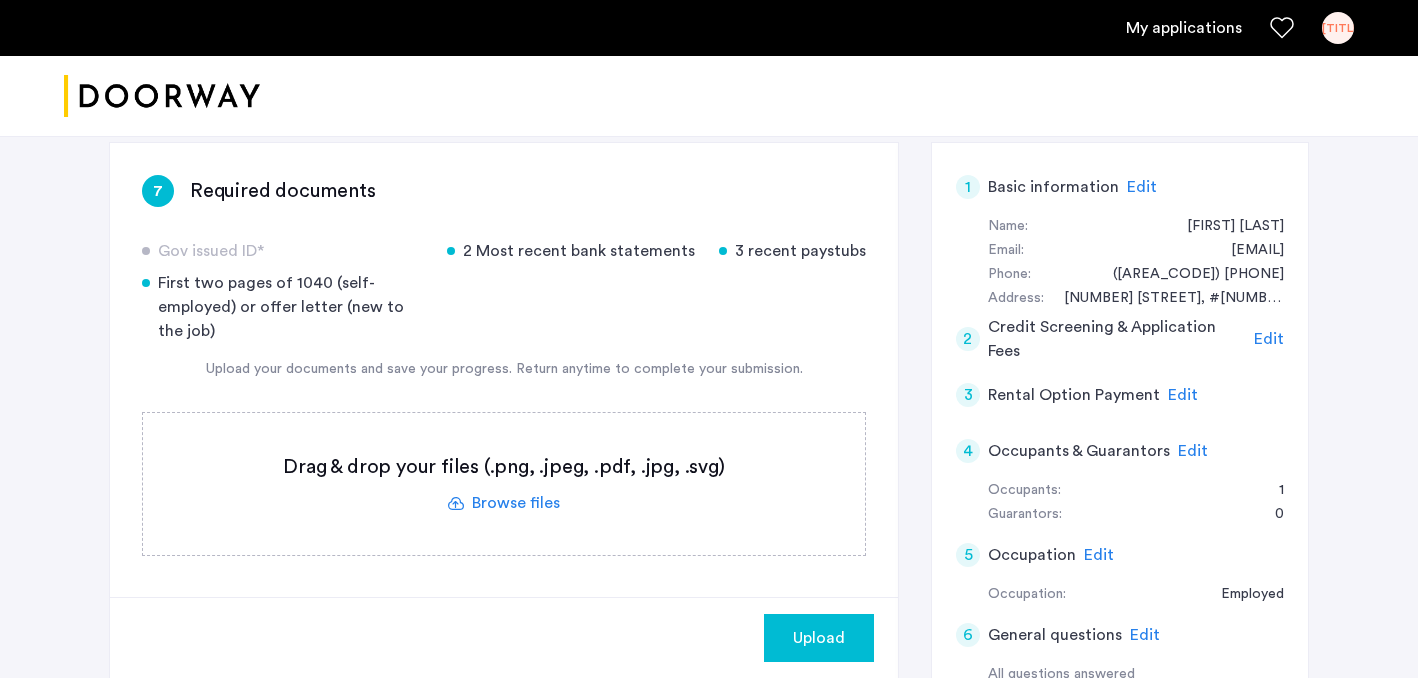click on "Upload" 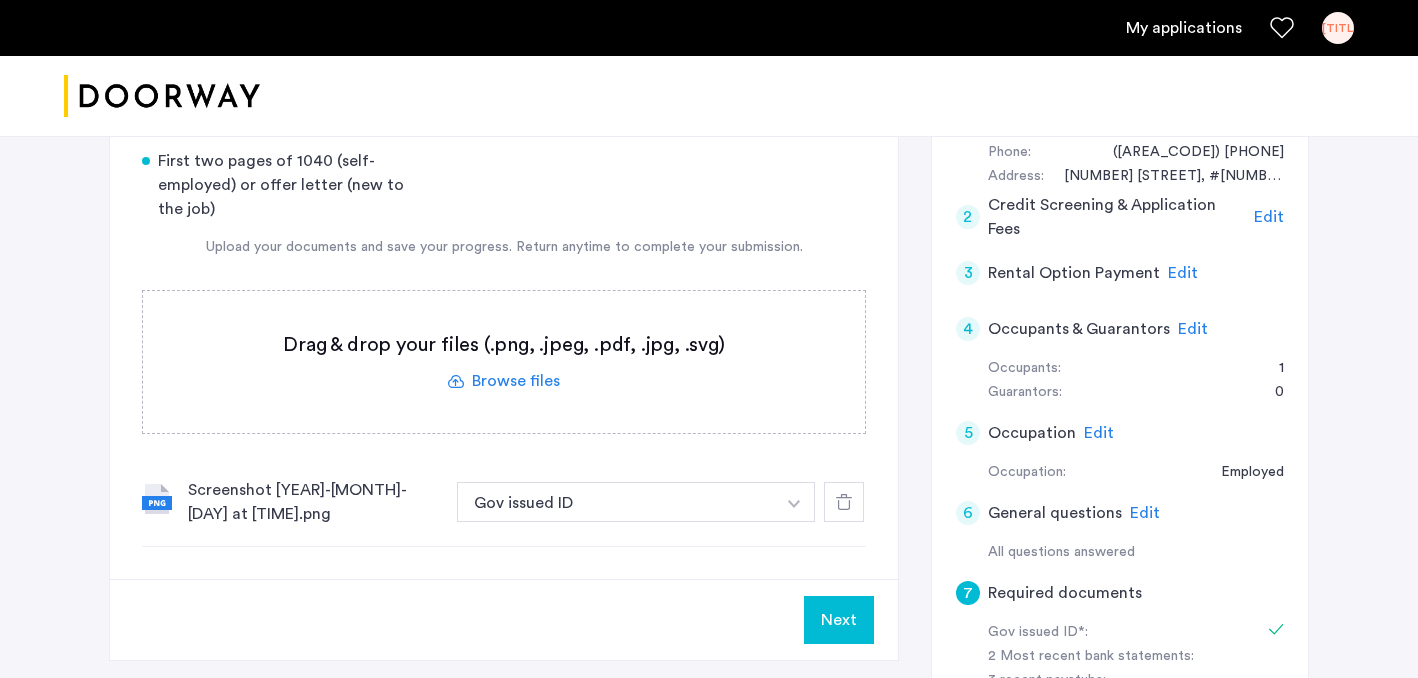 scroll, scrollTop: 419, scrollLeft: 0, axis: vertical 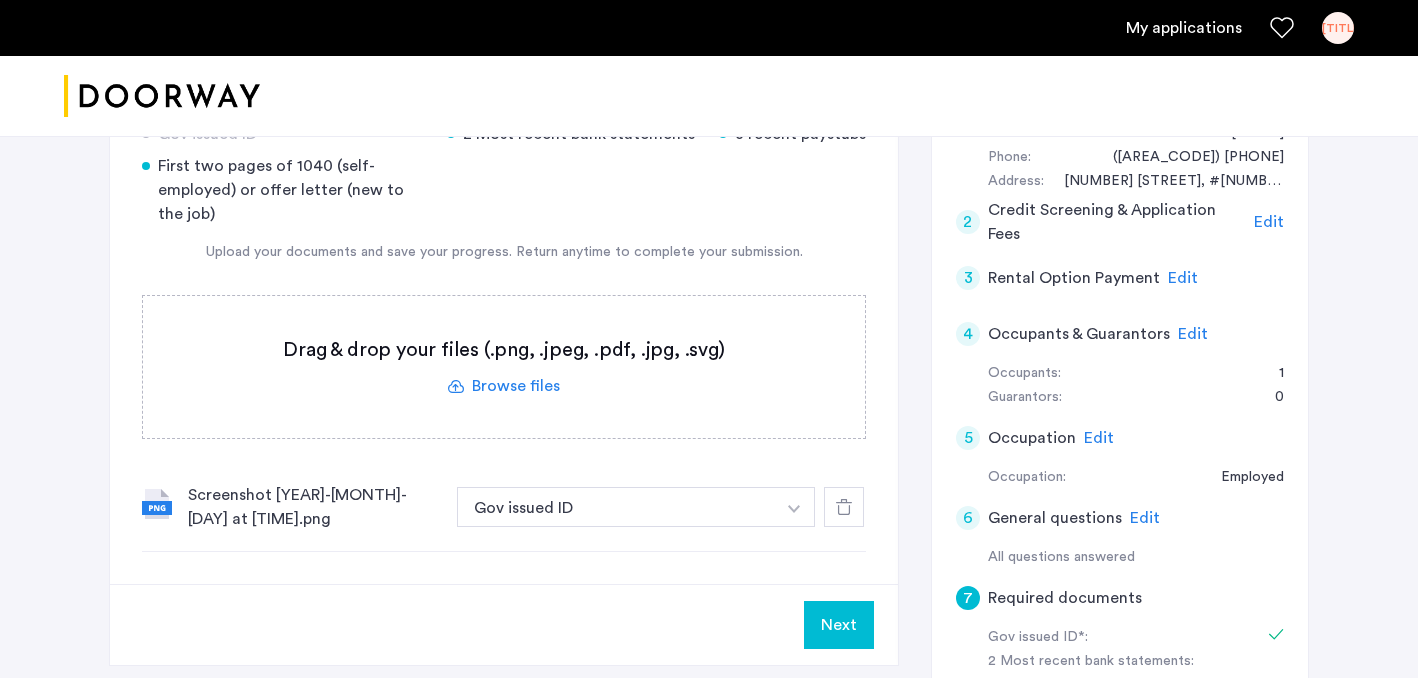 click 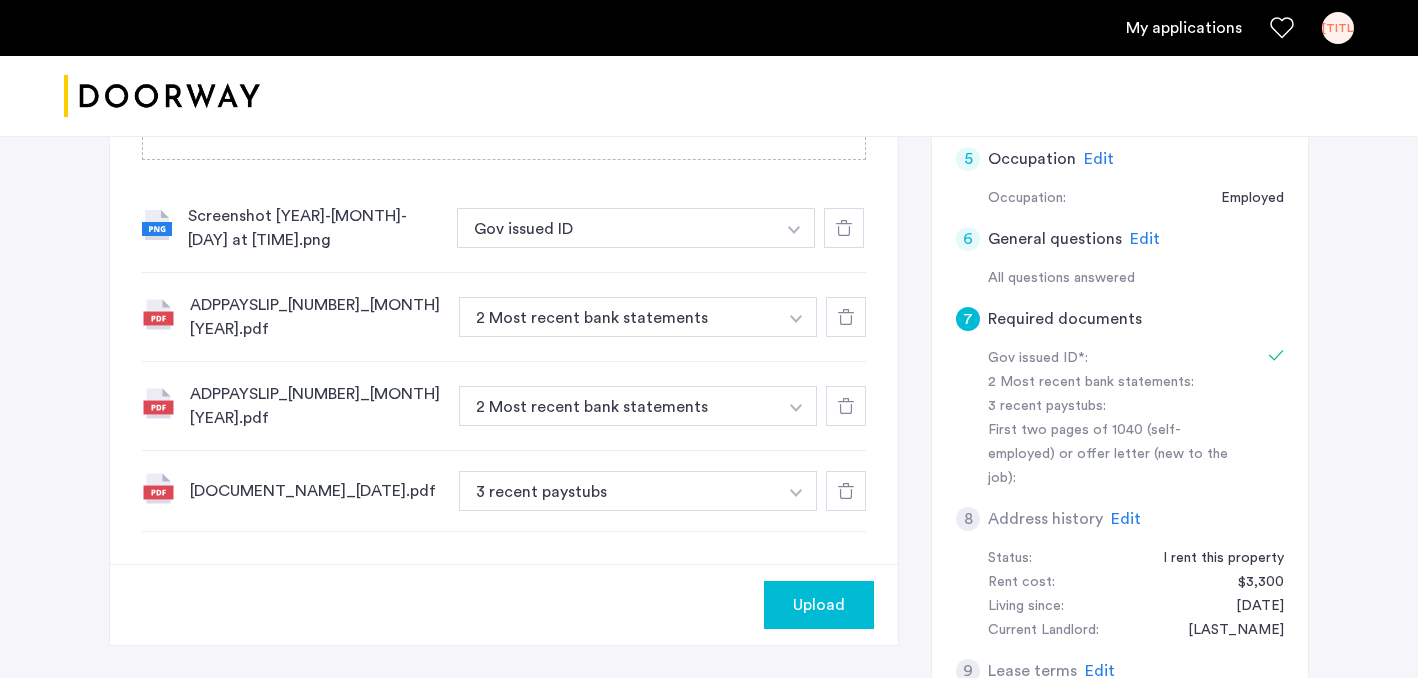 scroll, scrollTop: 699, scrollLeft: 0, axis: vertical 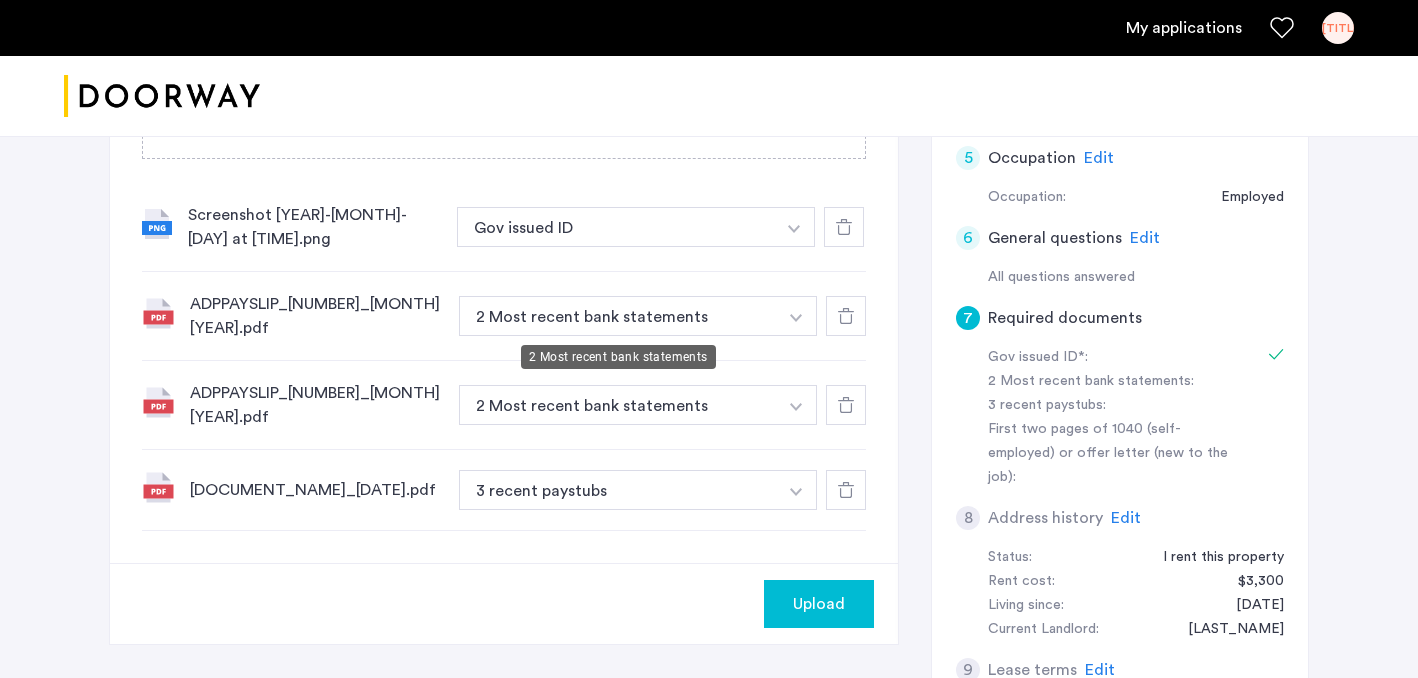 click on "2 Most recent bank statements" at bounding box center (618, 316) 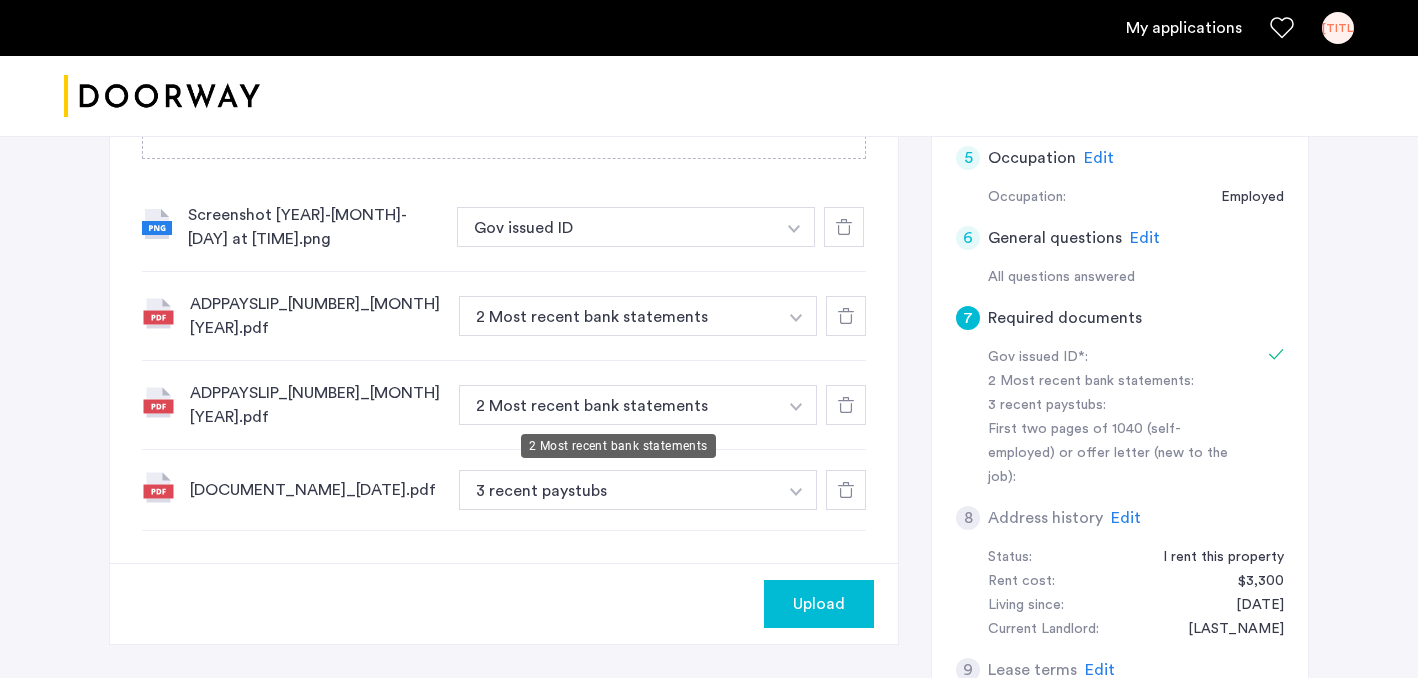 click on "2 Most recent bank statements" at bounding box center [618, 405] 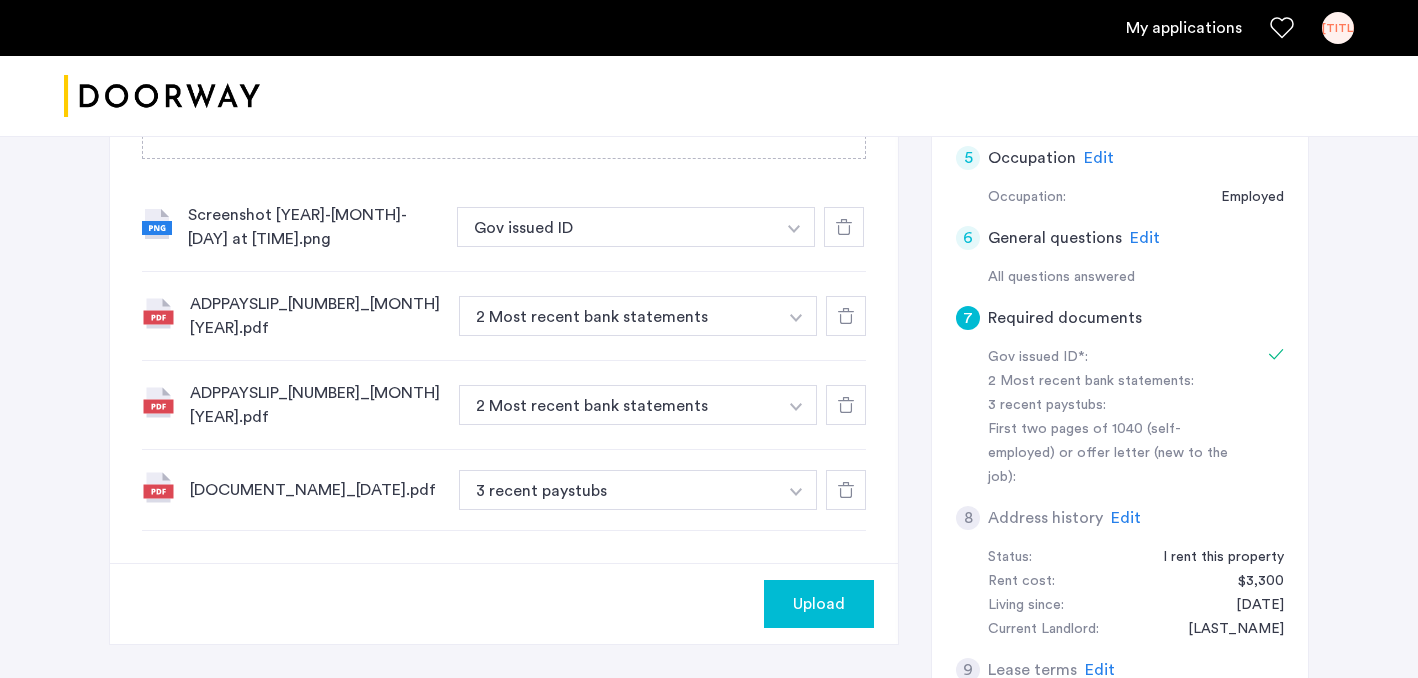 click at bounding box center (794, 229) 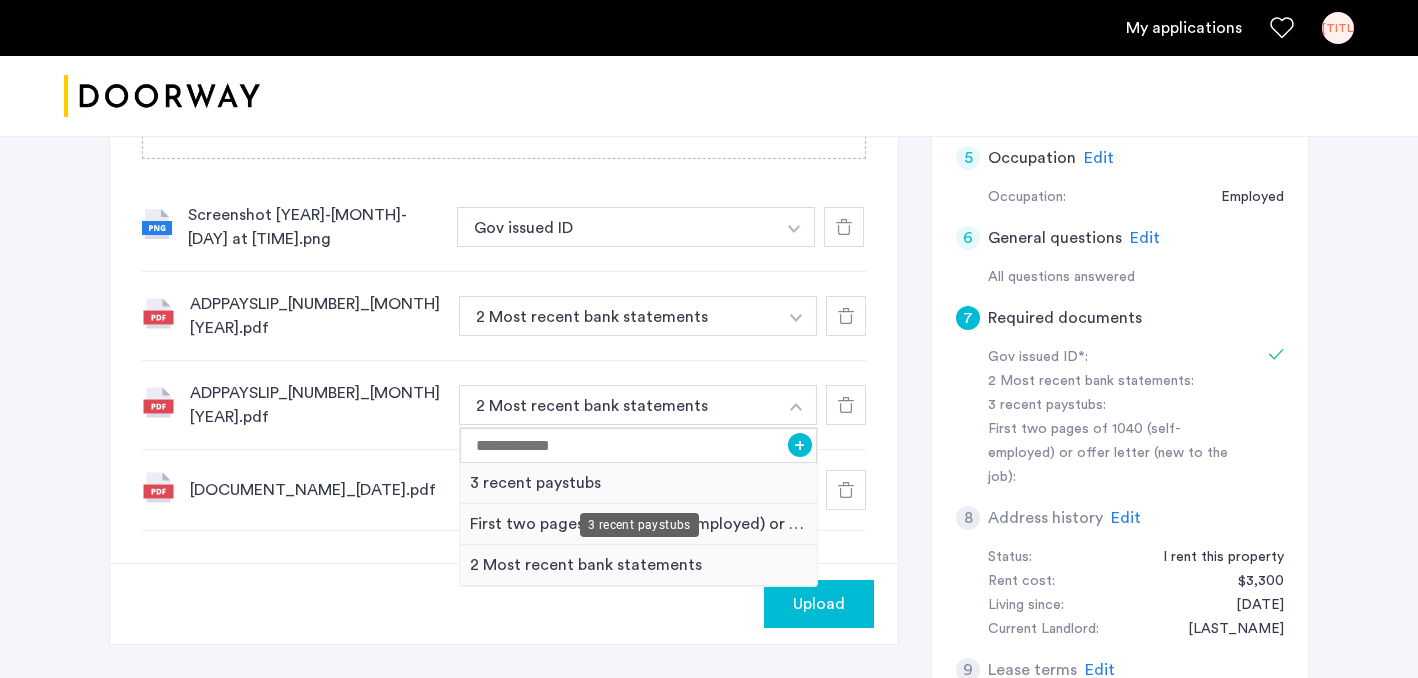 click on "3 recent paystubs" at bounding box center [638, 483] 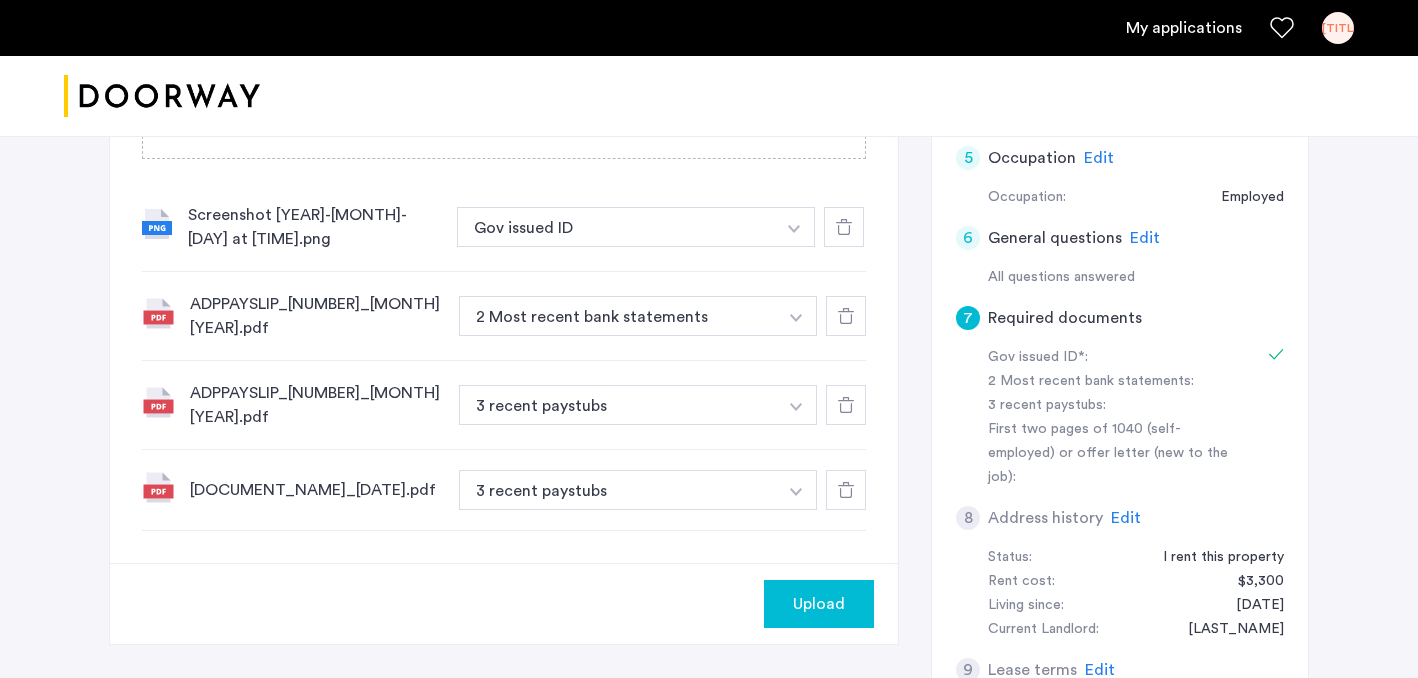 click at bounding box center [794, 227] 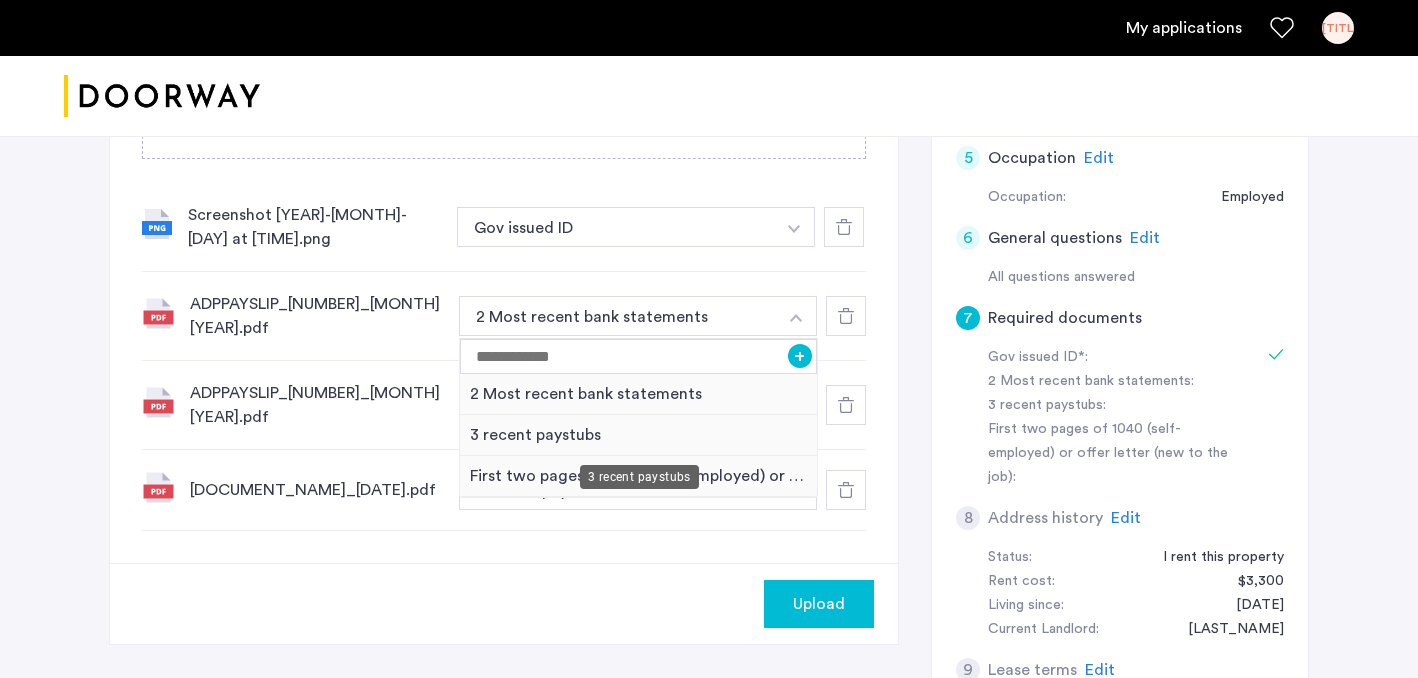 click on "3 recent paystubs" at bounding box center (638, 435) 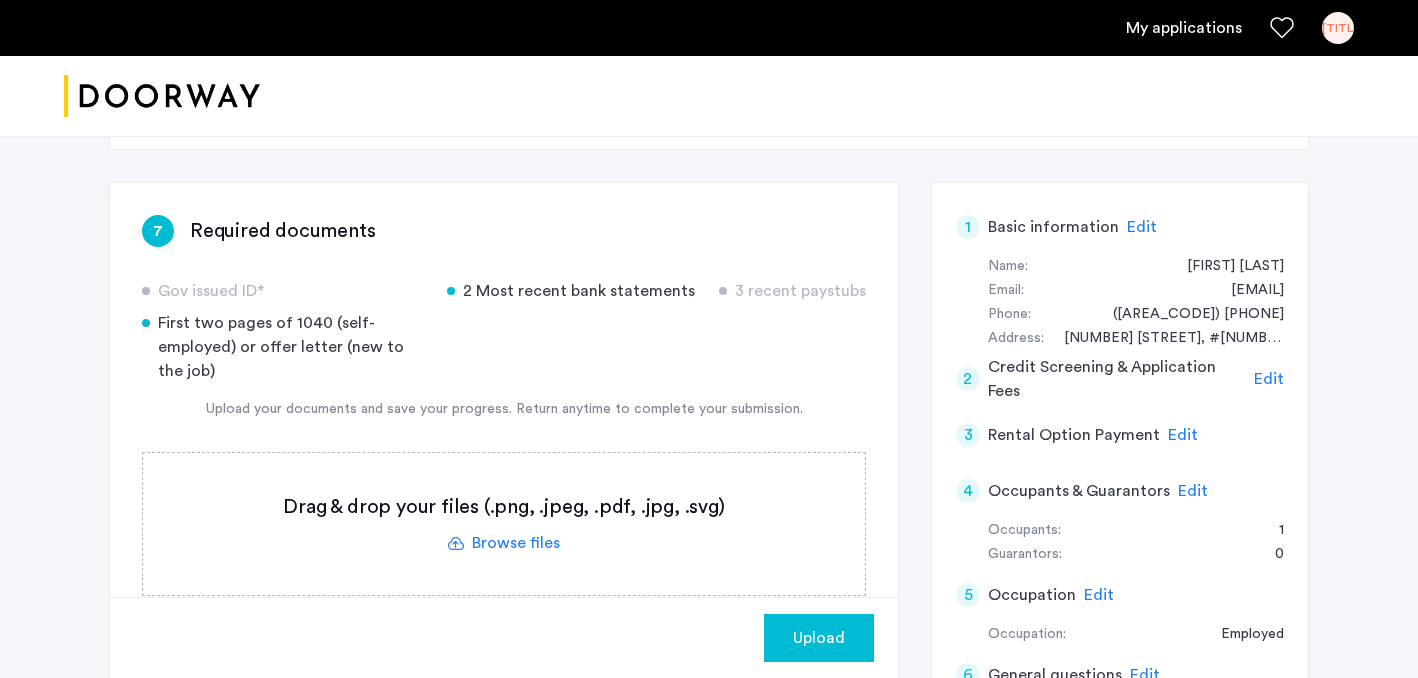 scroll, scrollTop: 266, scrollLeft: 0, axis: vertical 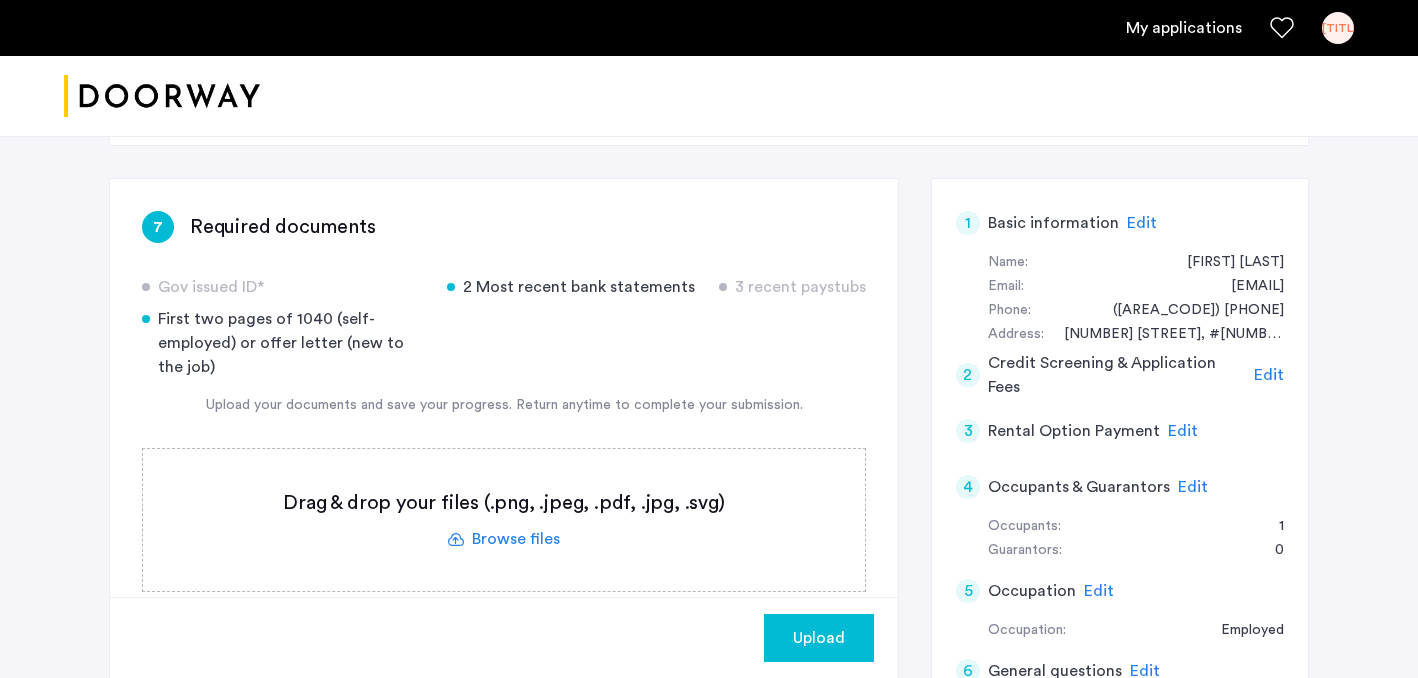 click 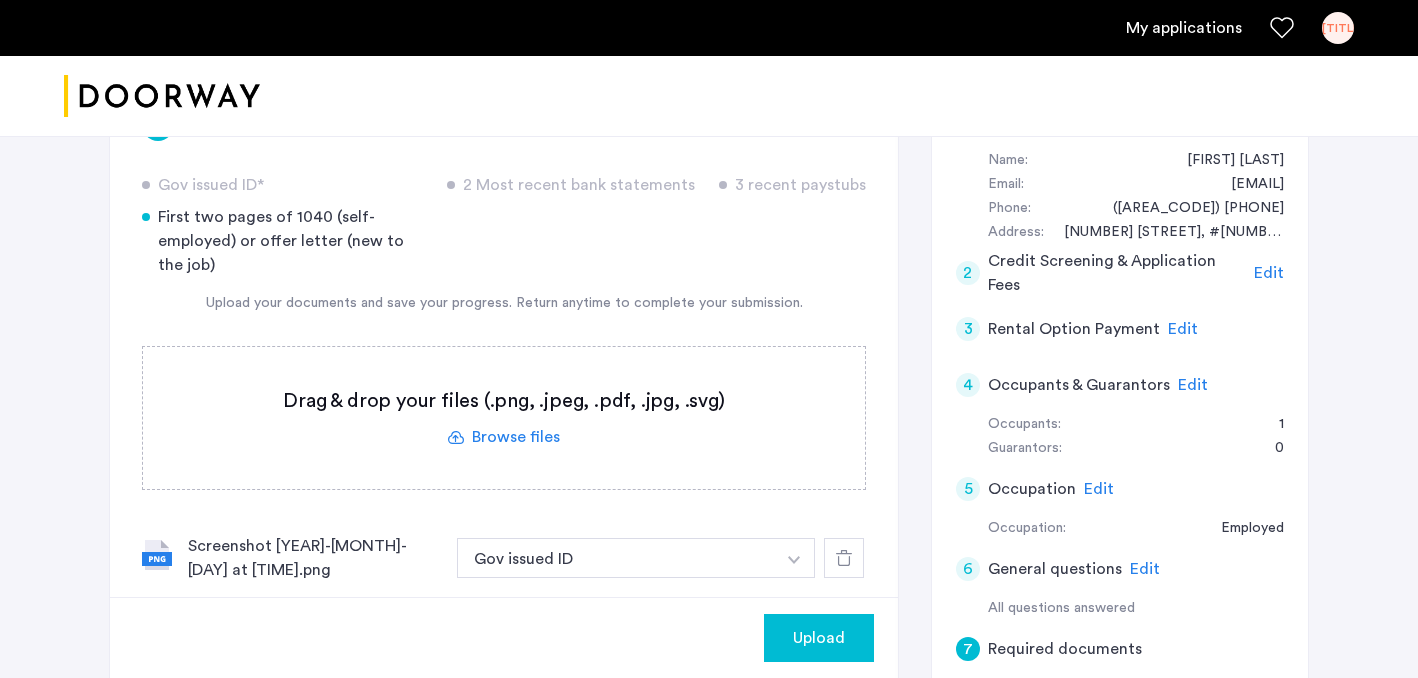 scroll, scrollTop: 344, scrollLeft: 0, axis: vertical 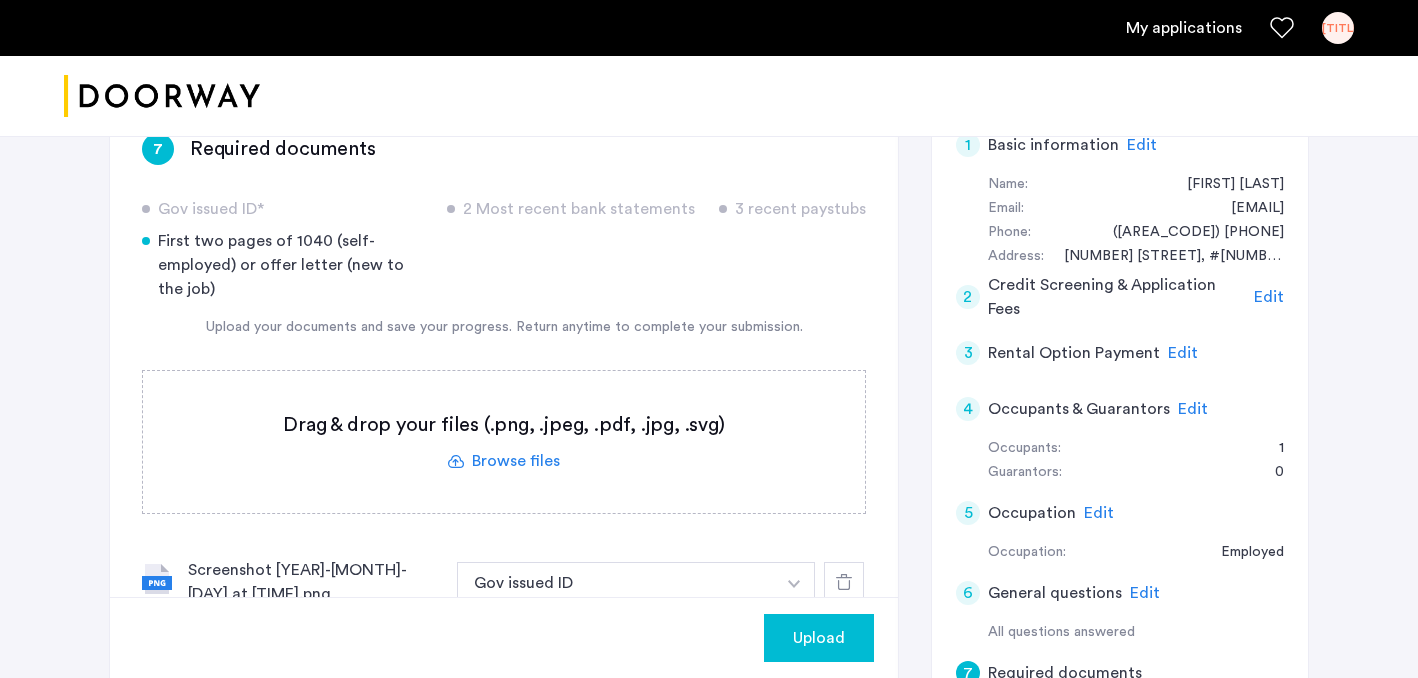 click 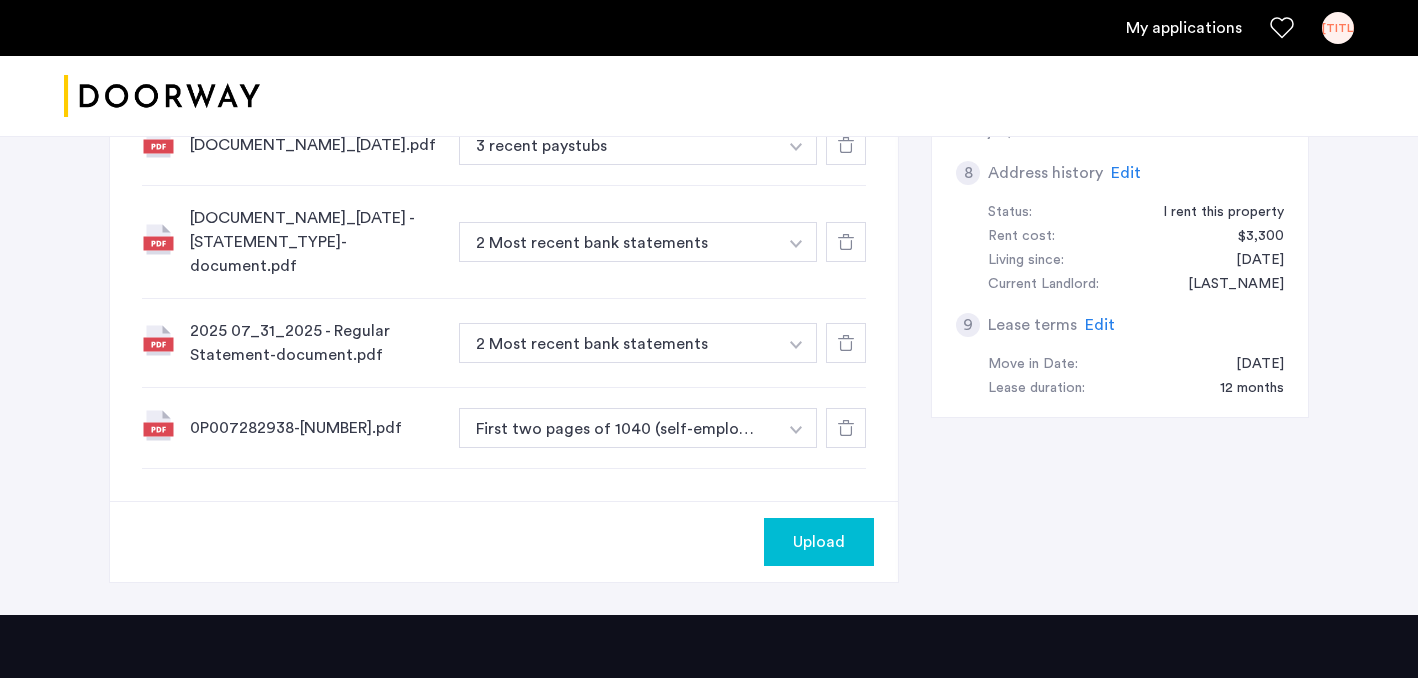 scroll, scrollTop: 1026, scrollLeft: 0, axis: vertical 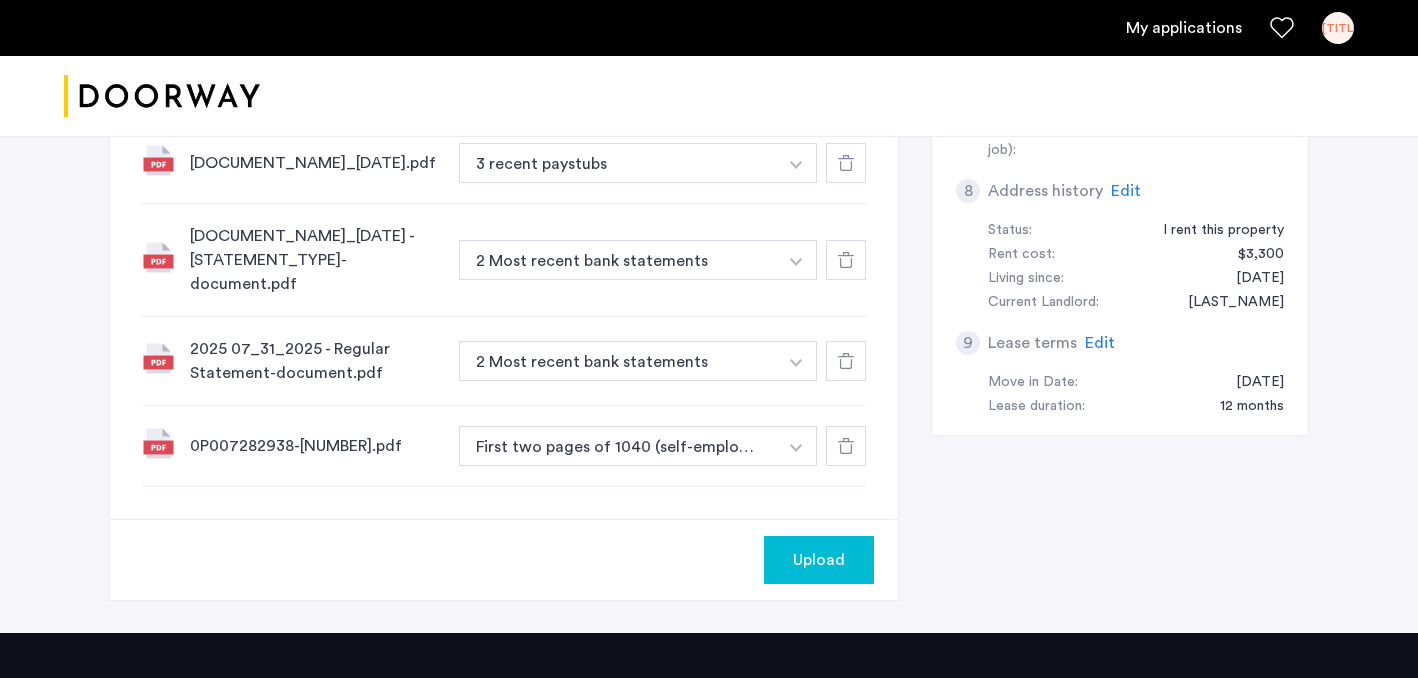 click on "Upload" 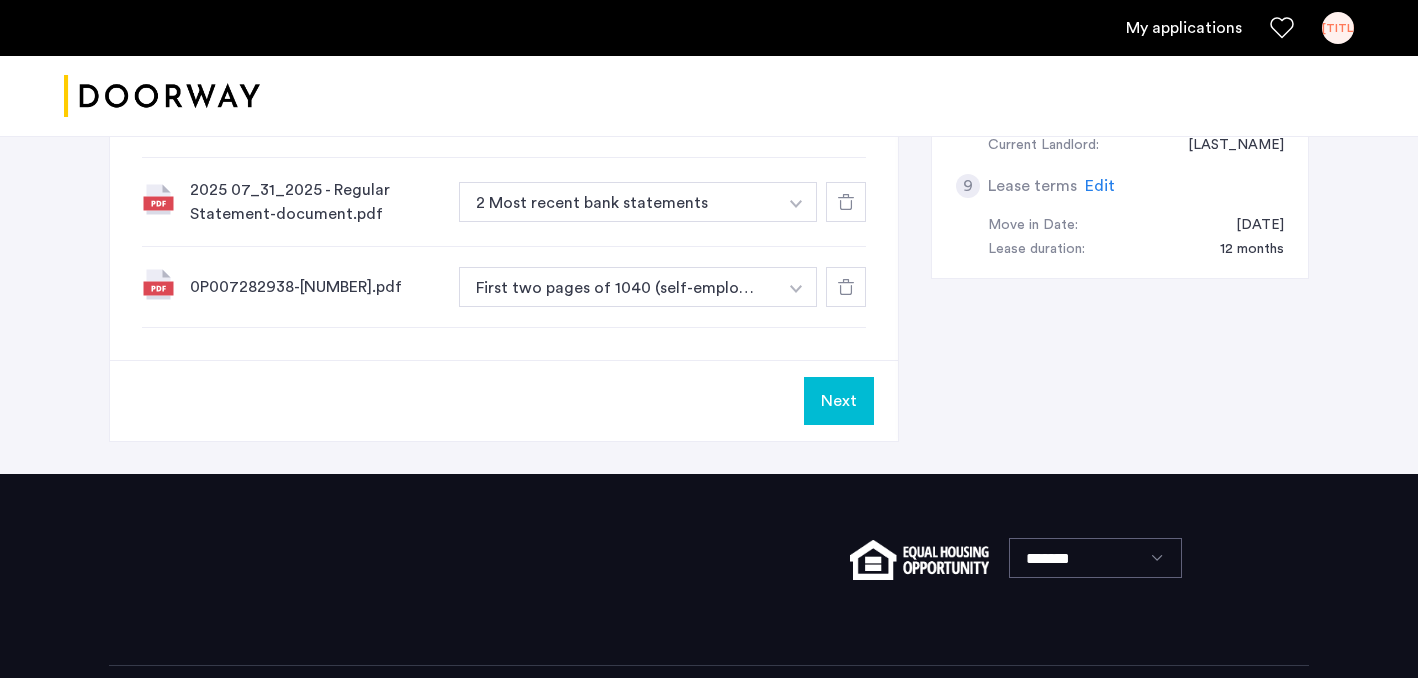scroll, scrollTop: 1264, scrollLeft: 0, axis: vertical 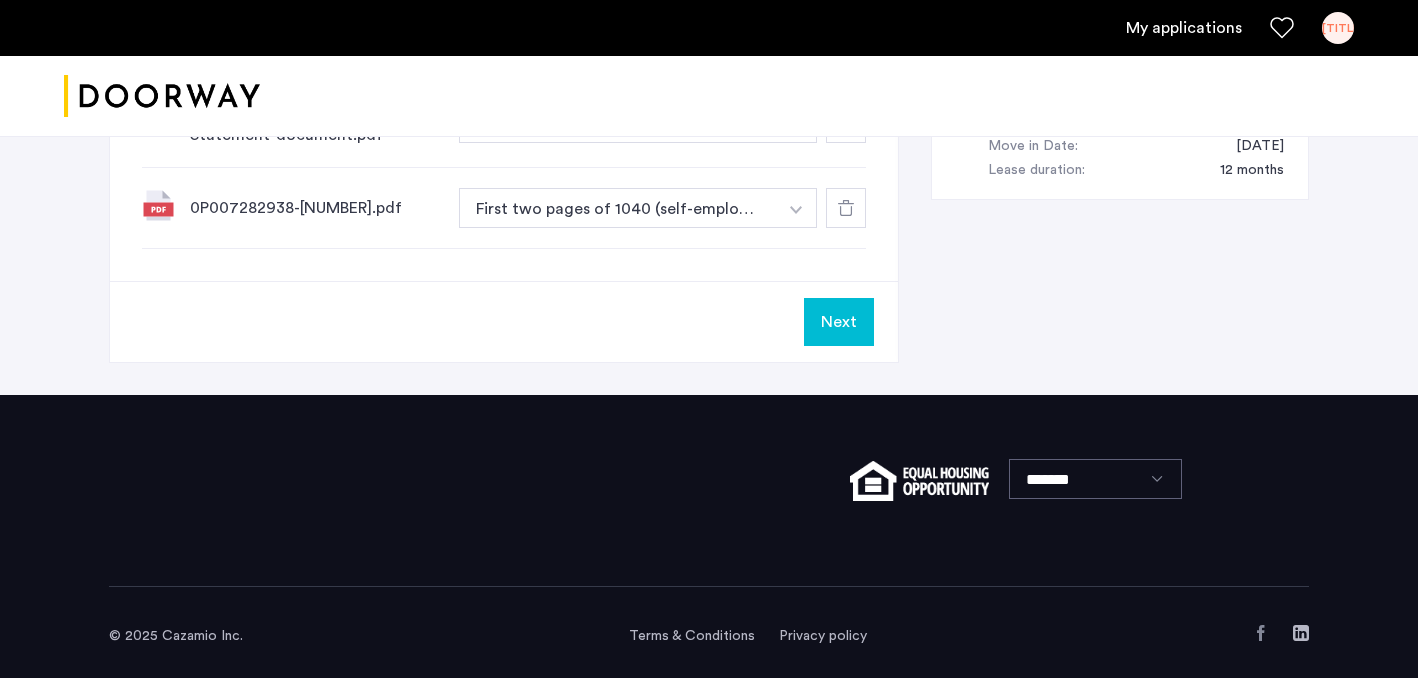 click on "Next" 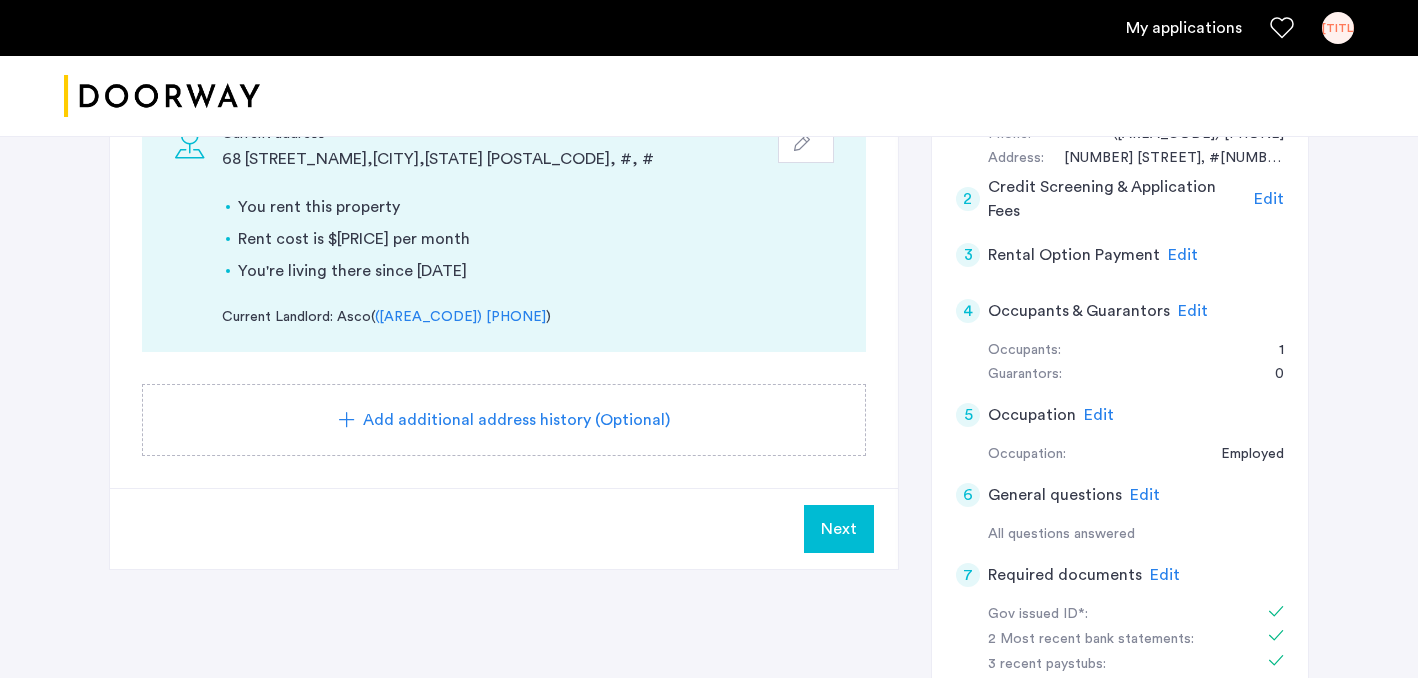 scroll, scrollTop: 447, scrollLeft: 0, axis: vertical 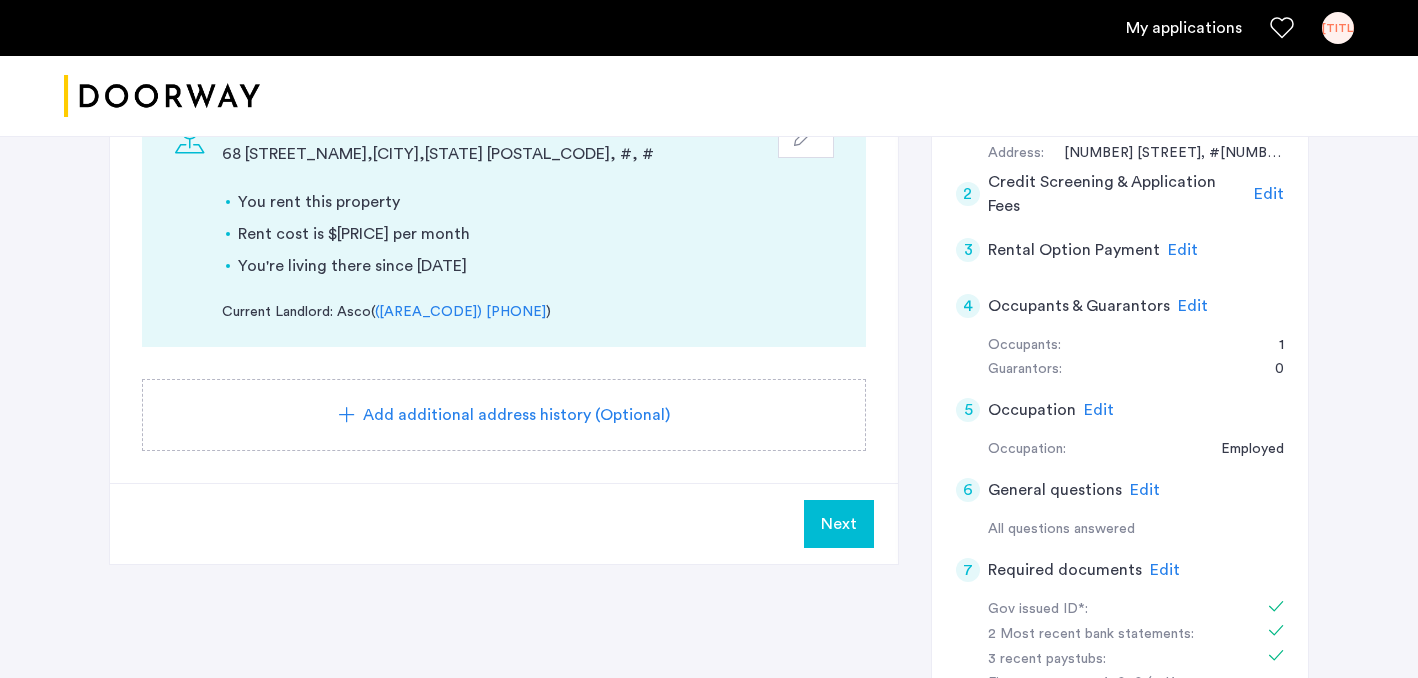 click on "Next" 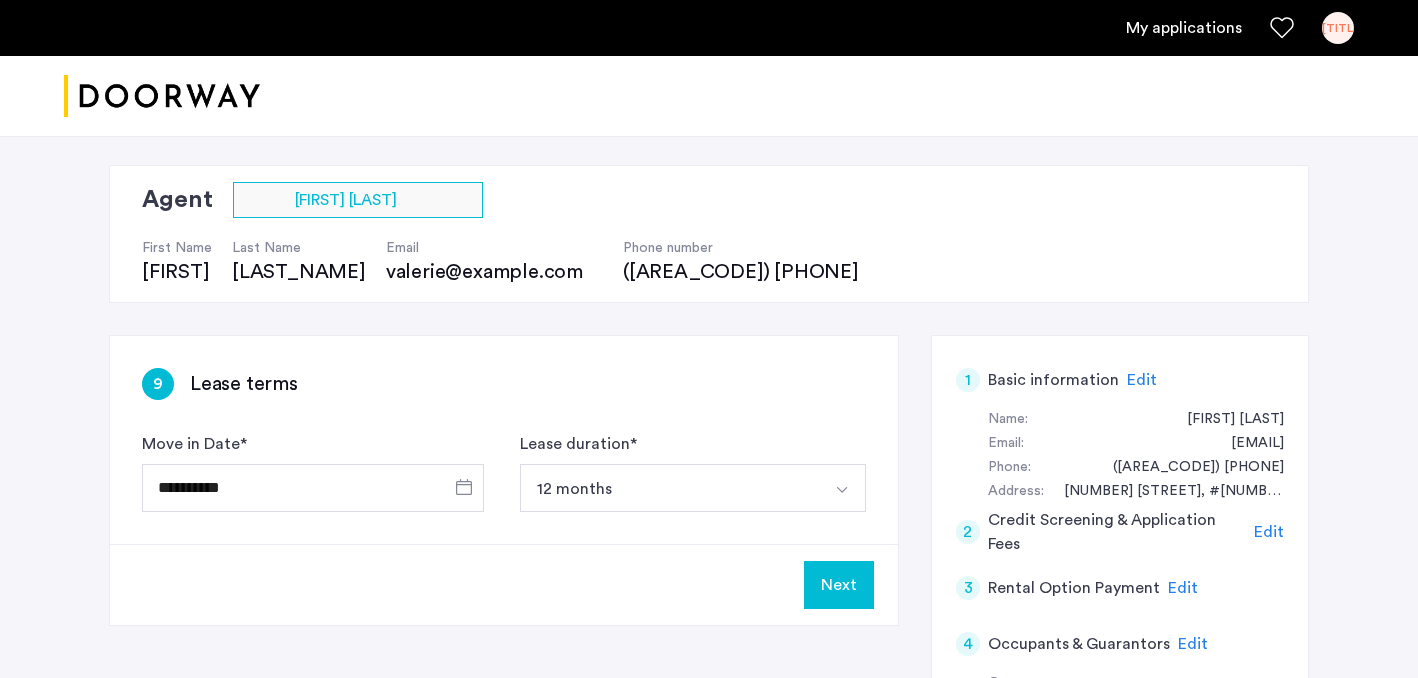 scroll, scrollTop: 268, scrollLeft: 0, axis: vertical 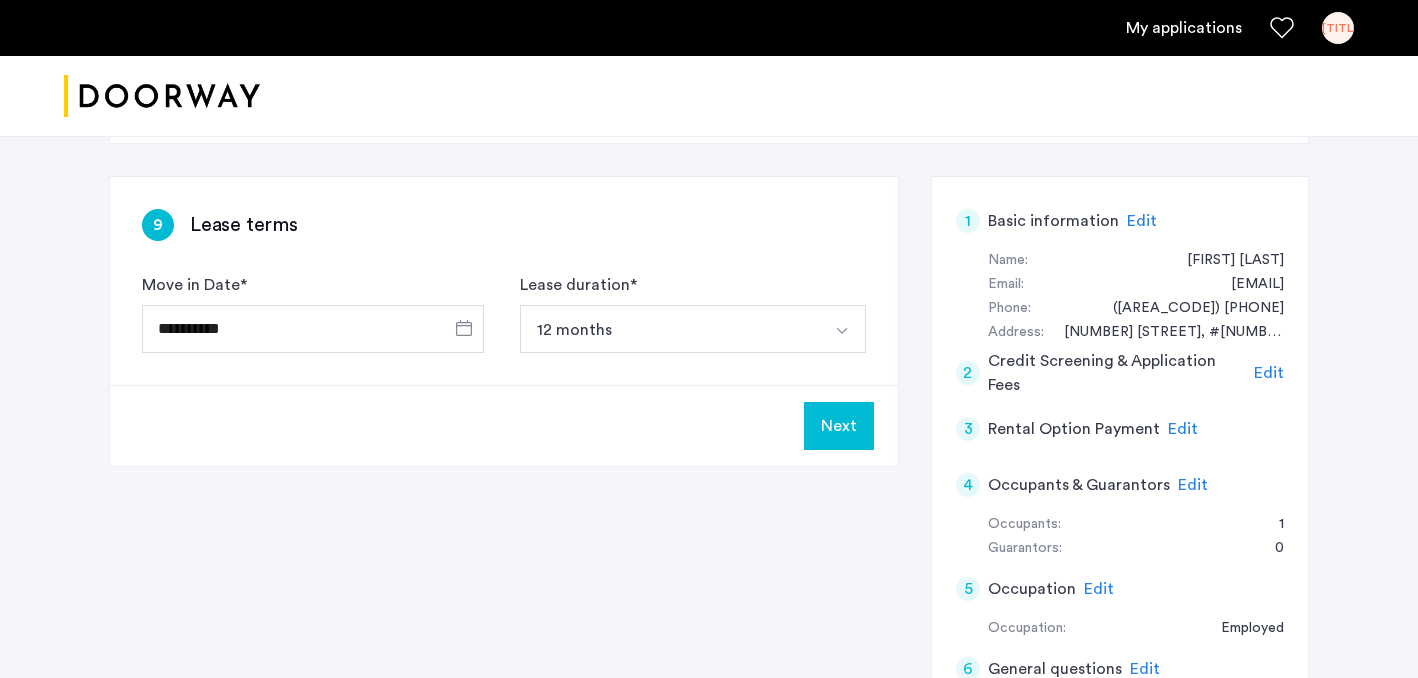 click on "12 months" at bounding box center (669, 329) 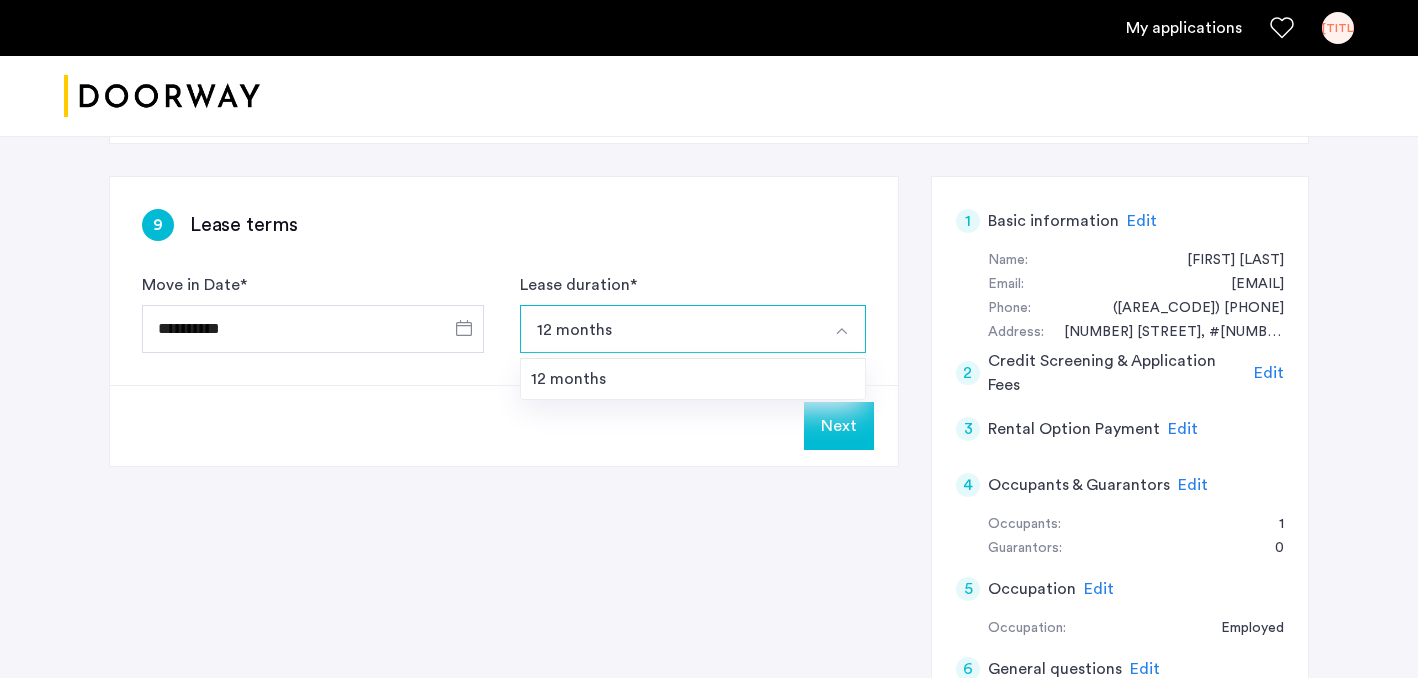 click on "12 months" at bounding box center (669, 329) 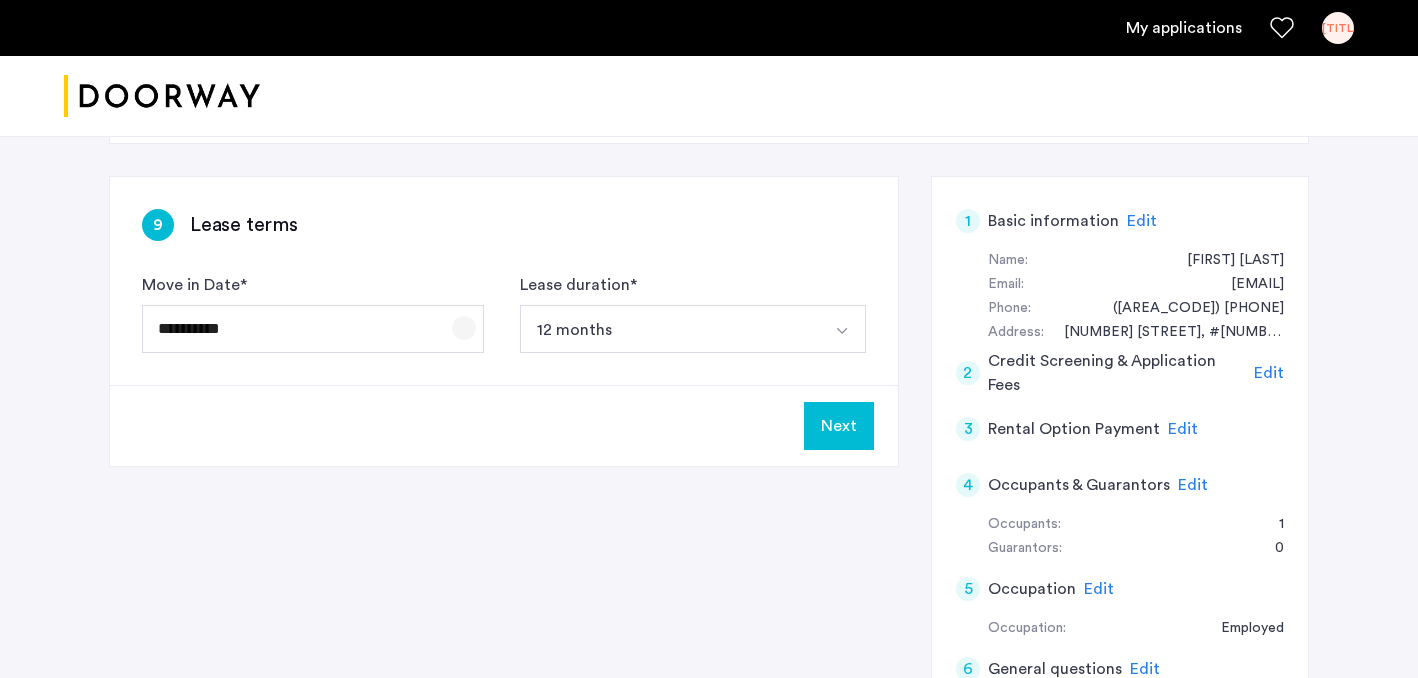 click 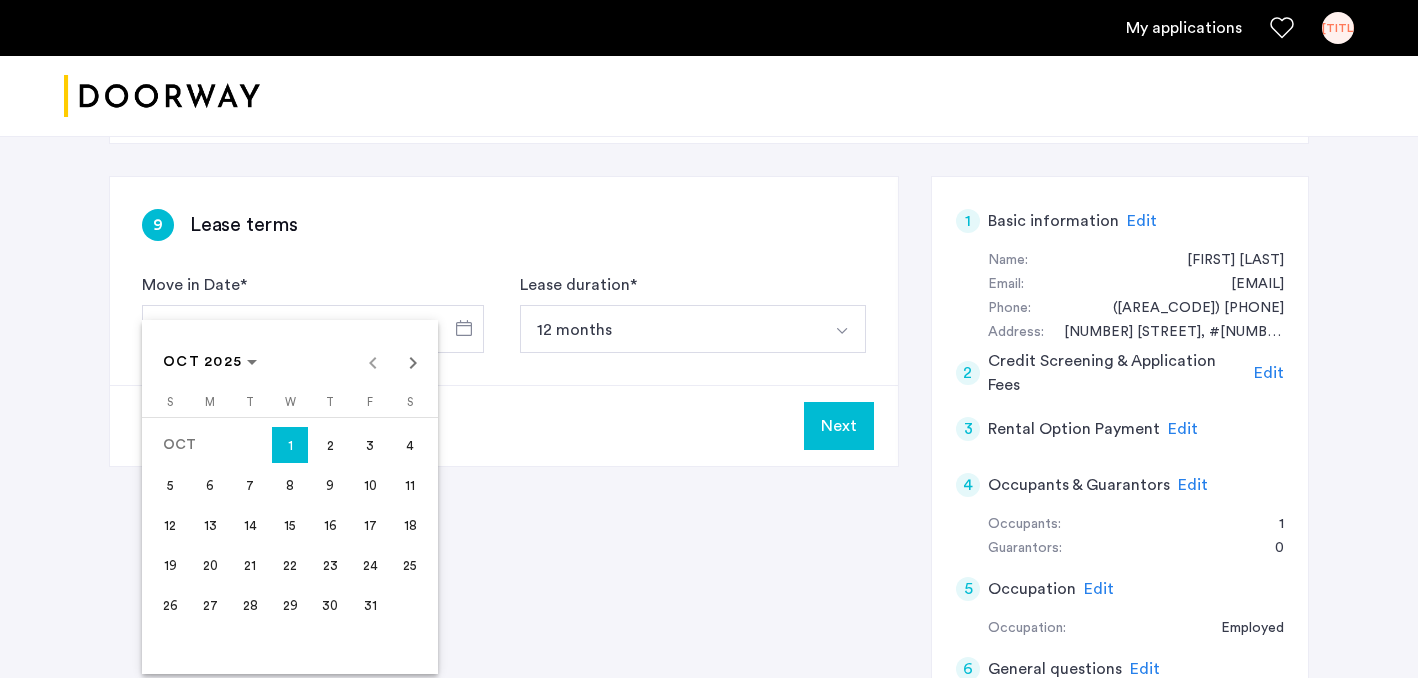 click at bounding box center (709, 339) 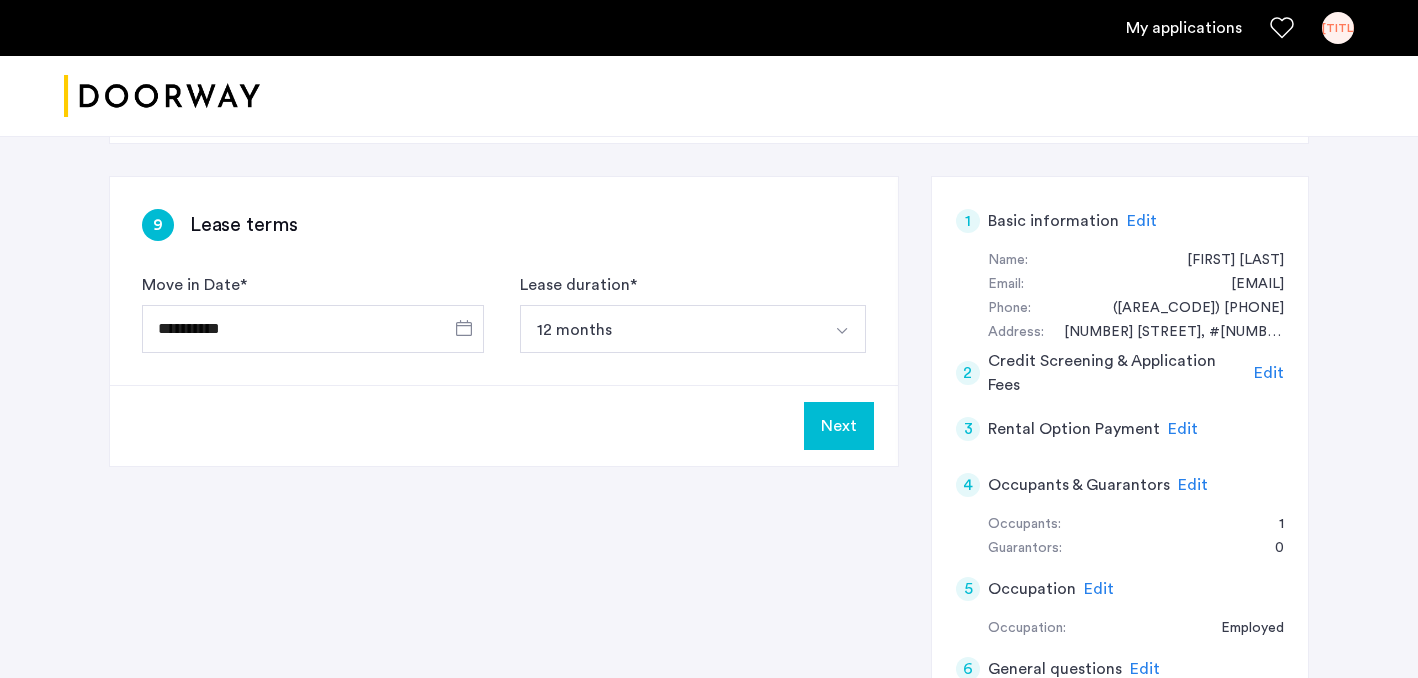 click on "Next" 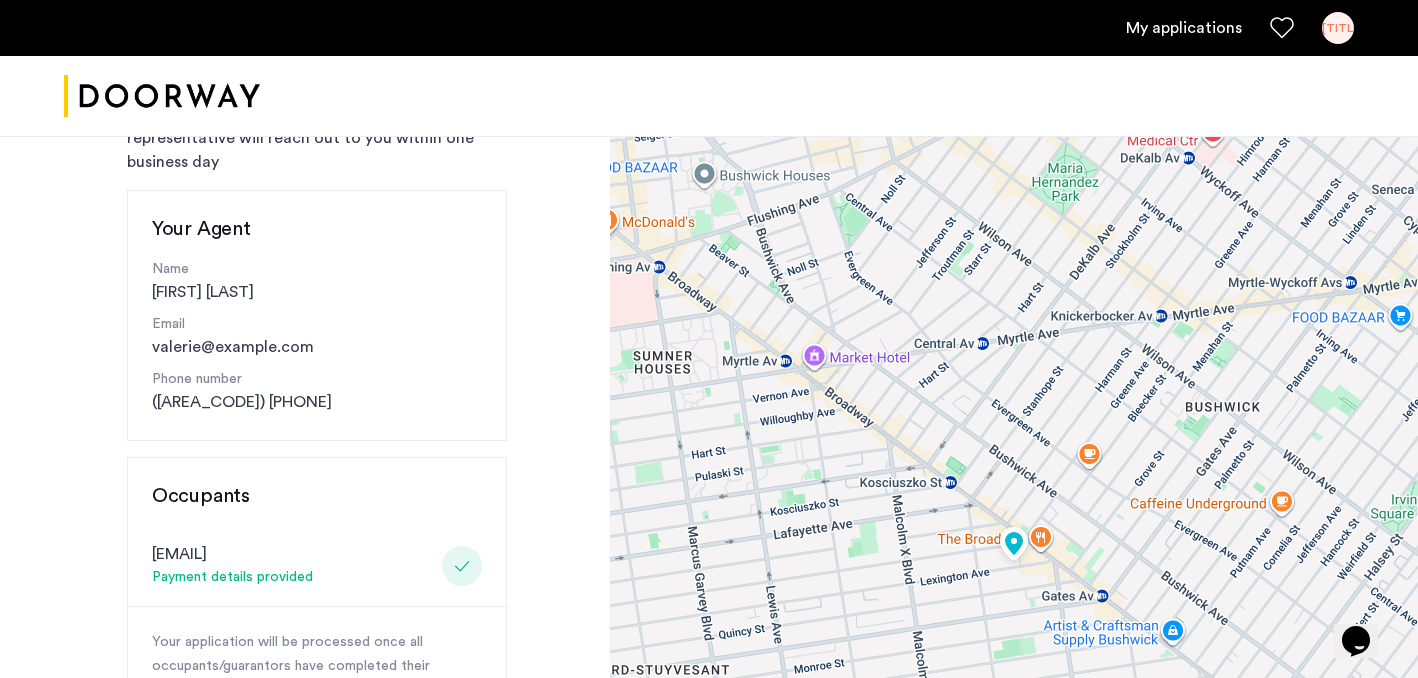 scroll, scrollTop: 0, scrollLeft: 0, axis: both 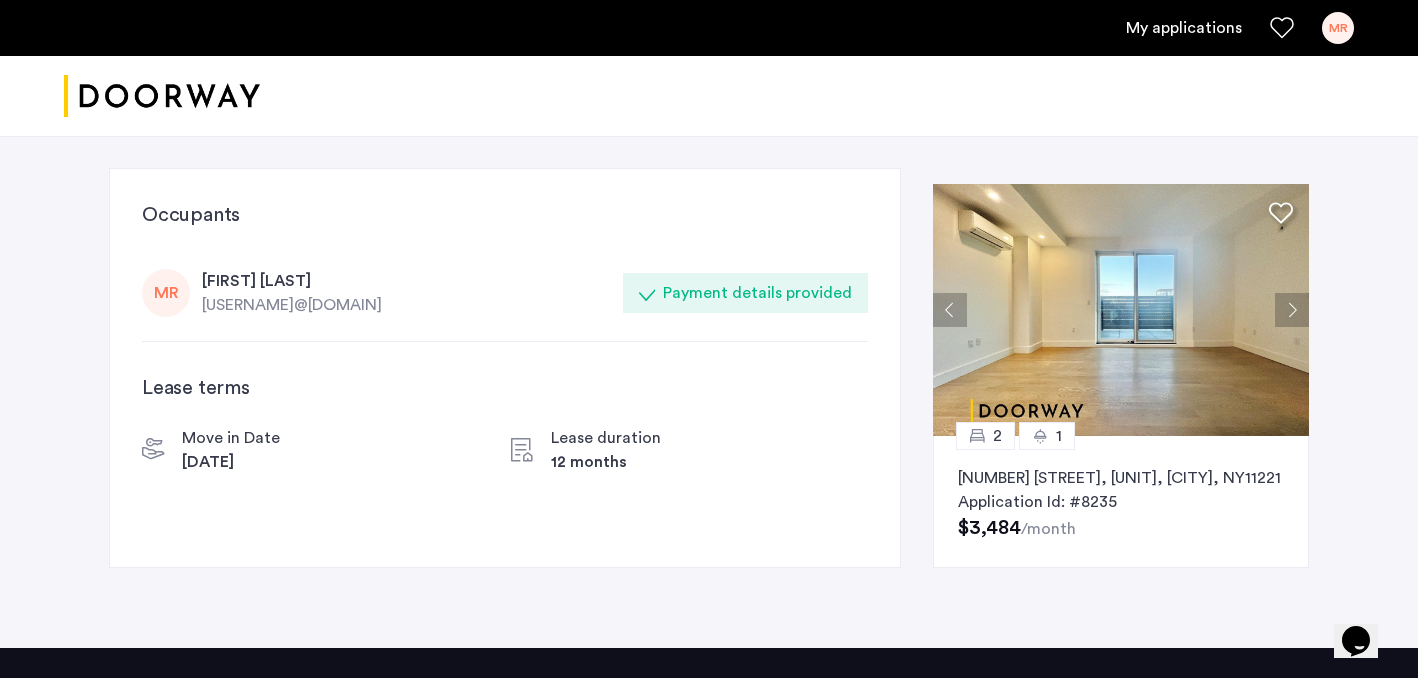click 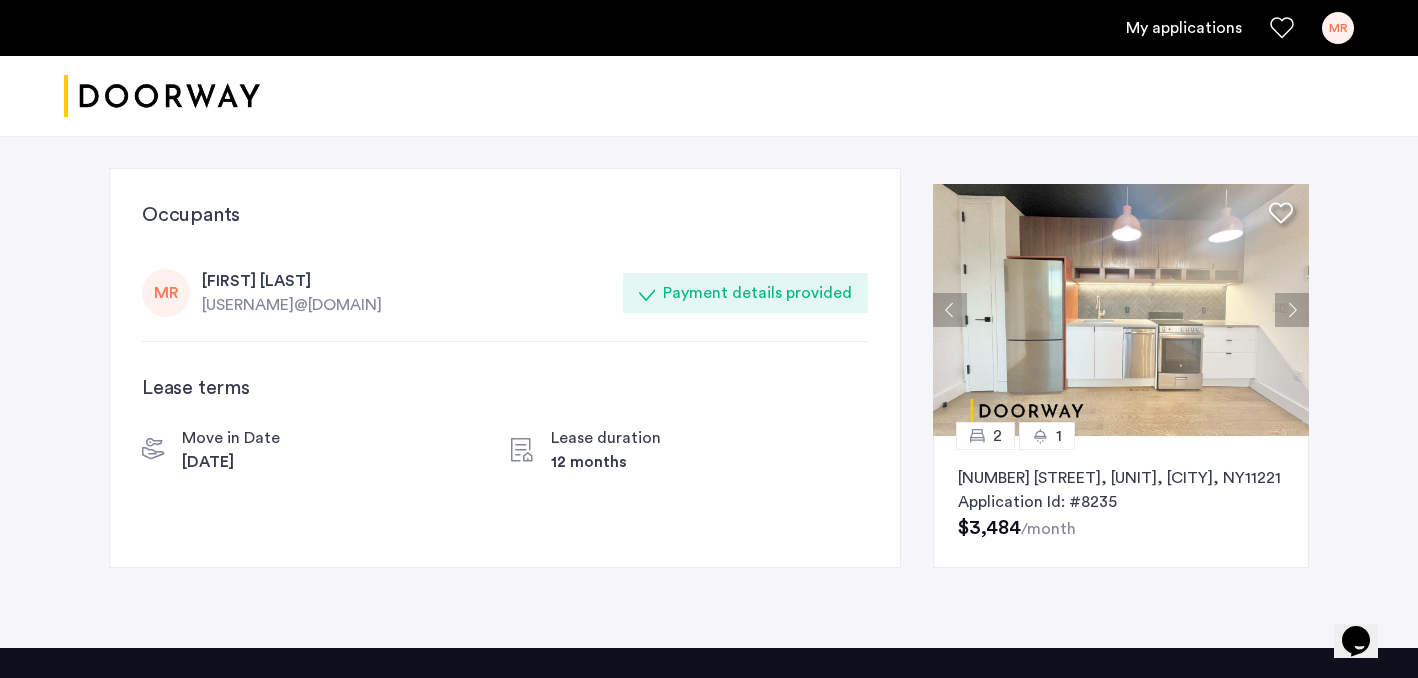 click 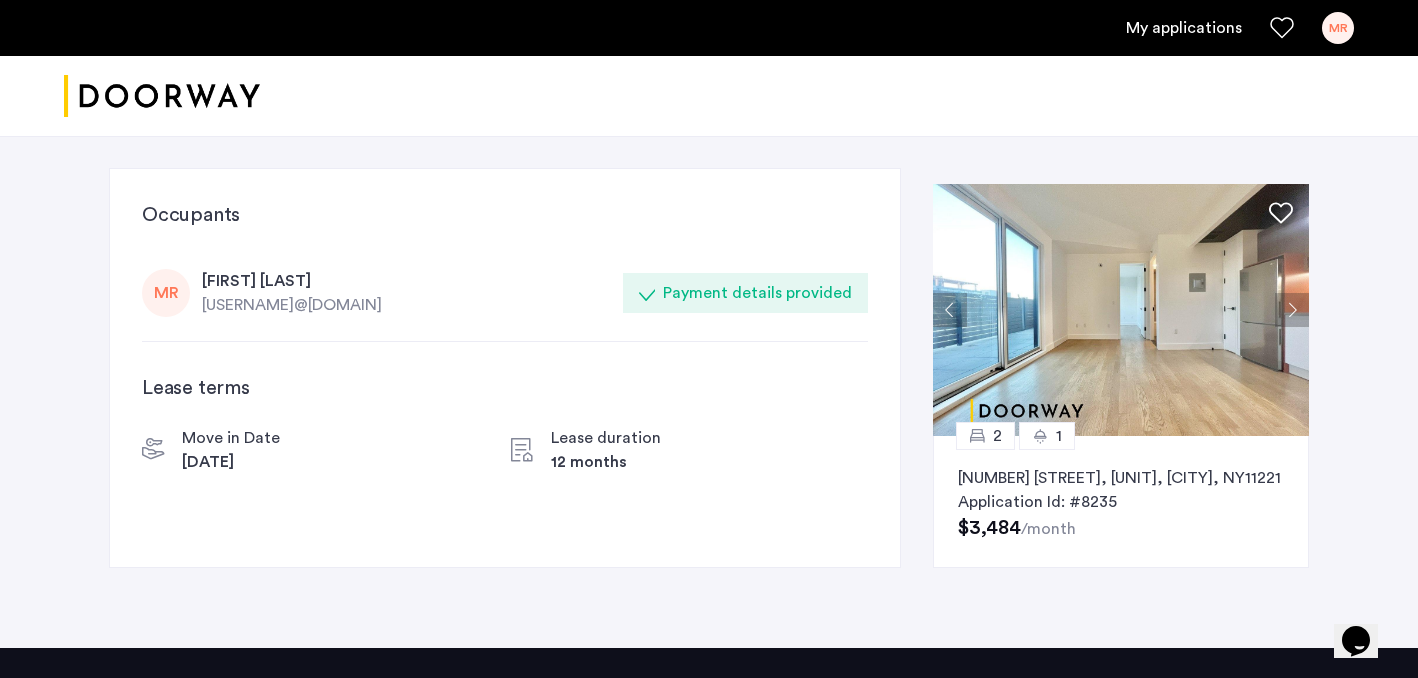 click 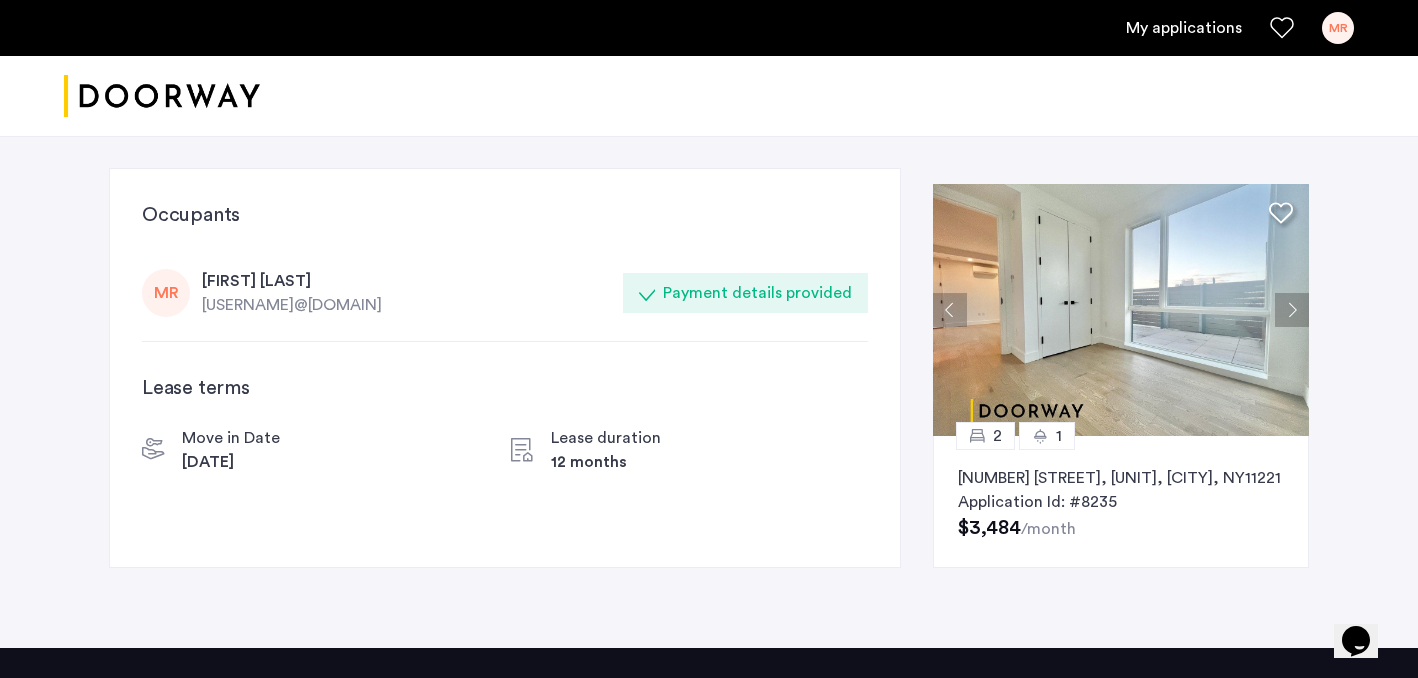 click 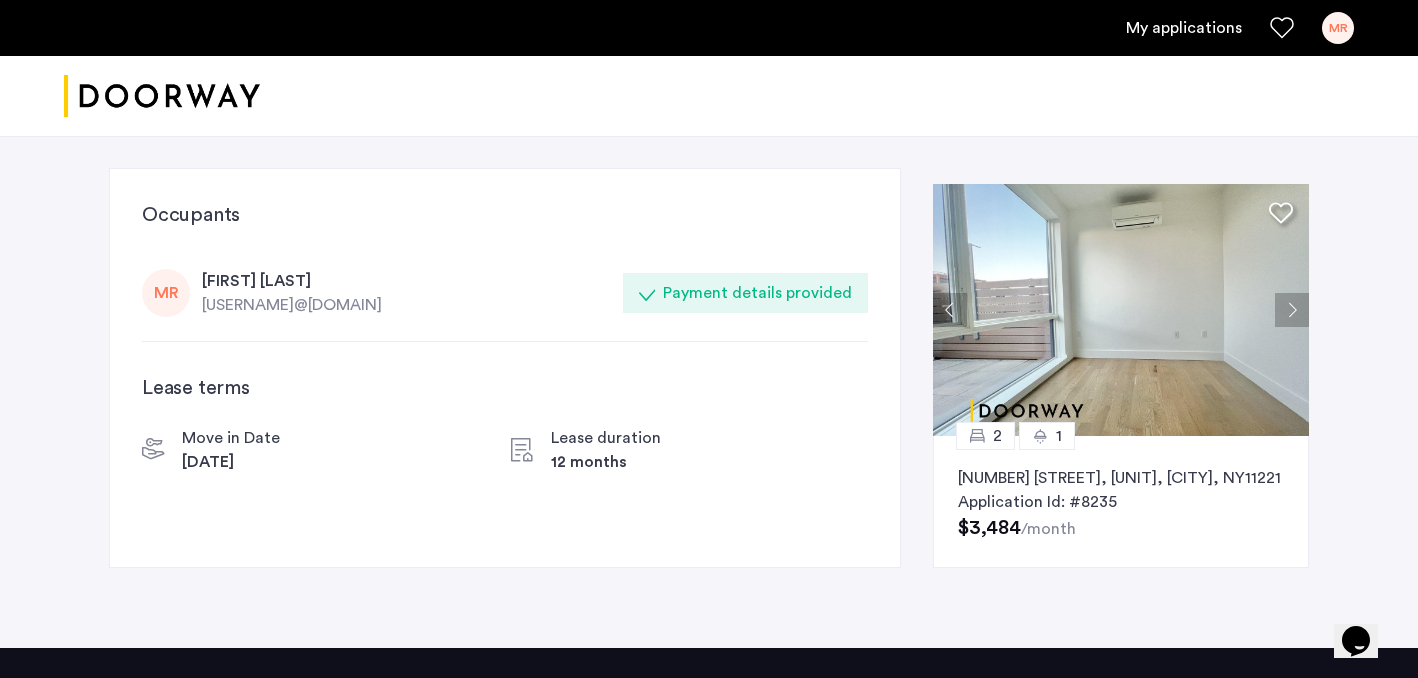 click 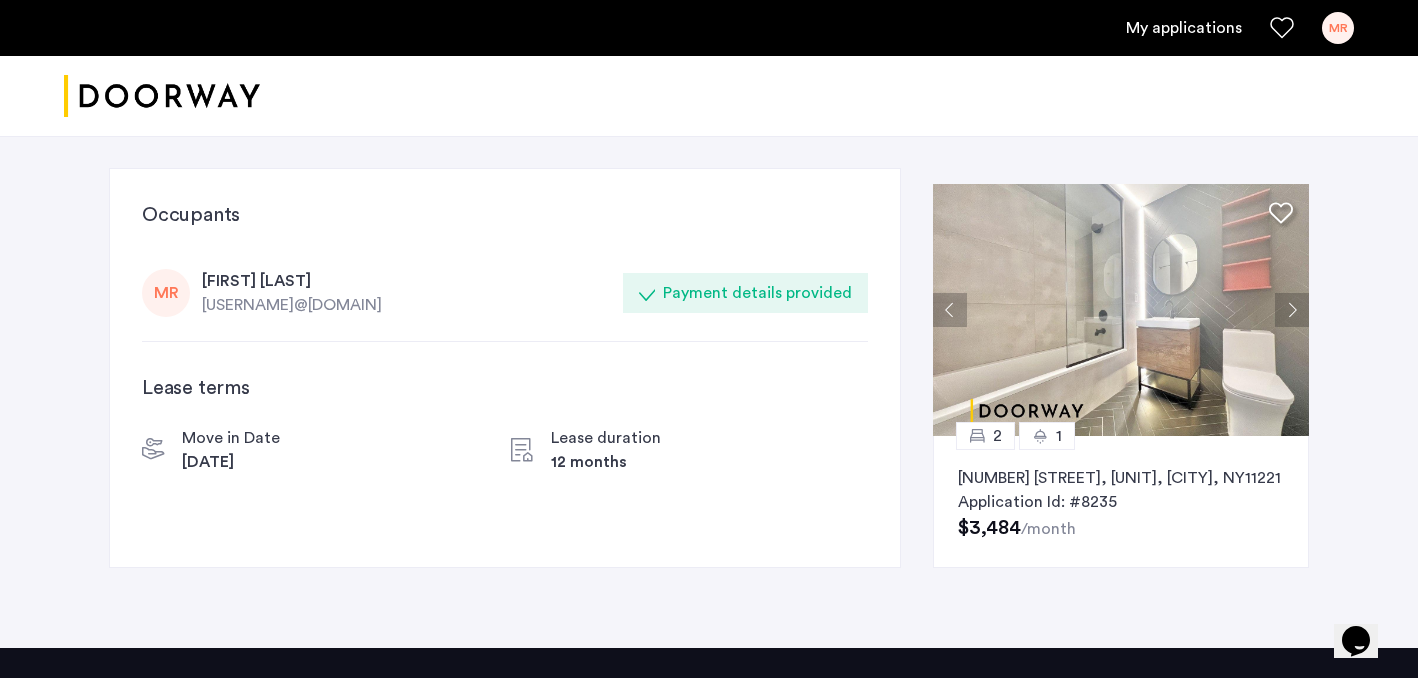 click 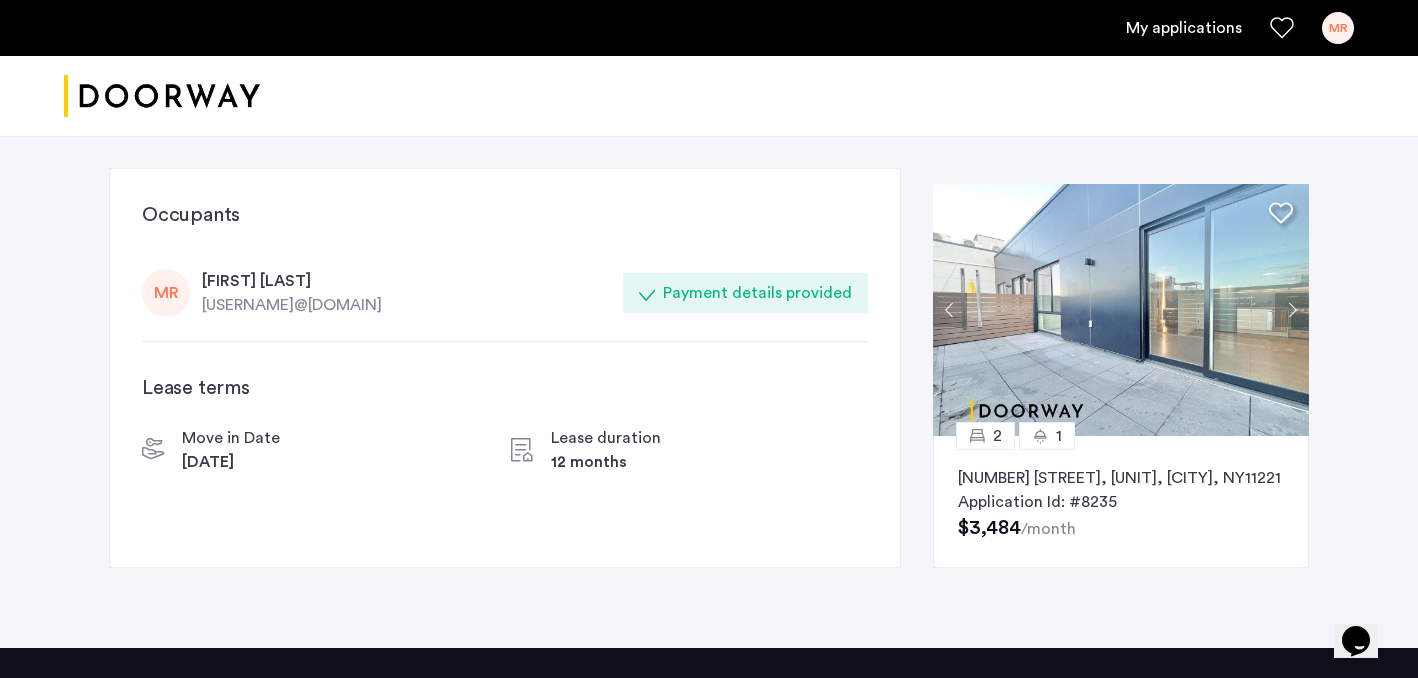 click 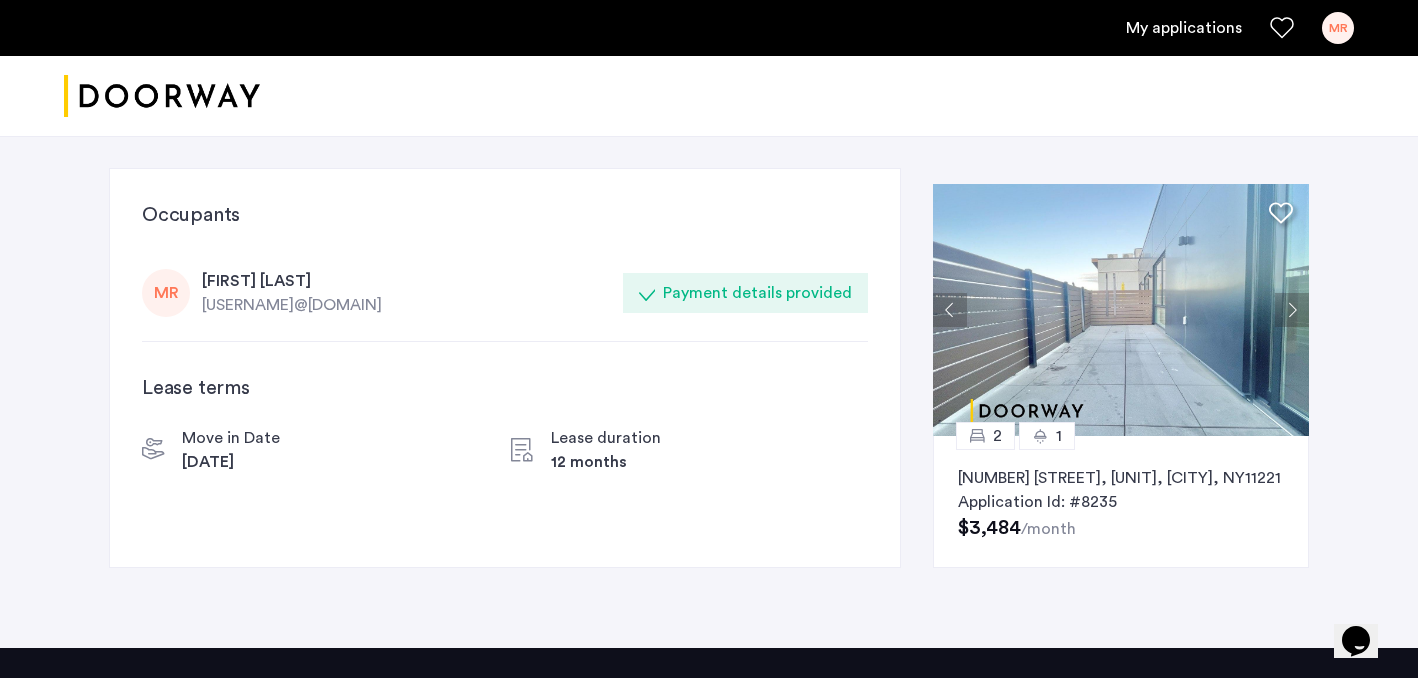 click 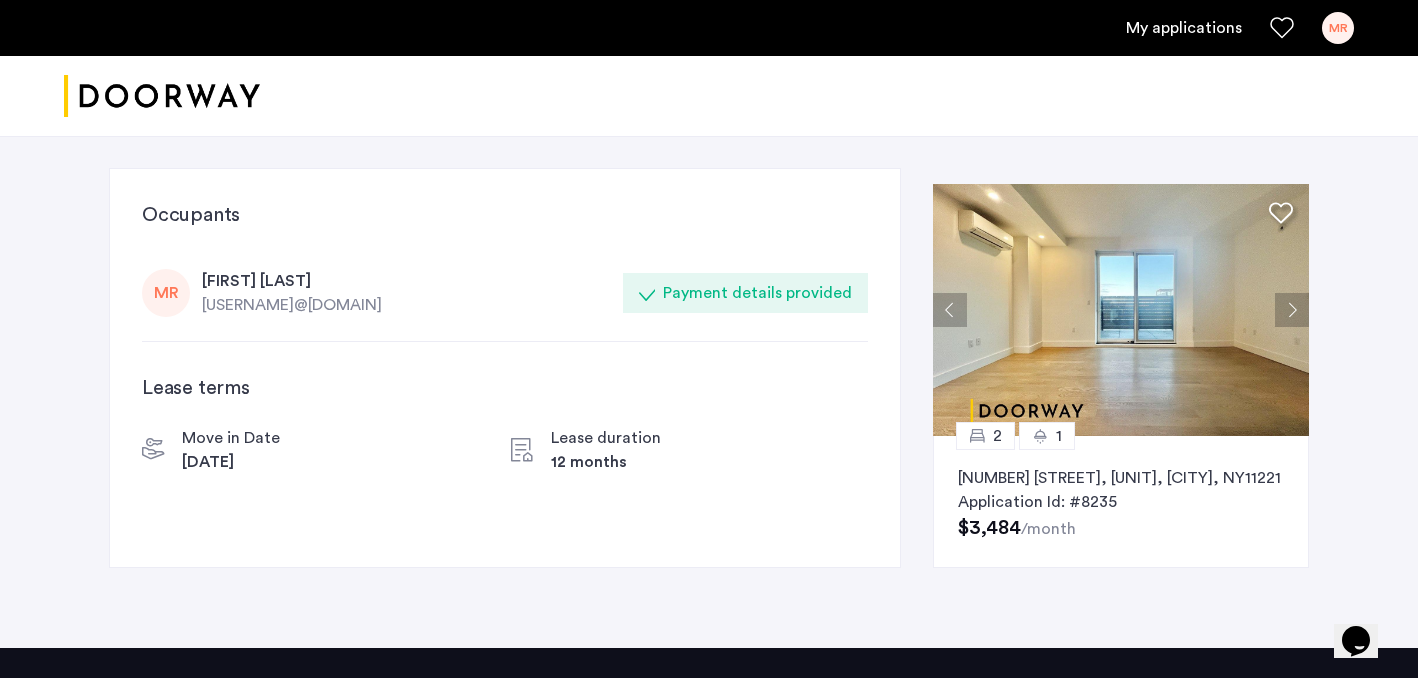 click 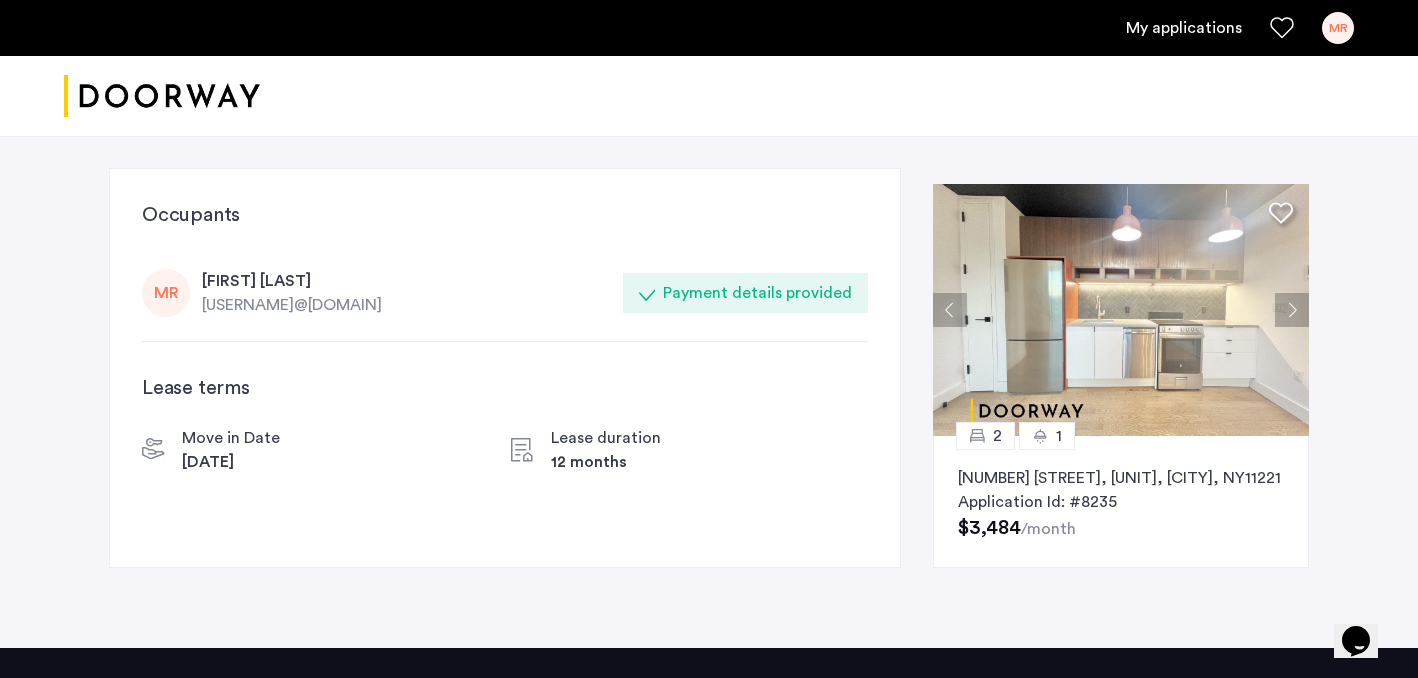 click 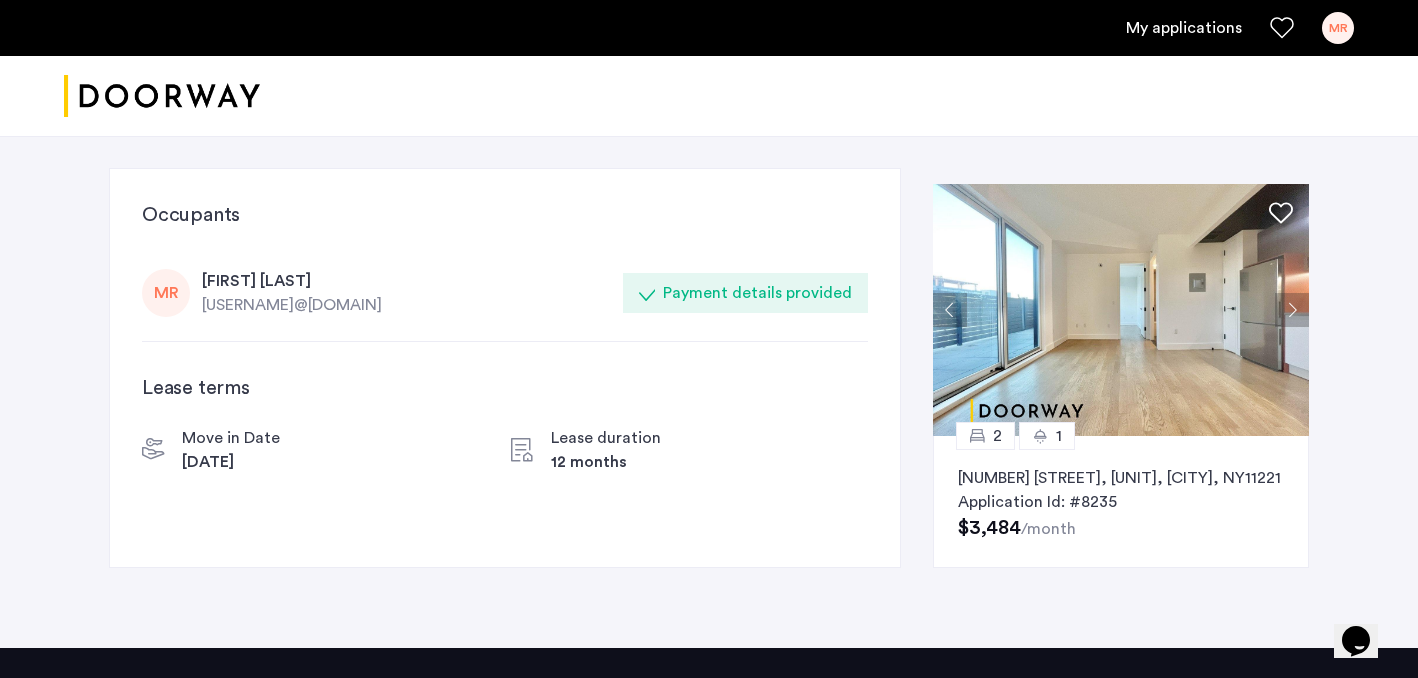 click 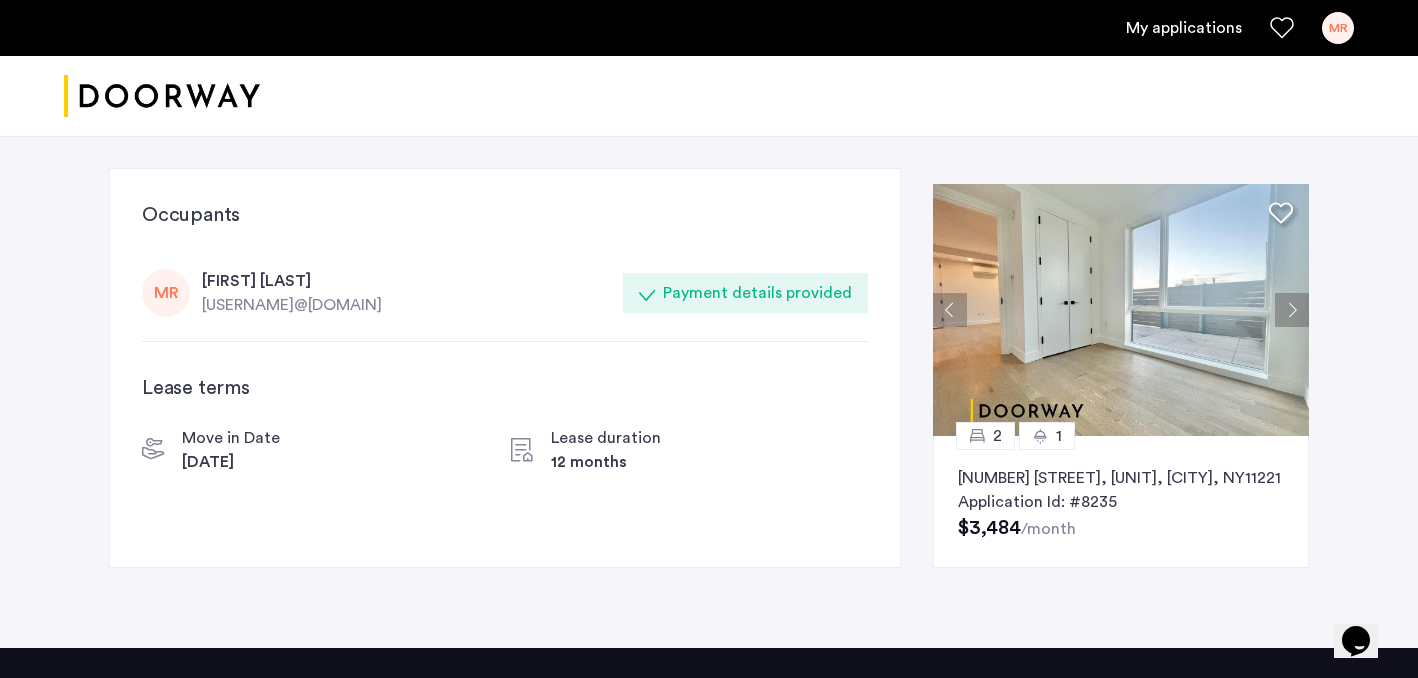 click 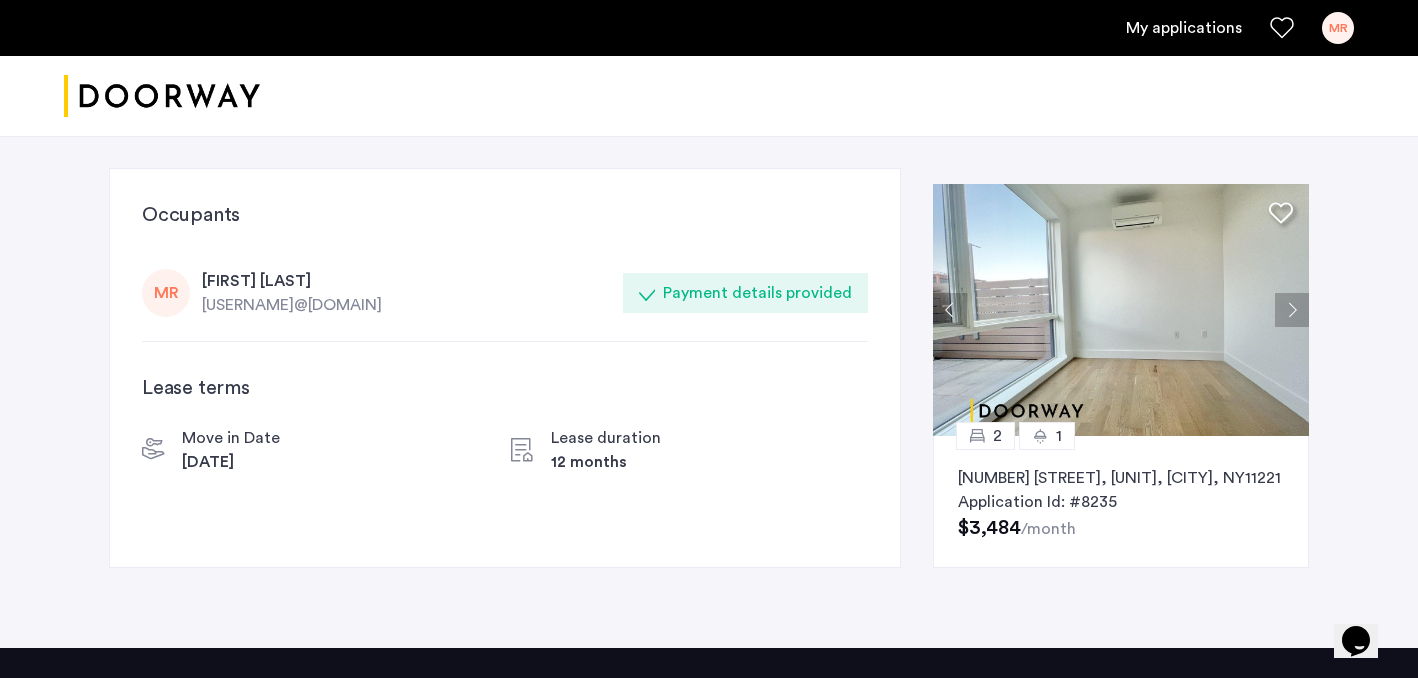 click 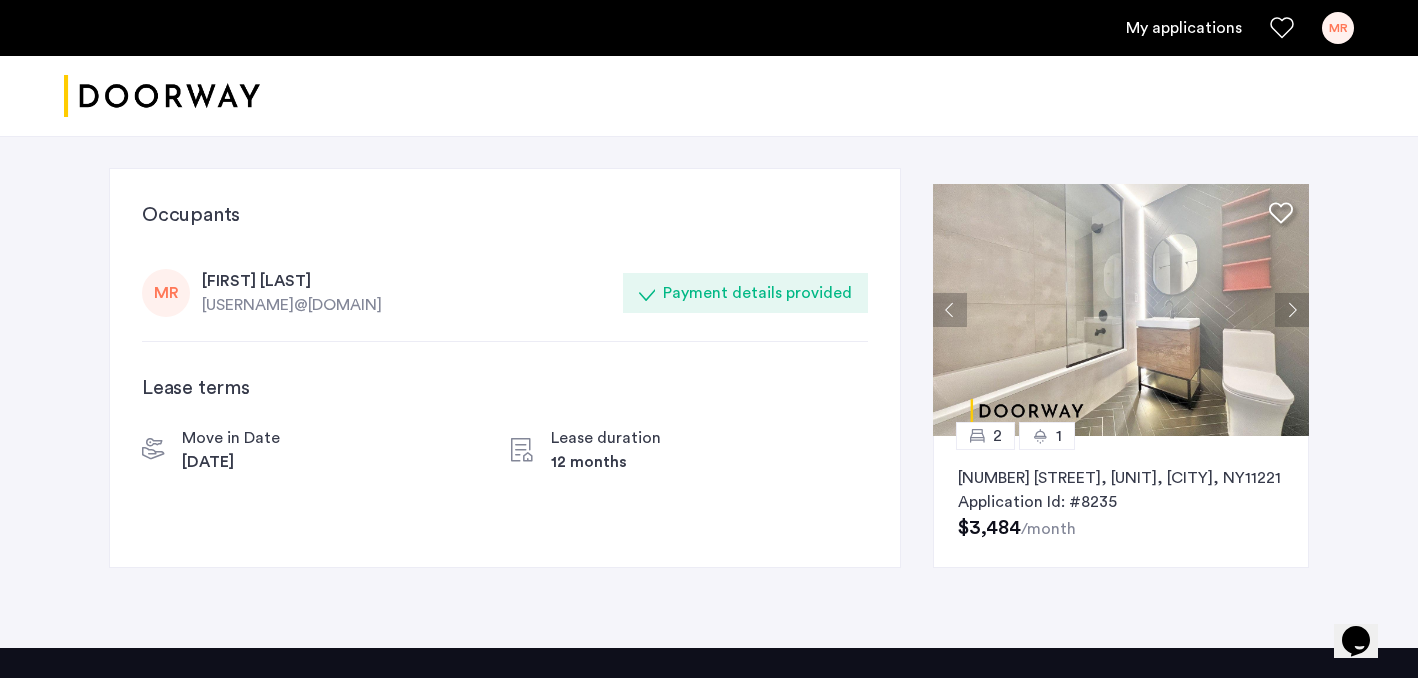 click 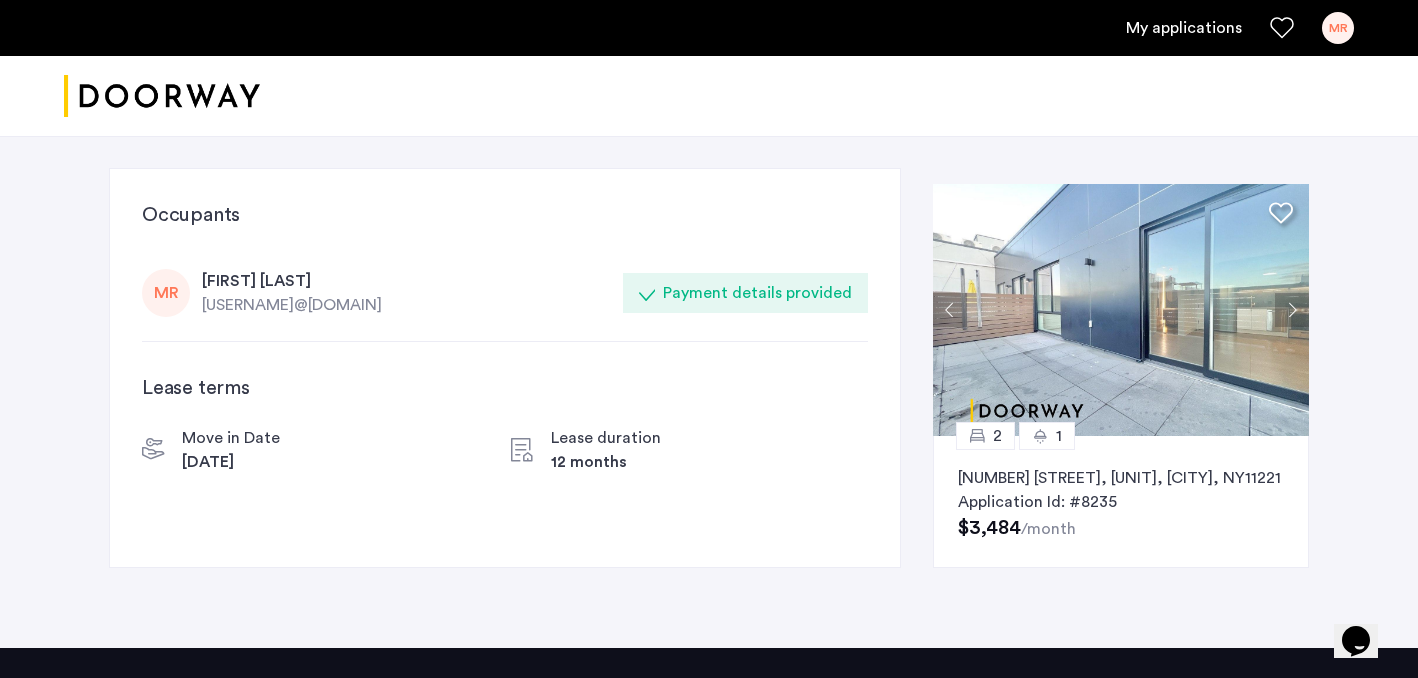 click 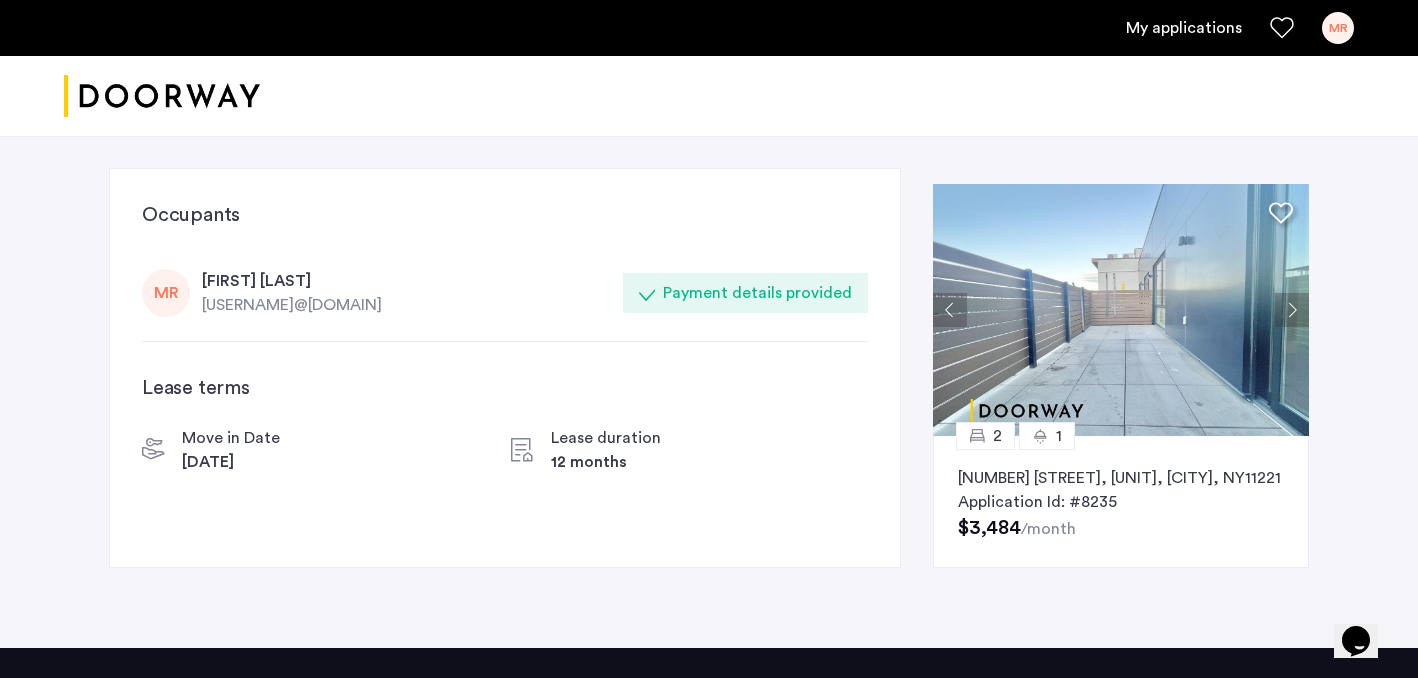 click 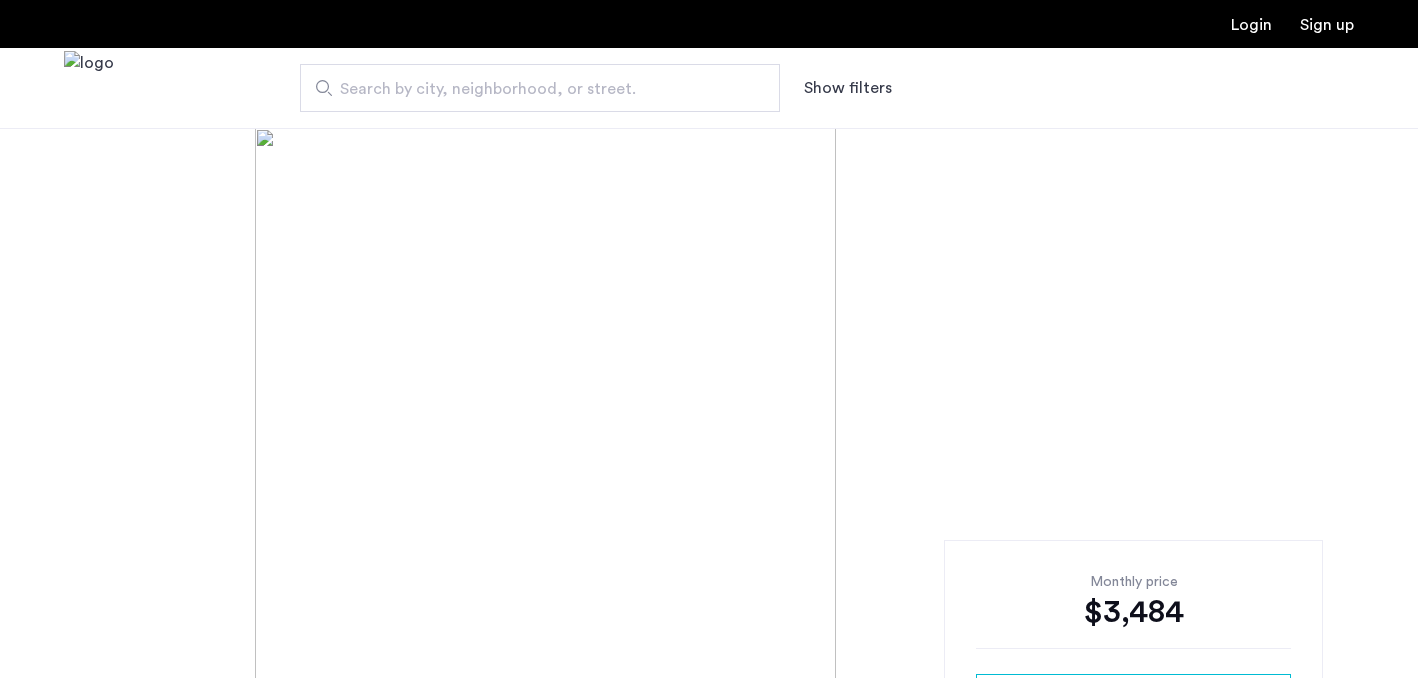 scroll, scrollTop: 0, scrollLeft: 0, axis: both 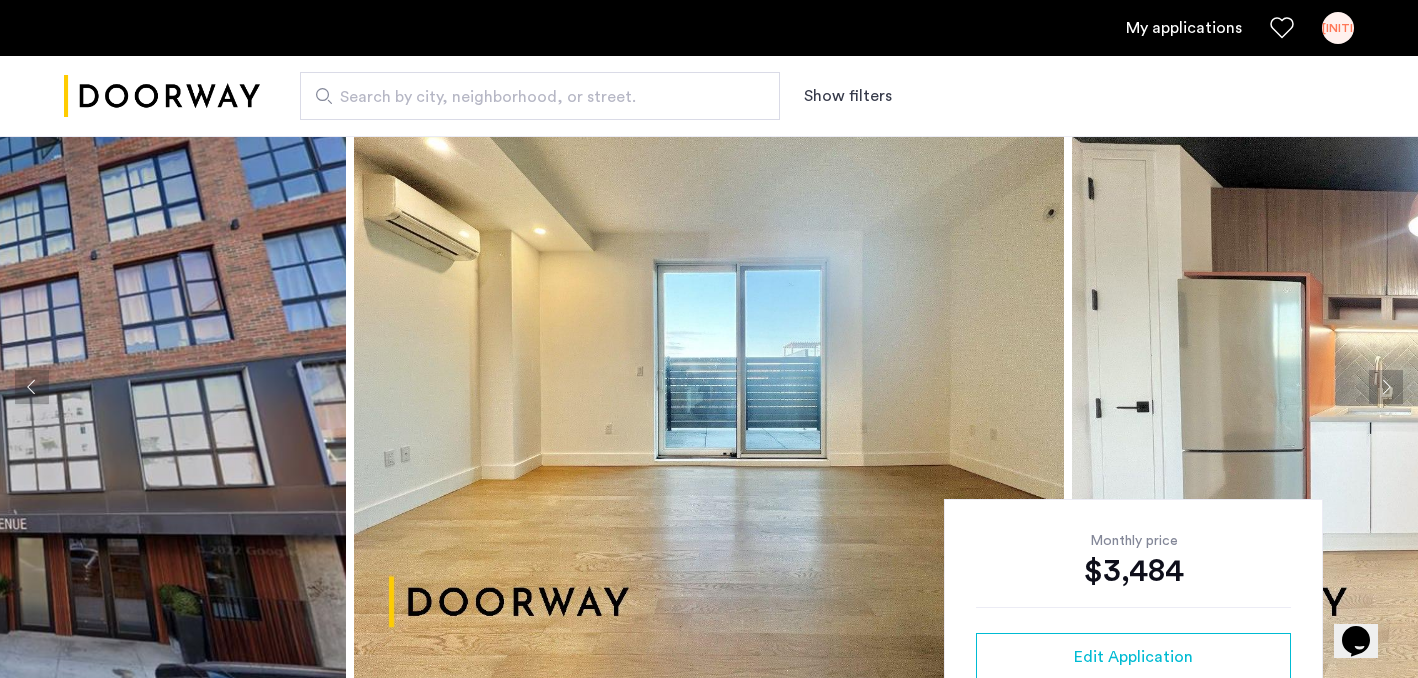 click 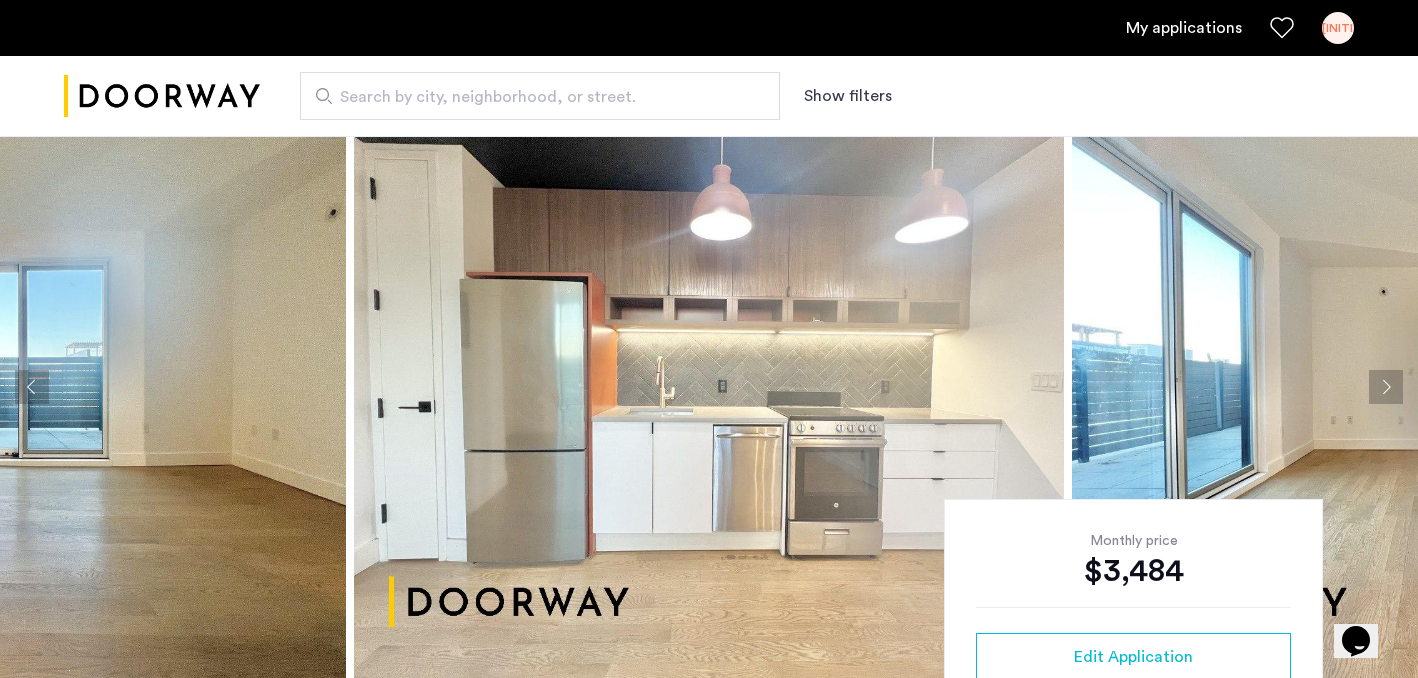 click 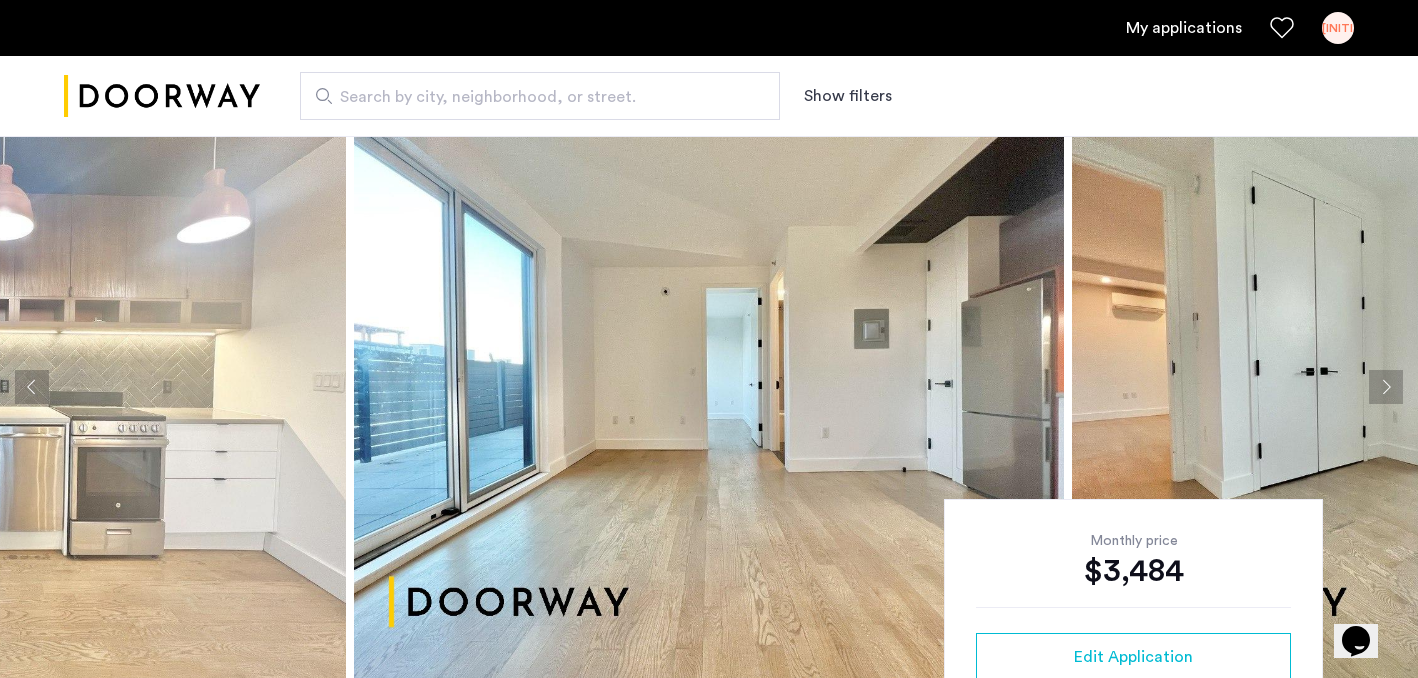 click 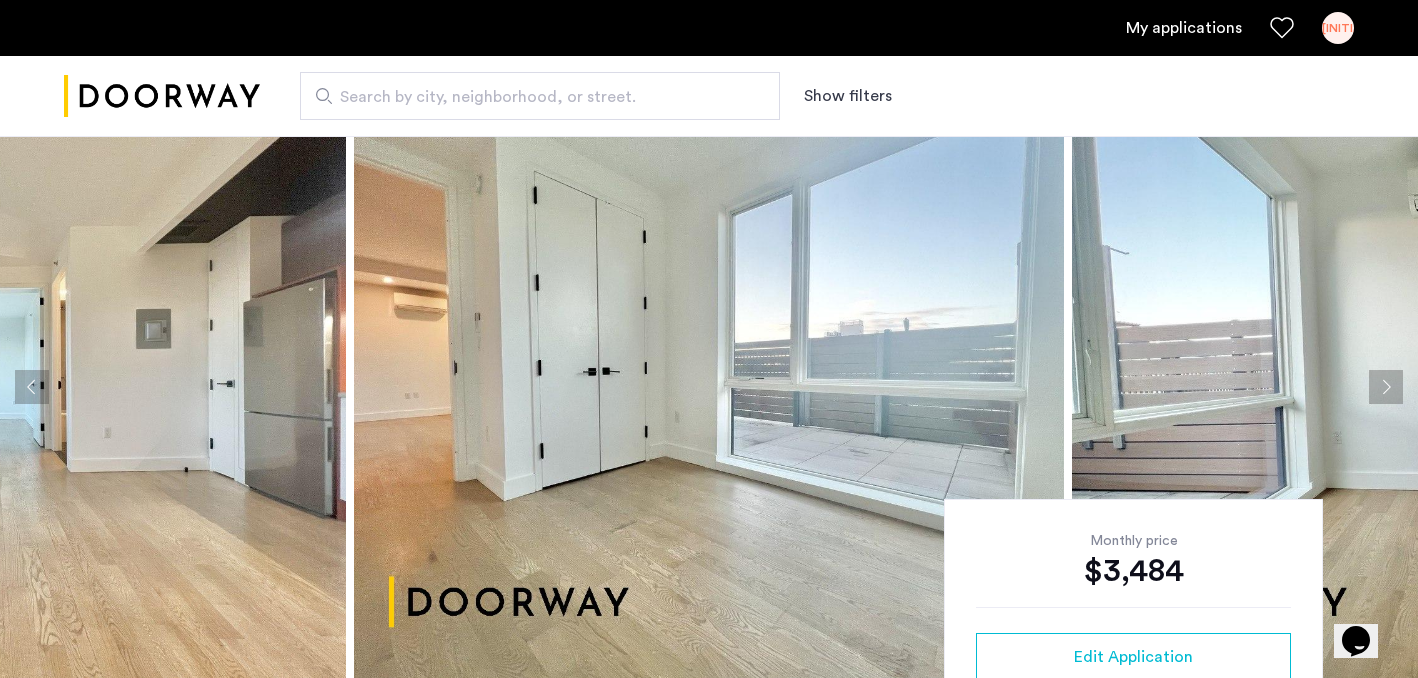 click 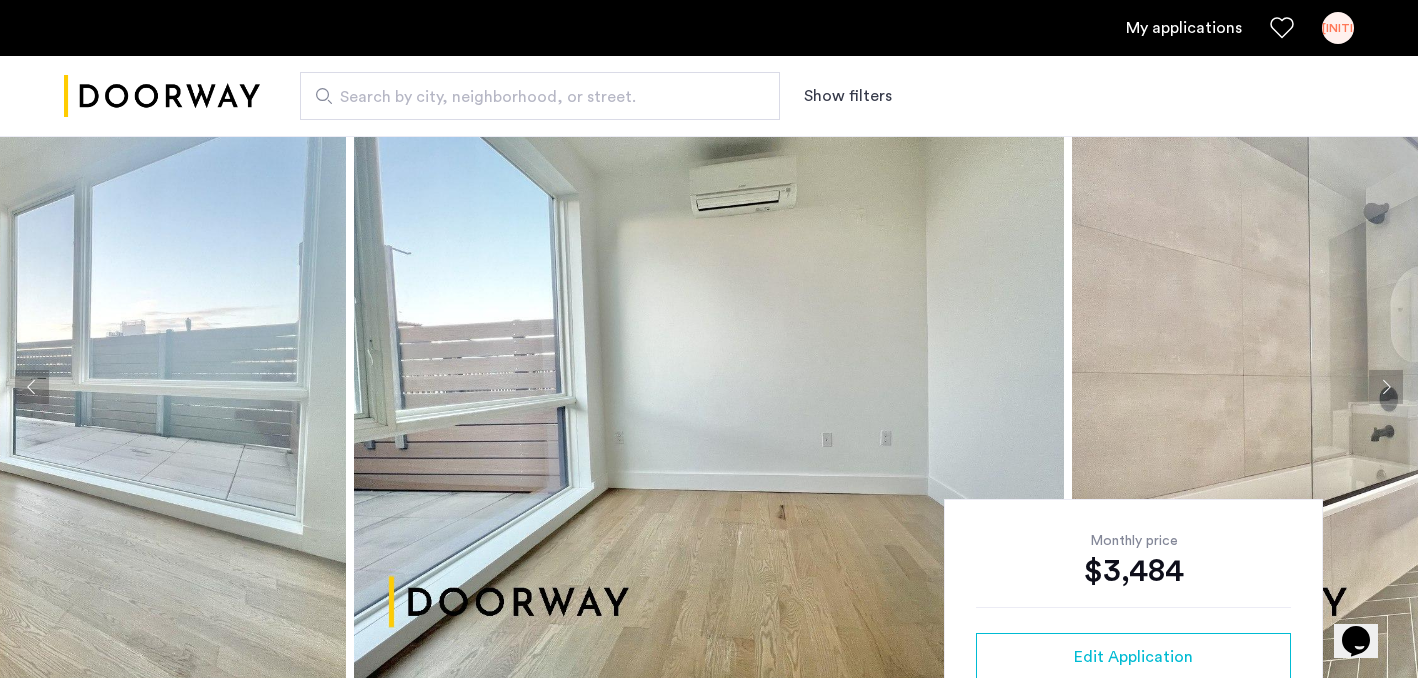 click 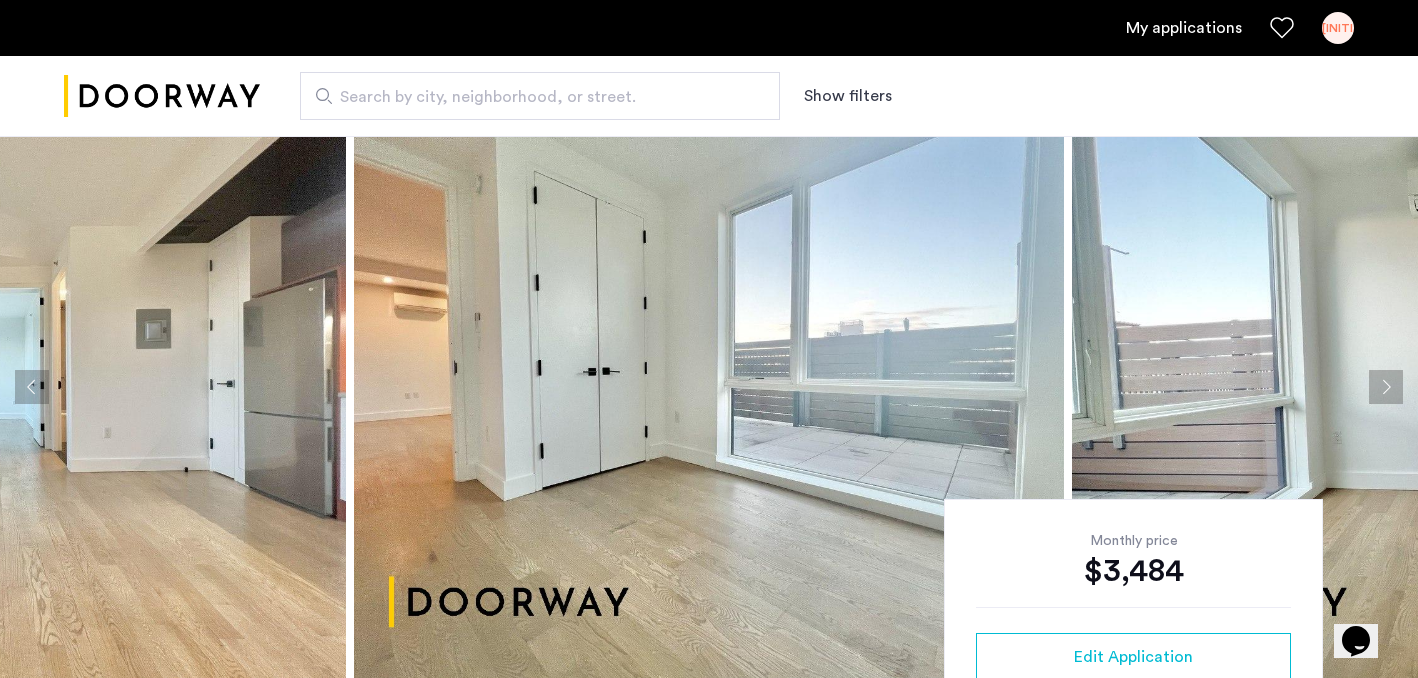 click 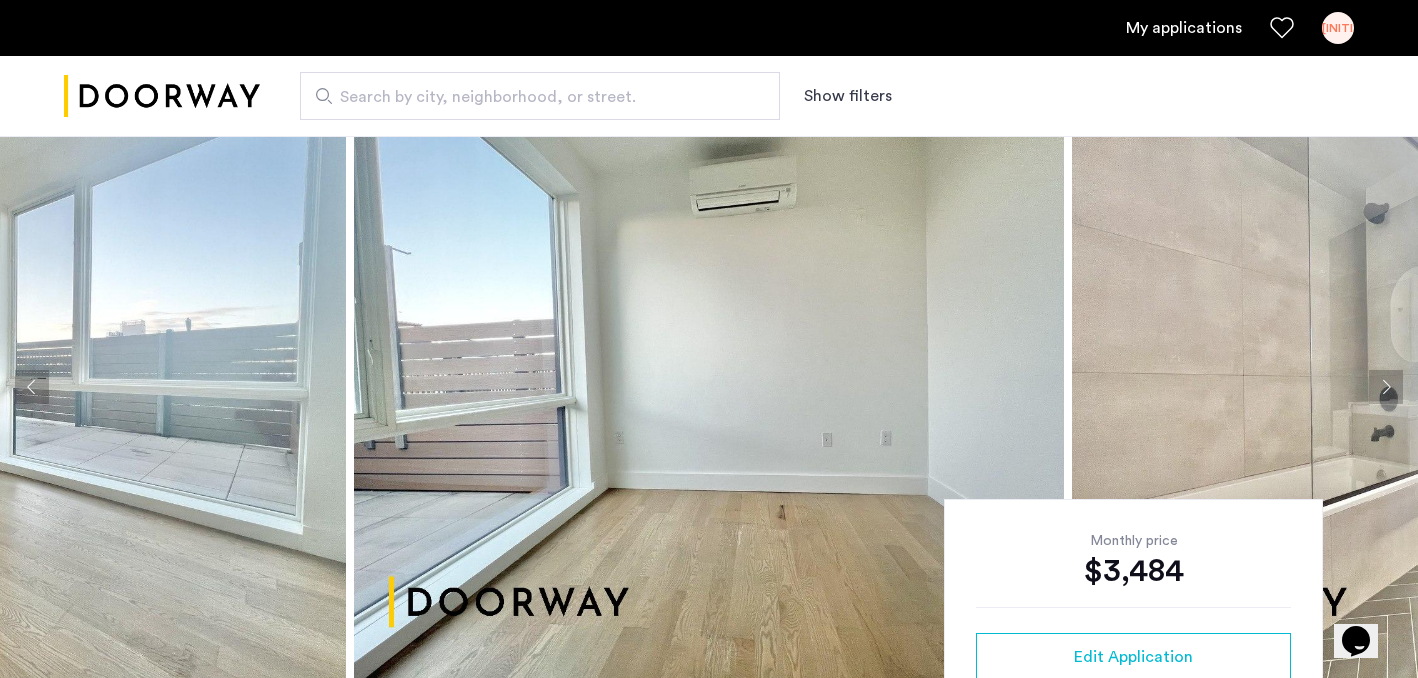 click 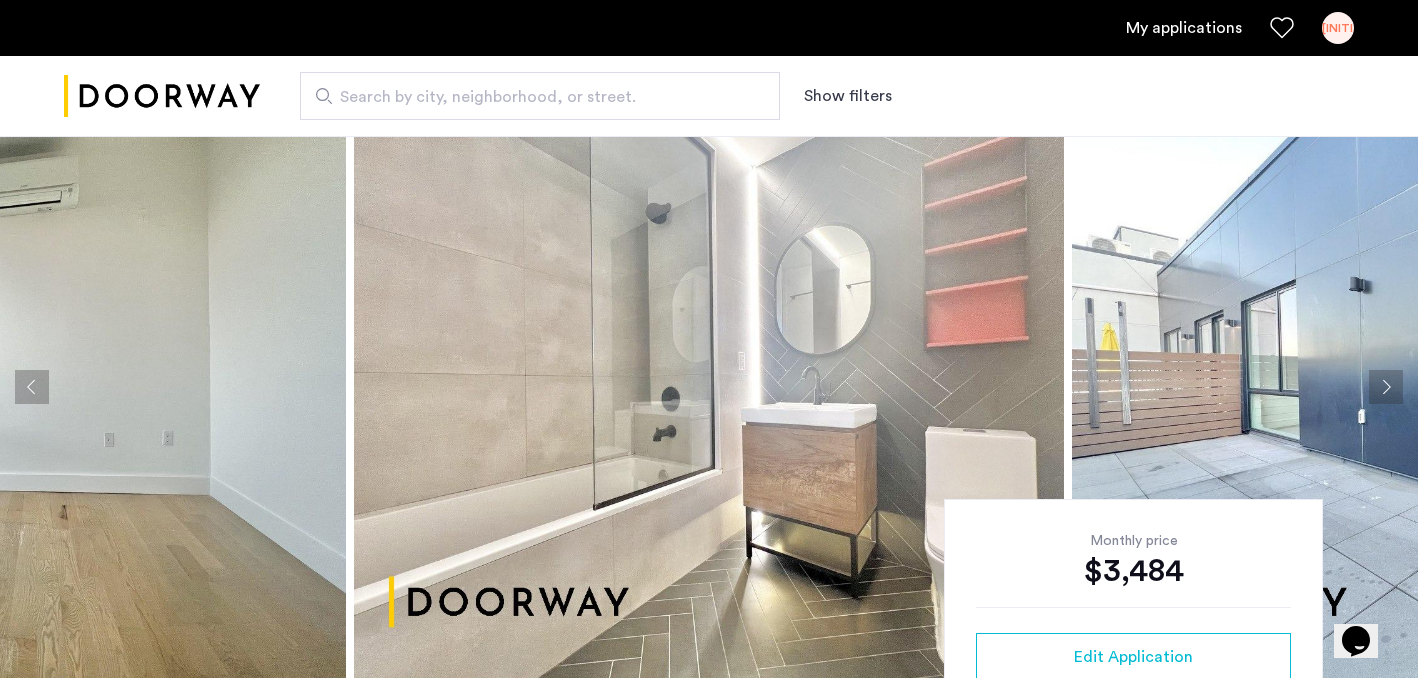 click 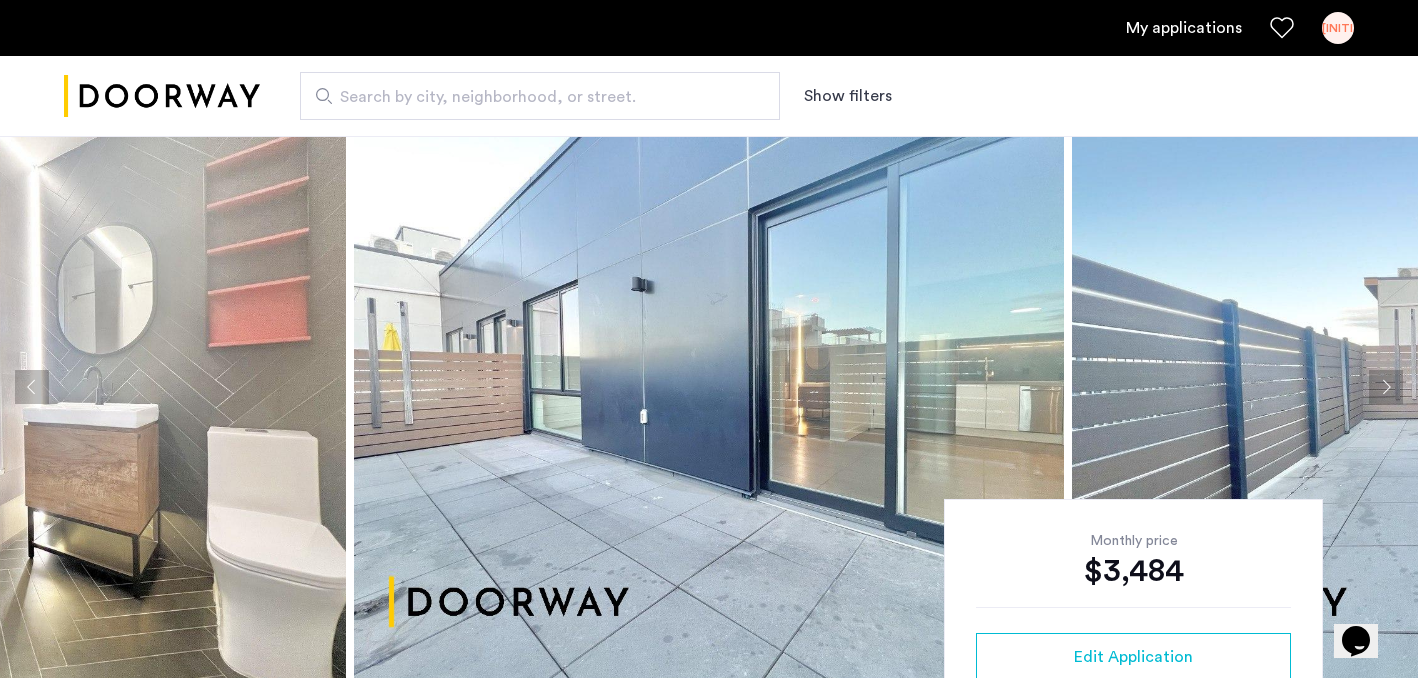 click 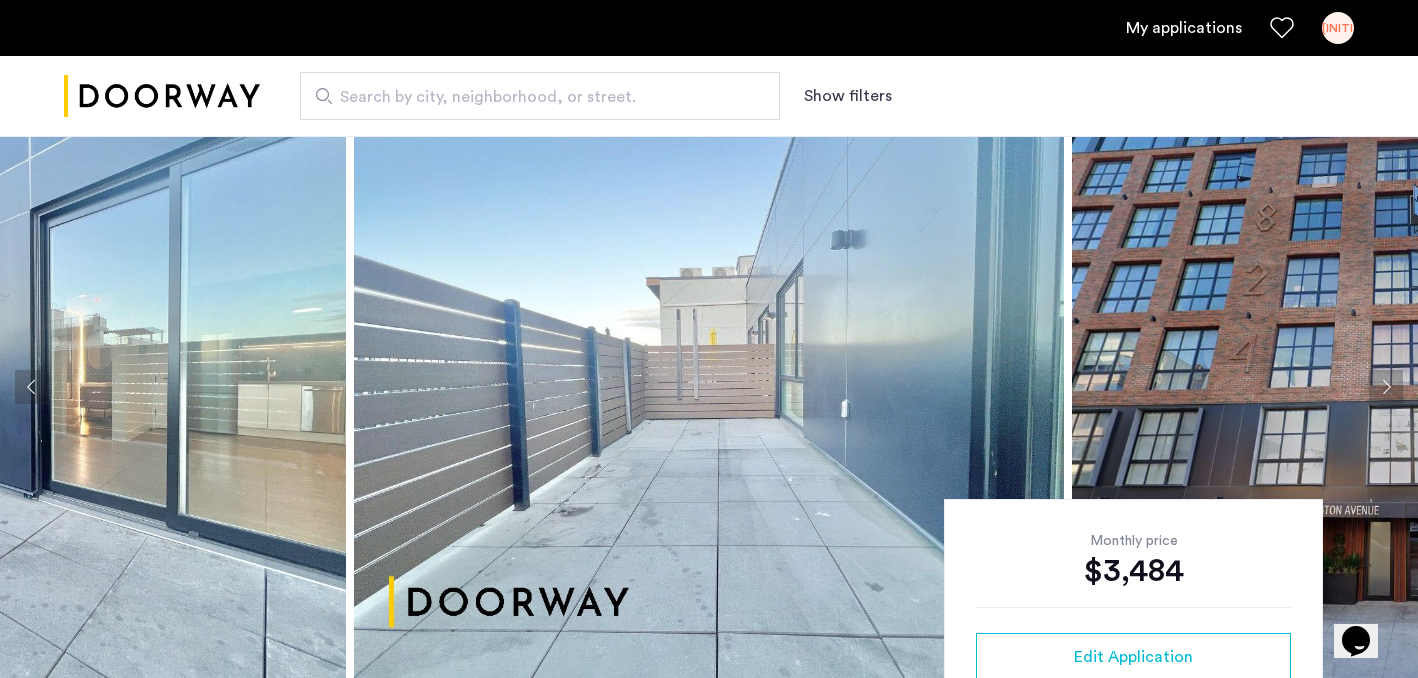 click 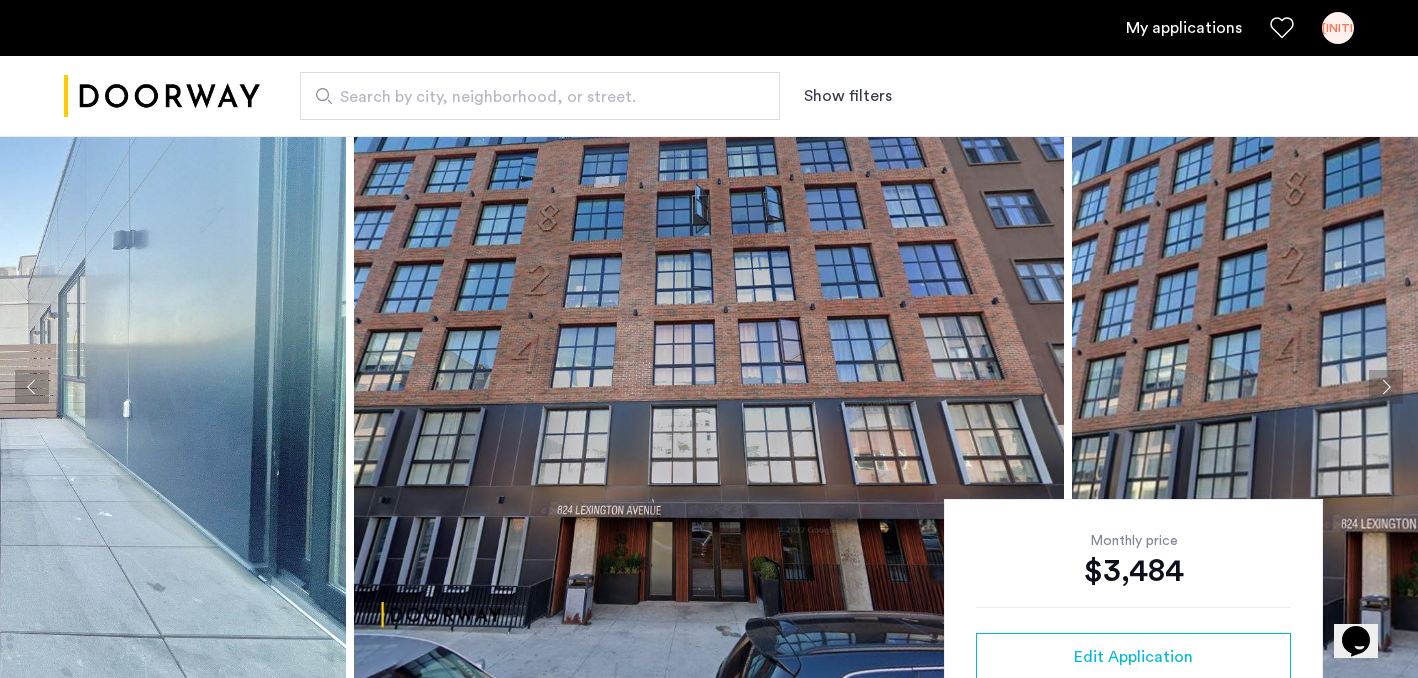 click 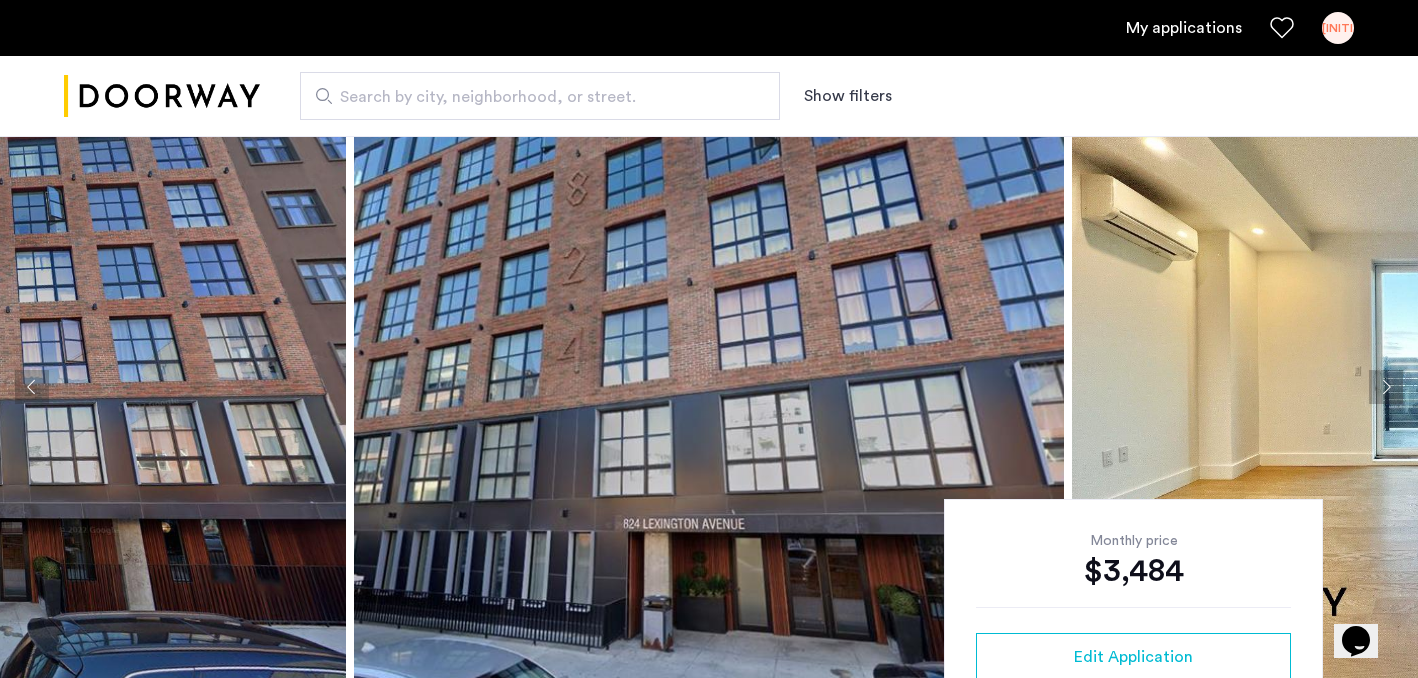 click 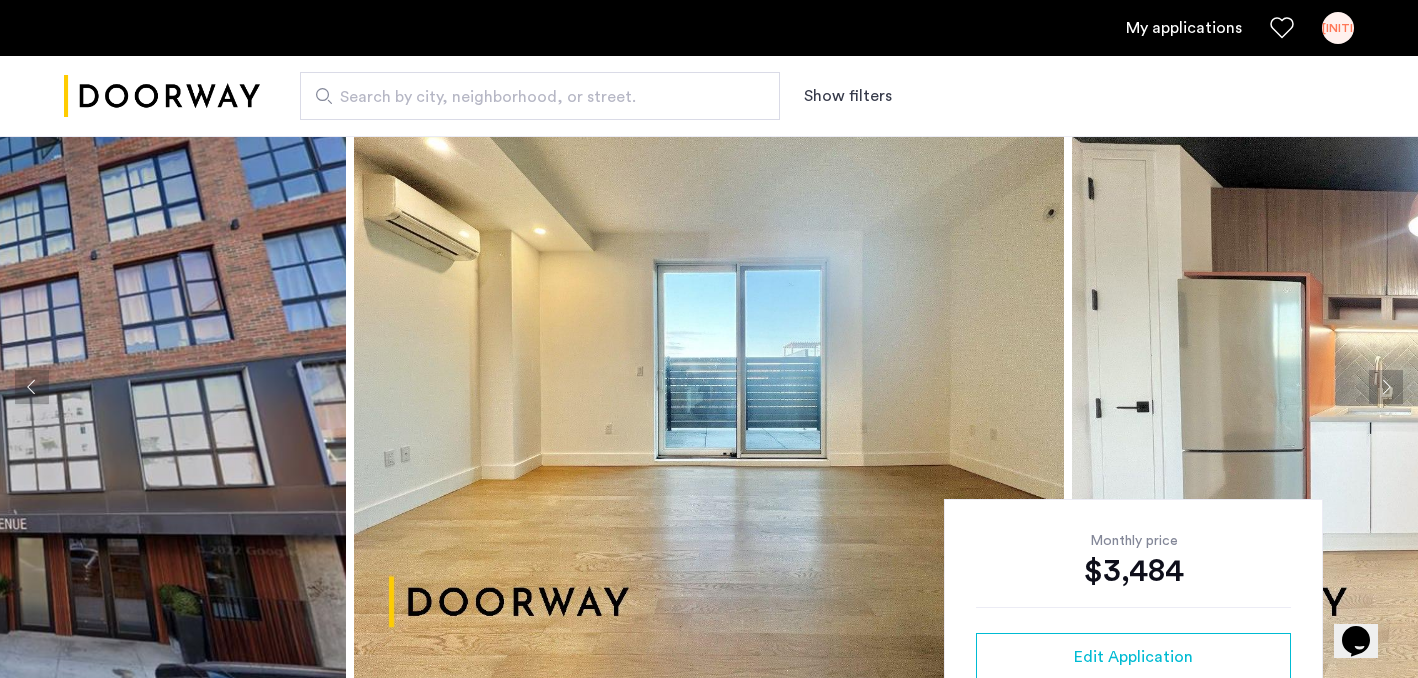 click 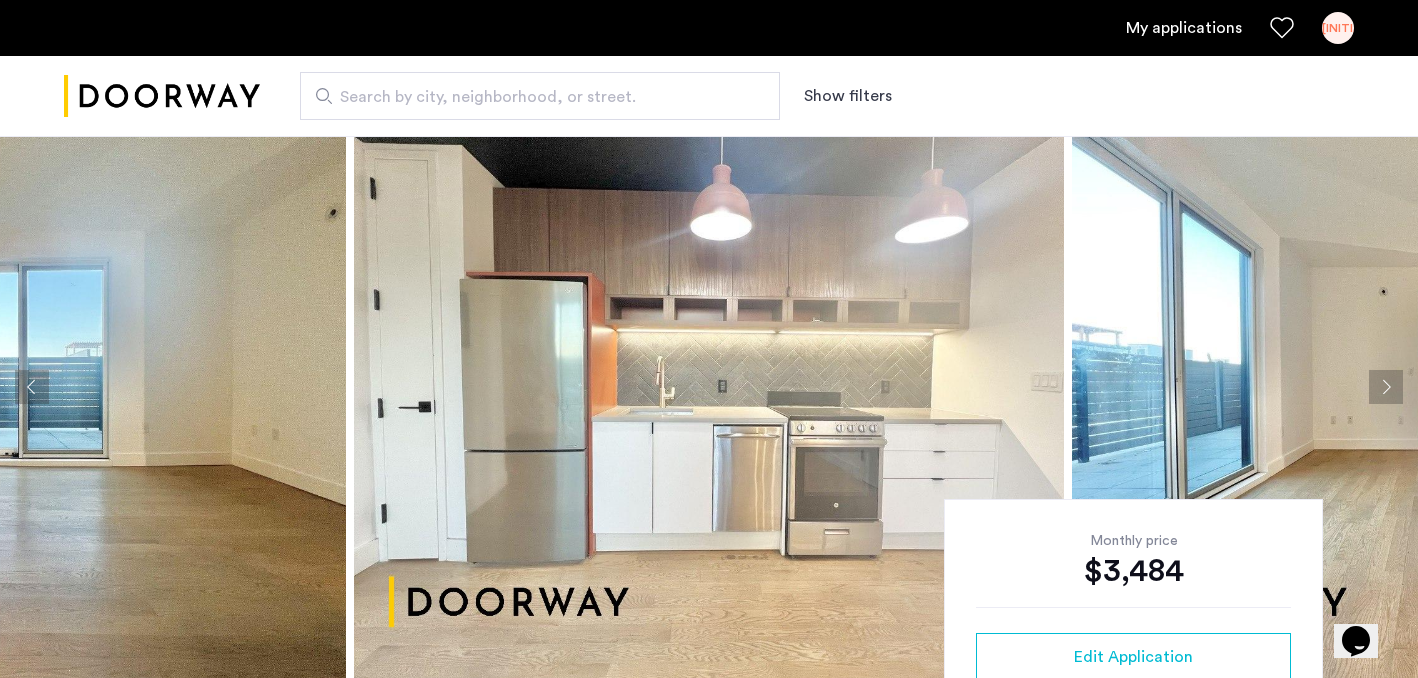 click 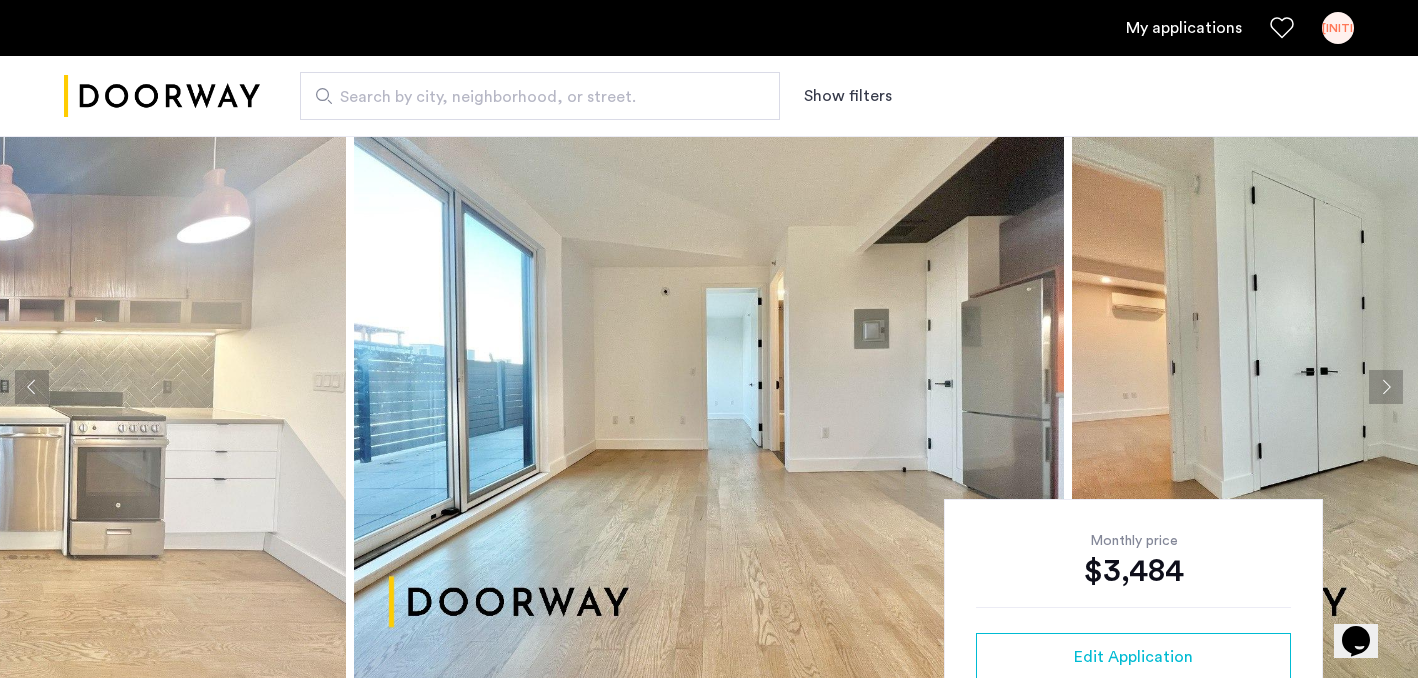 click 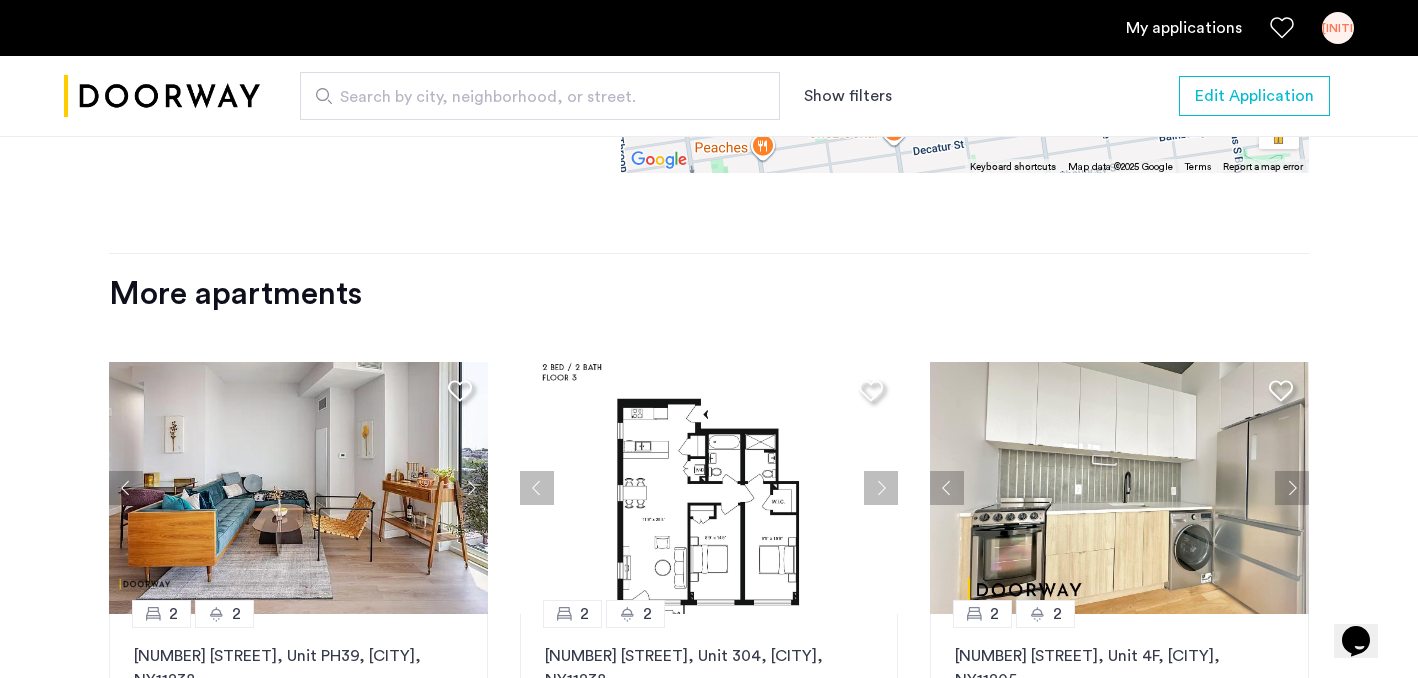 scroll, scrollTop: 2418, scrollLeft: 0, axis: vertical 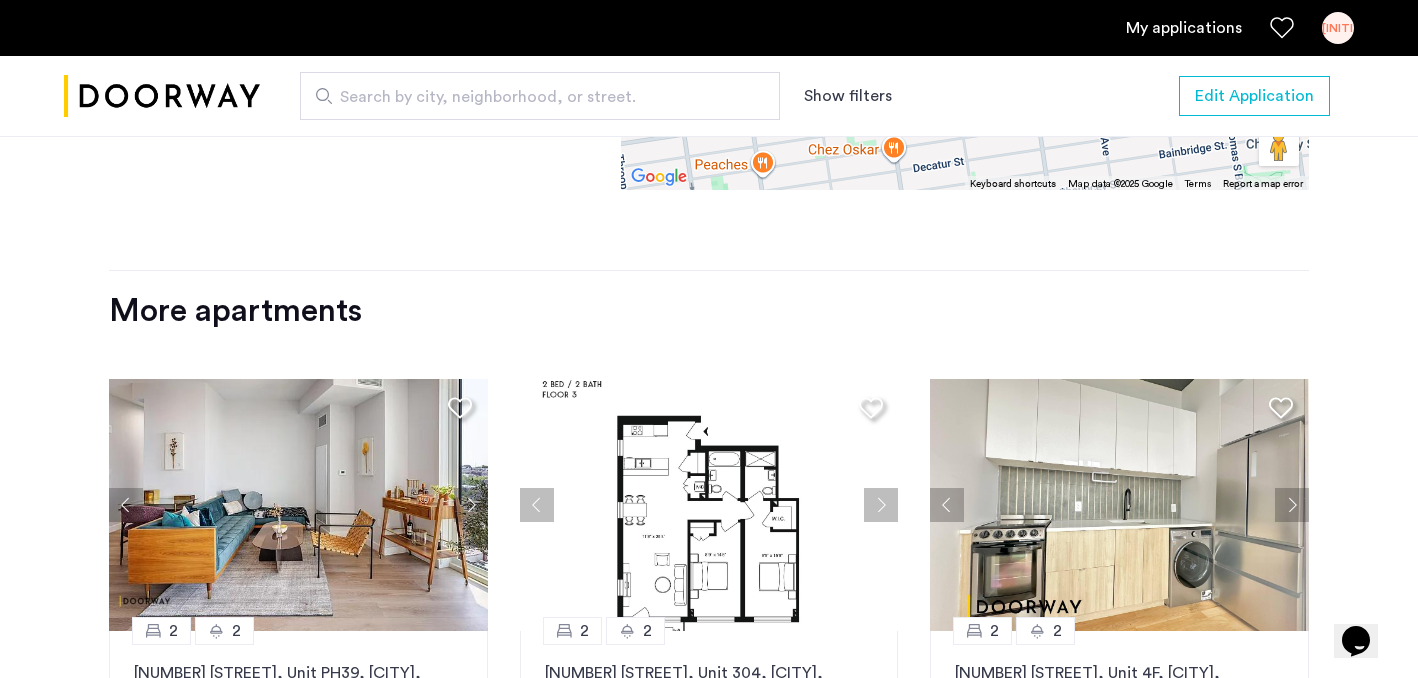 click on "More apartments" 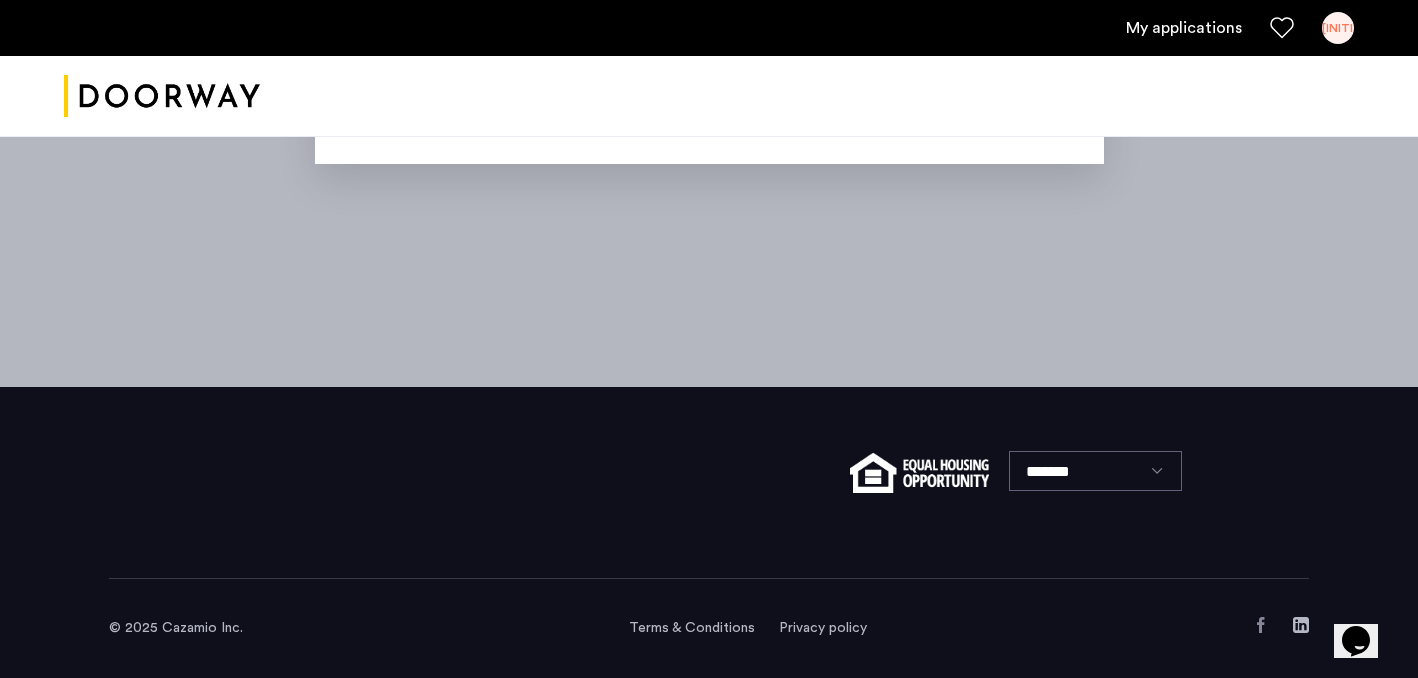 scroll, scrollTop: 0, scrollLeft: 0, axis: both 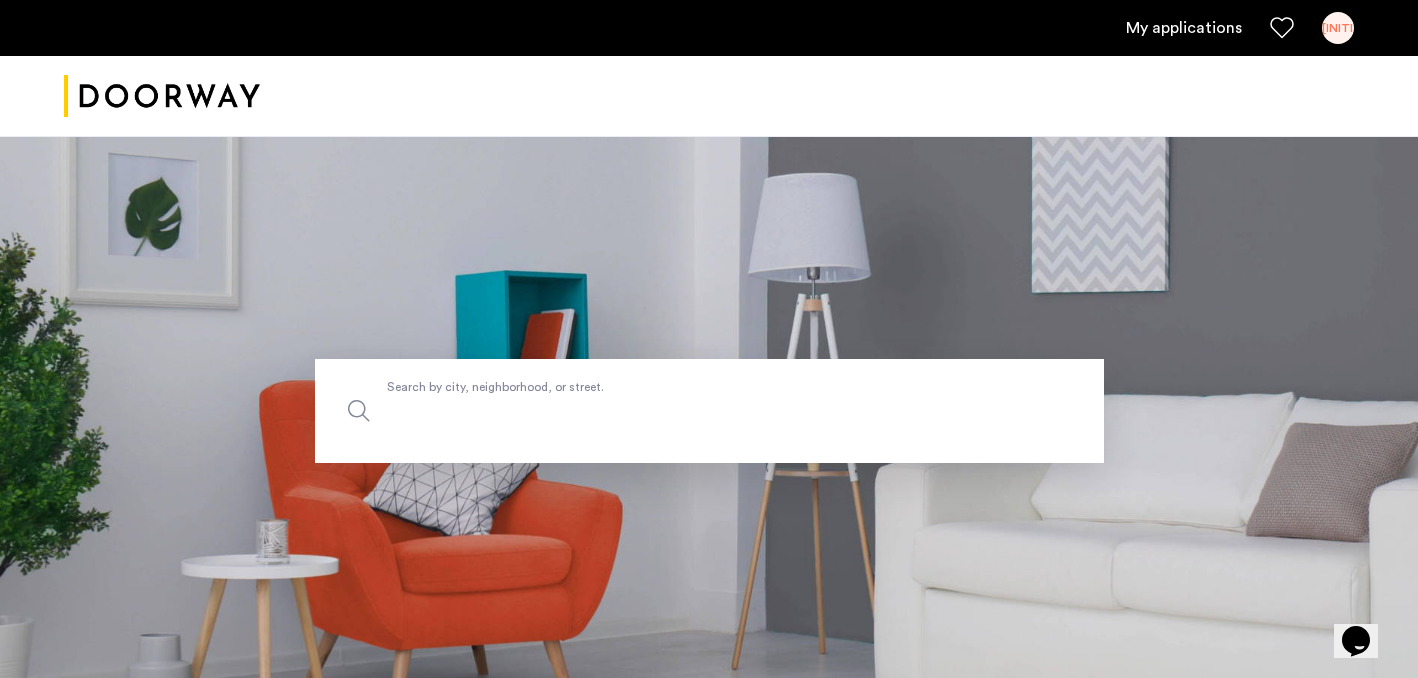 click on "Search by city, neighborhood, or street." at bounding box center [709, 411] 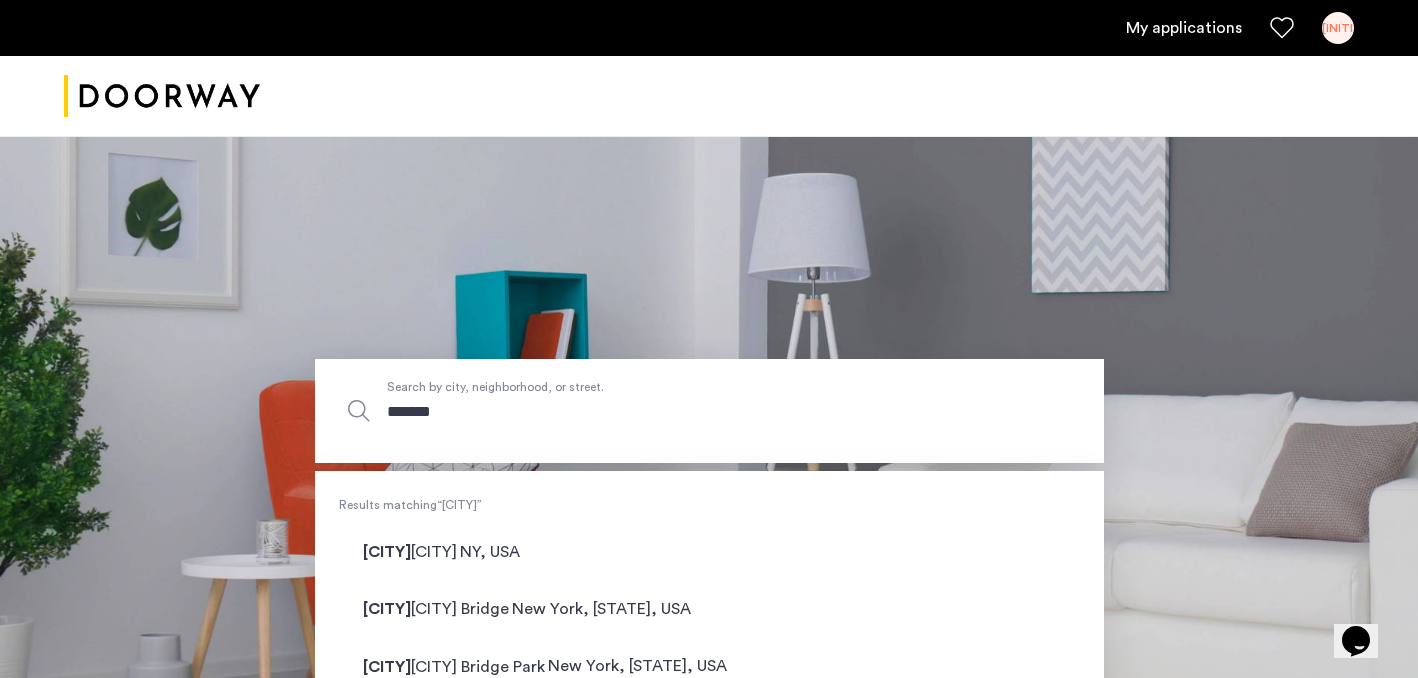 type on "********" 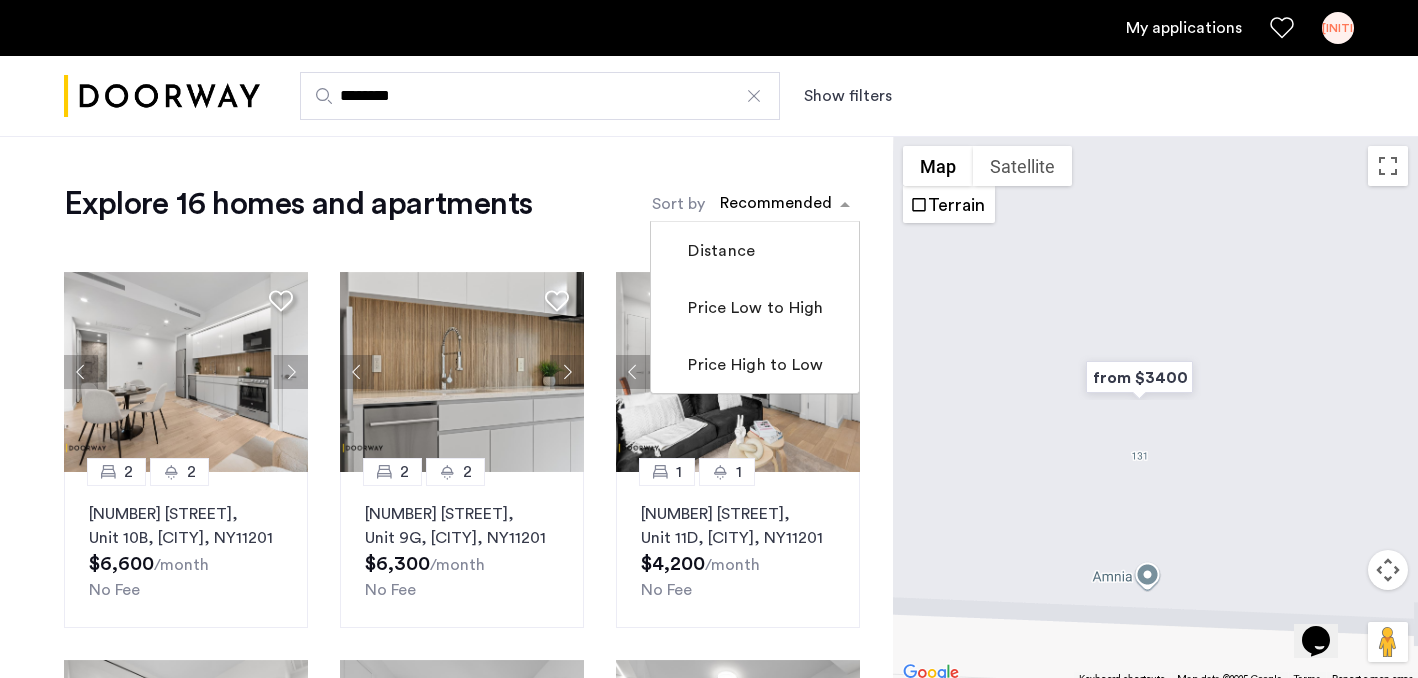 click 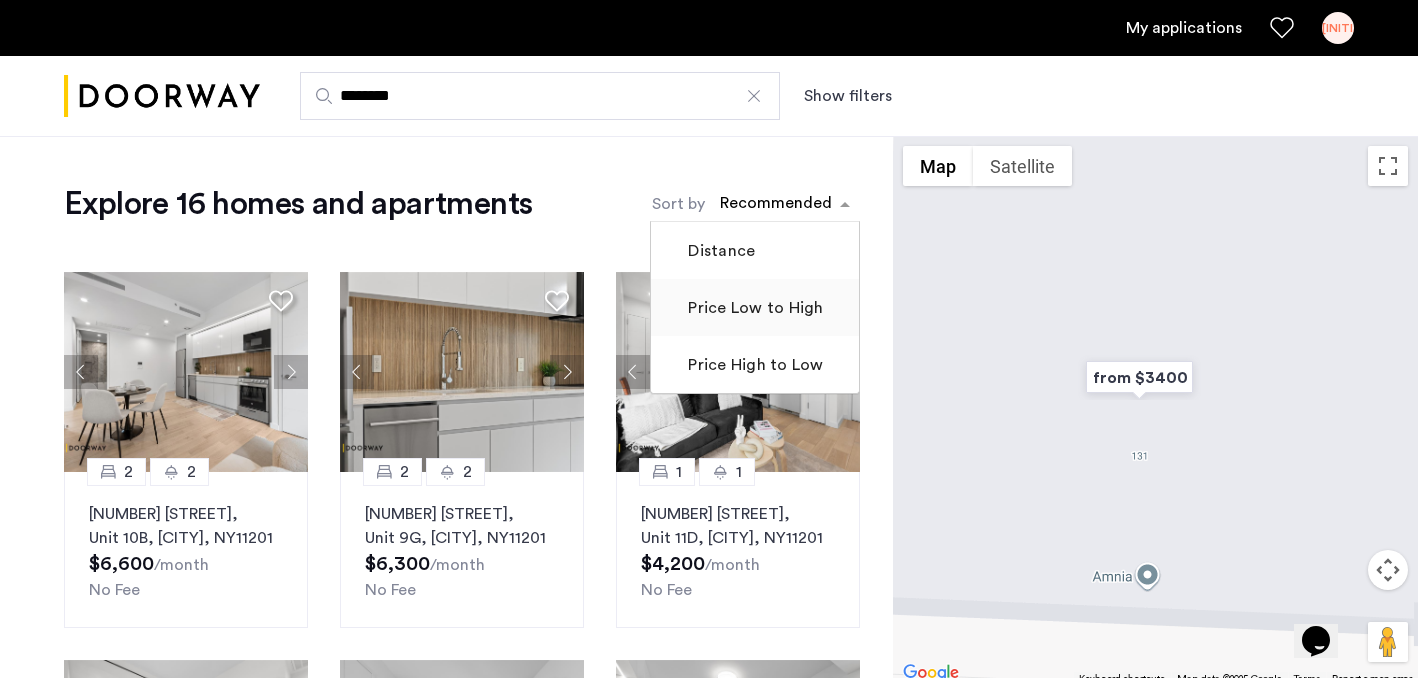 click on "Price Low to High" at bounding box center (753, 308) 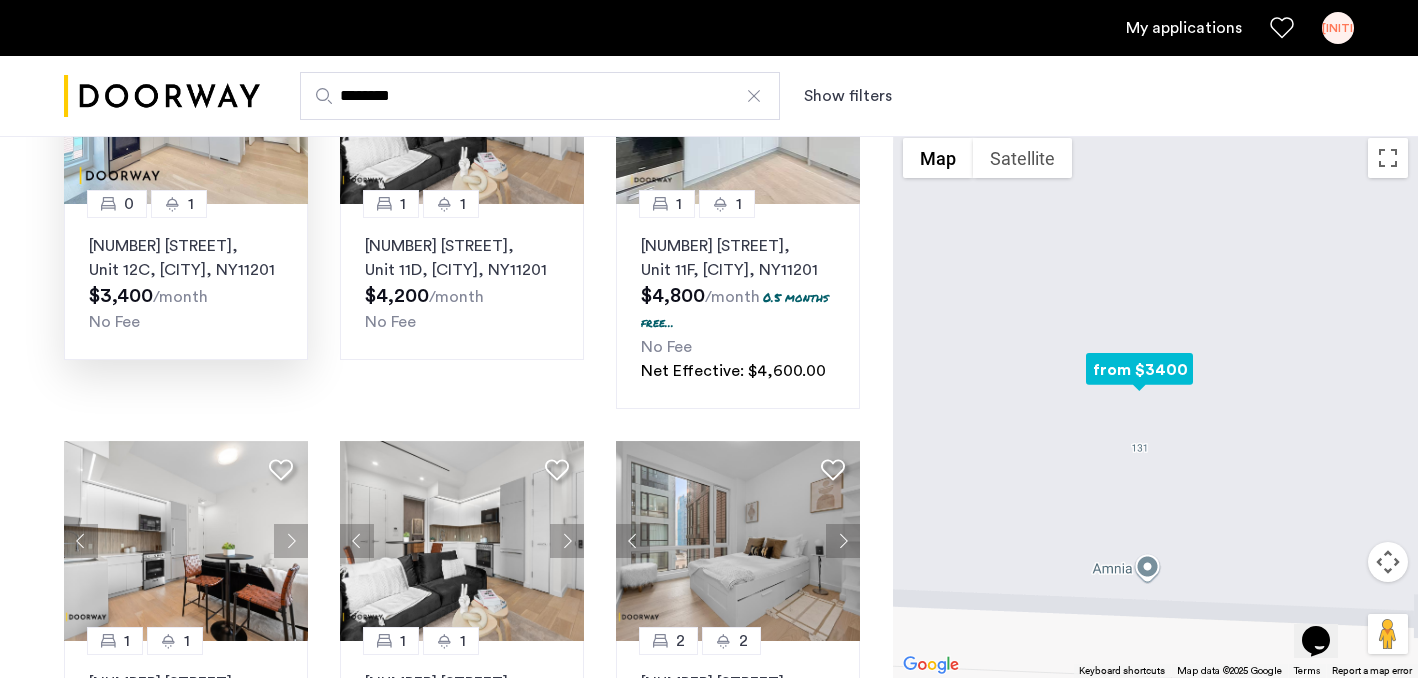 scroll, scrollTop: 269, scrollLeft: 0, axis: vertical 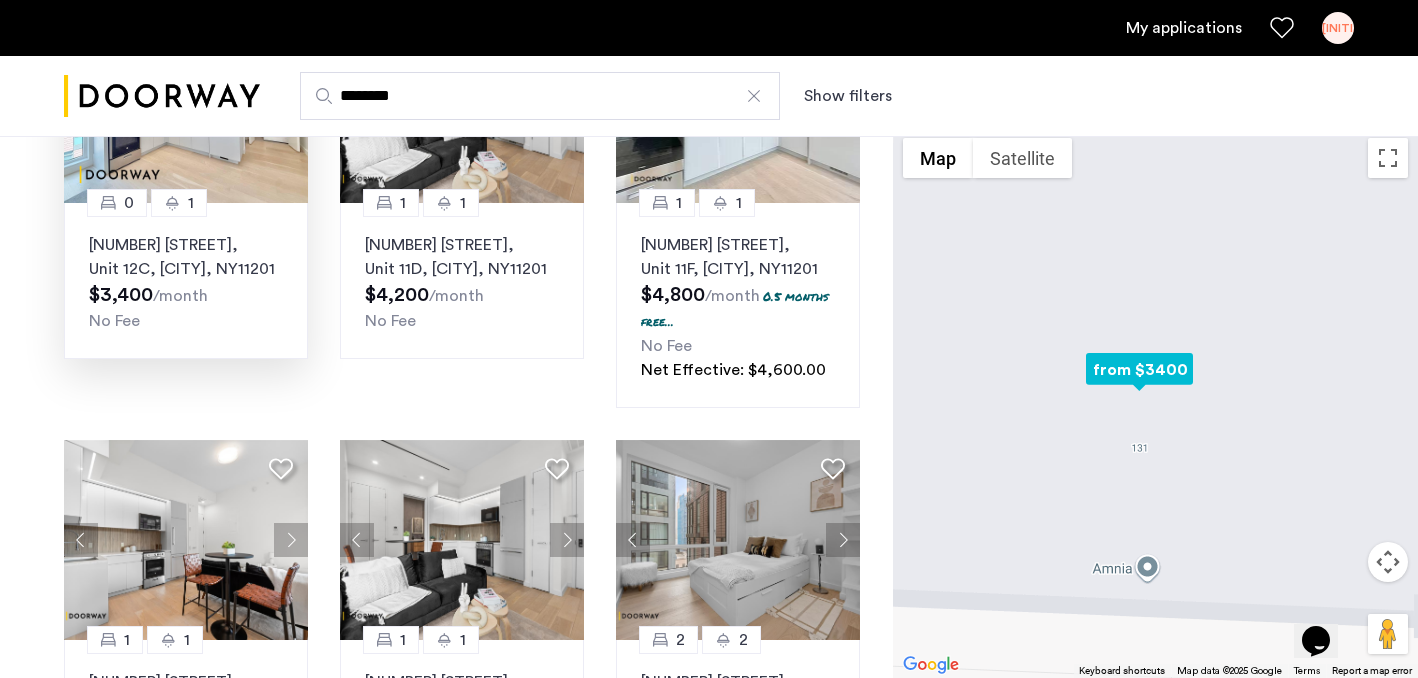click on "127 Concord Street, Unit 12C, Brooklyn , NY  11201" 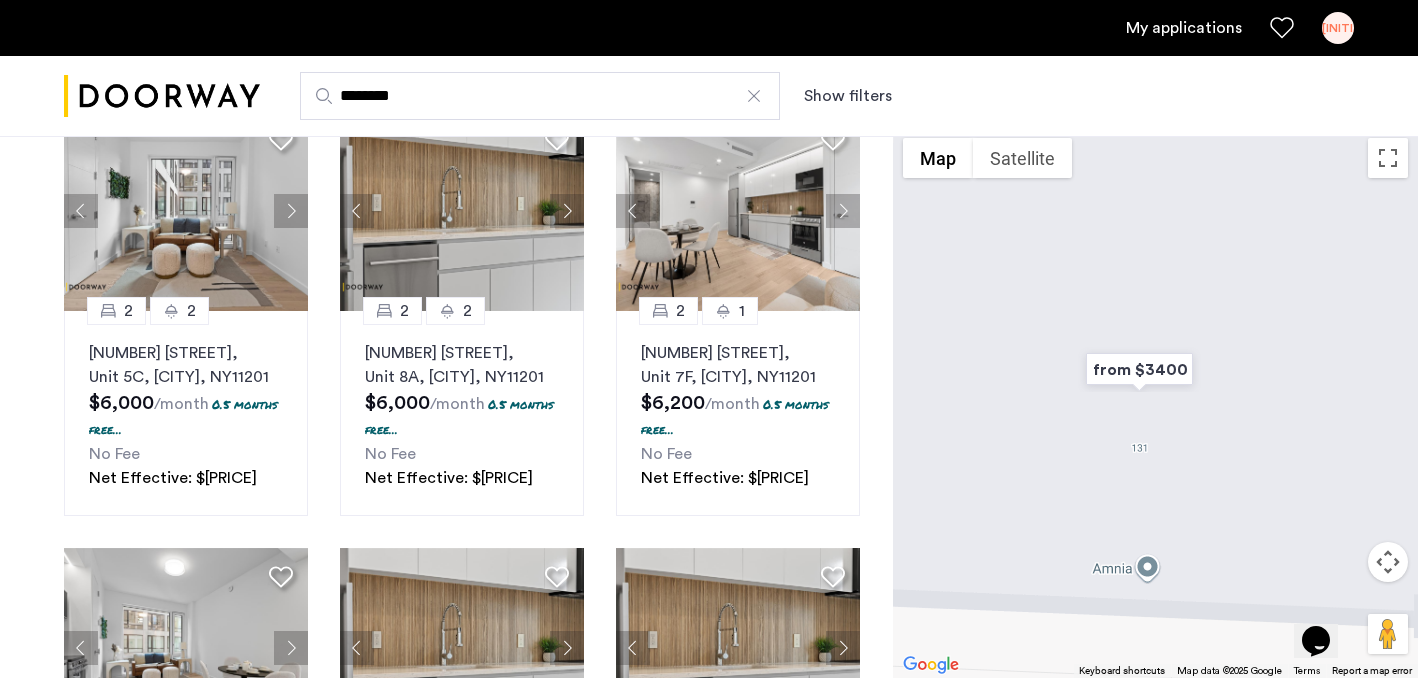 scroll, scrollTop: 0, scrollLeft: 0, axis: both 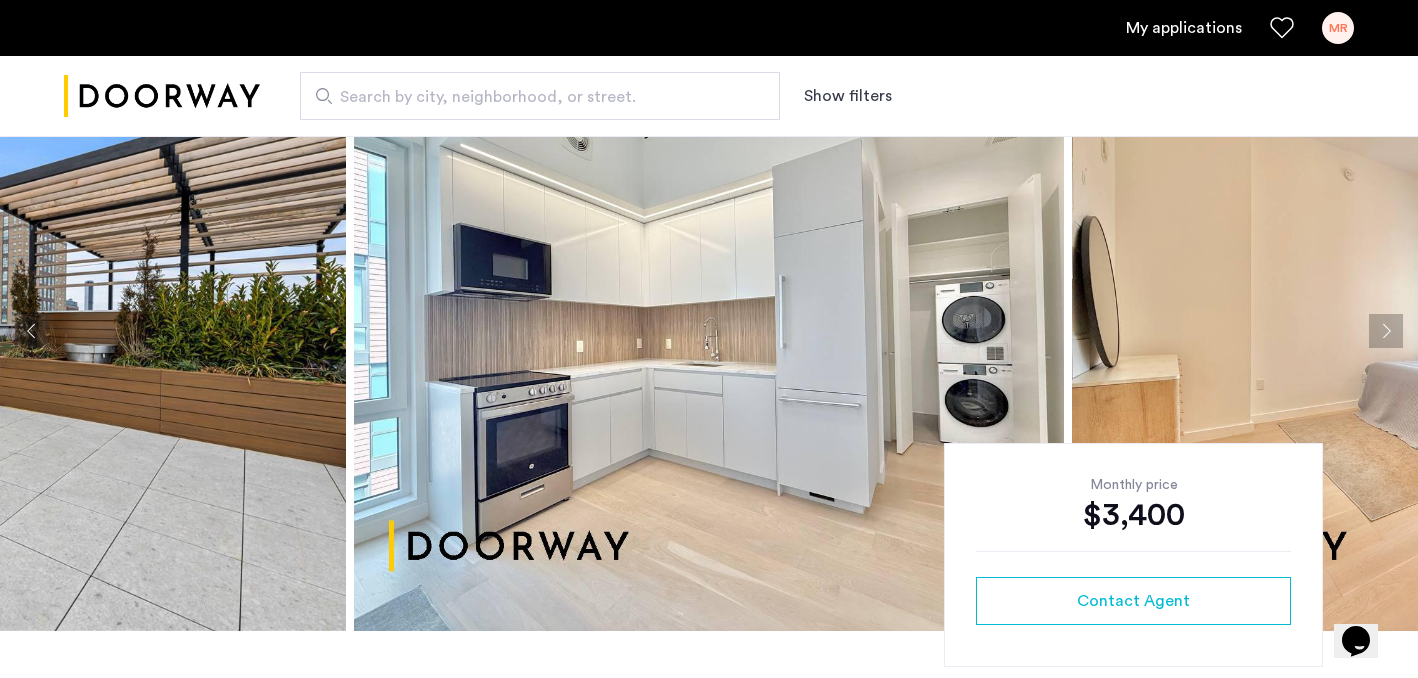 click 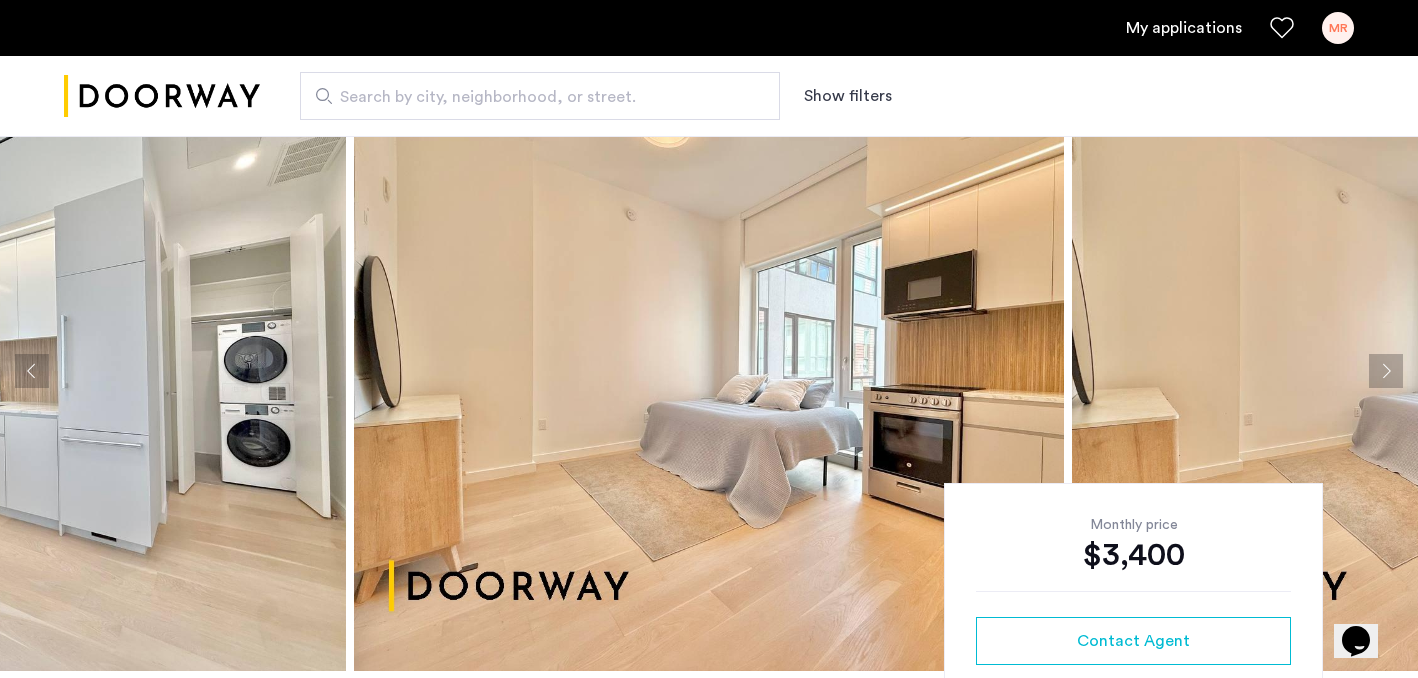 scroll, scrollTop: 54, scrollLeft: 0, axis: vertical 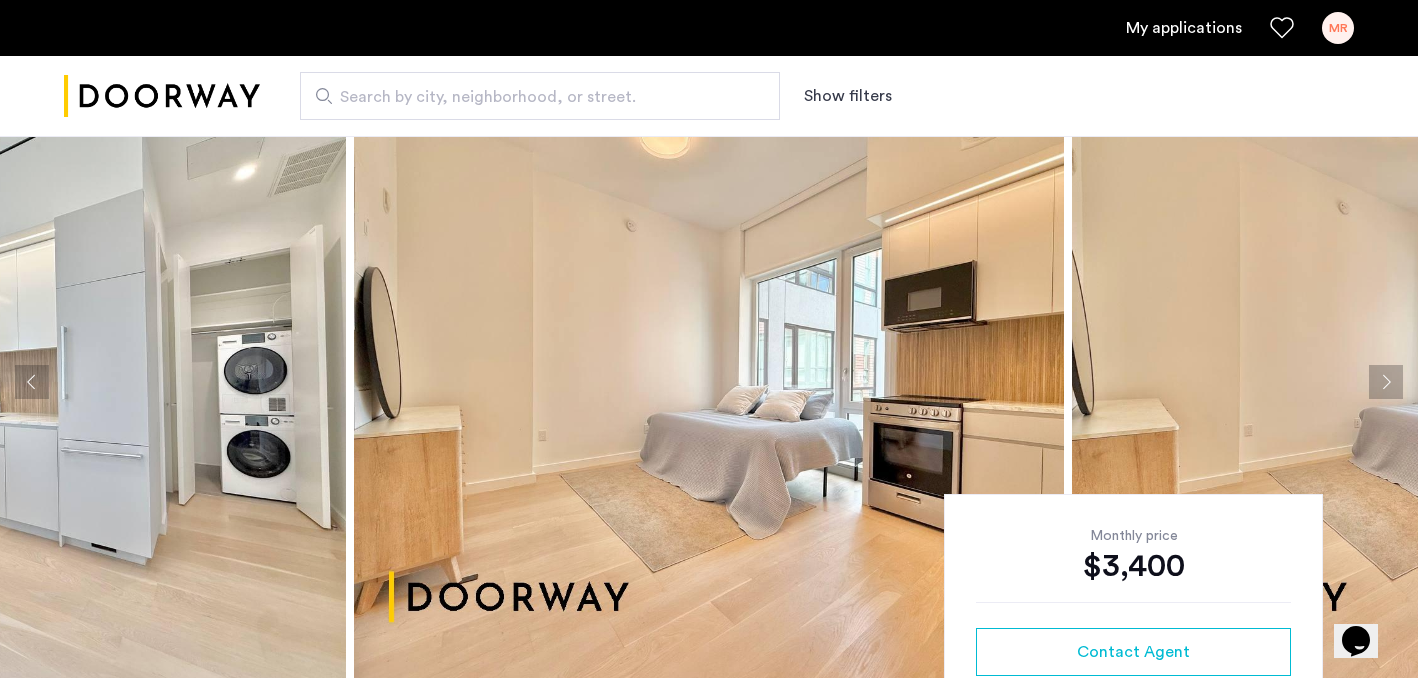 click 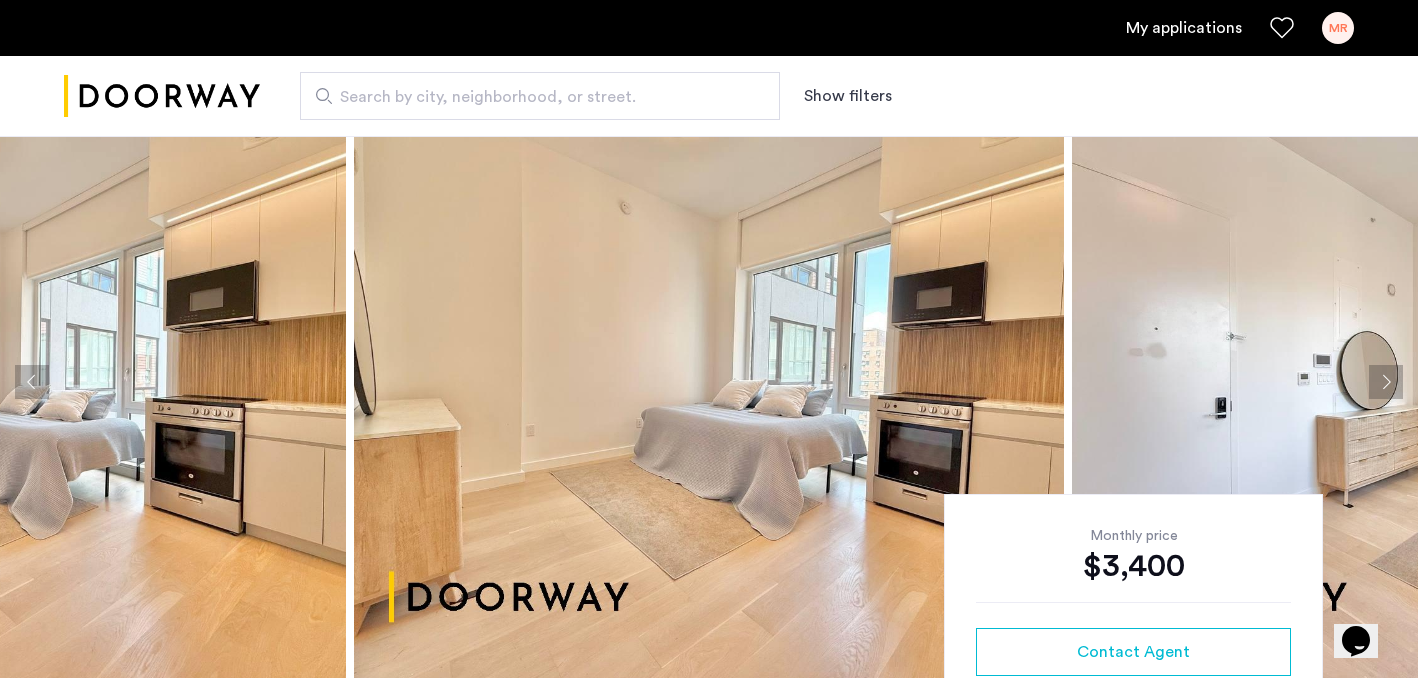 click 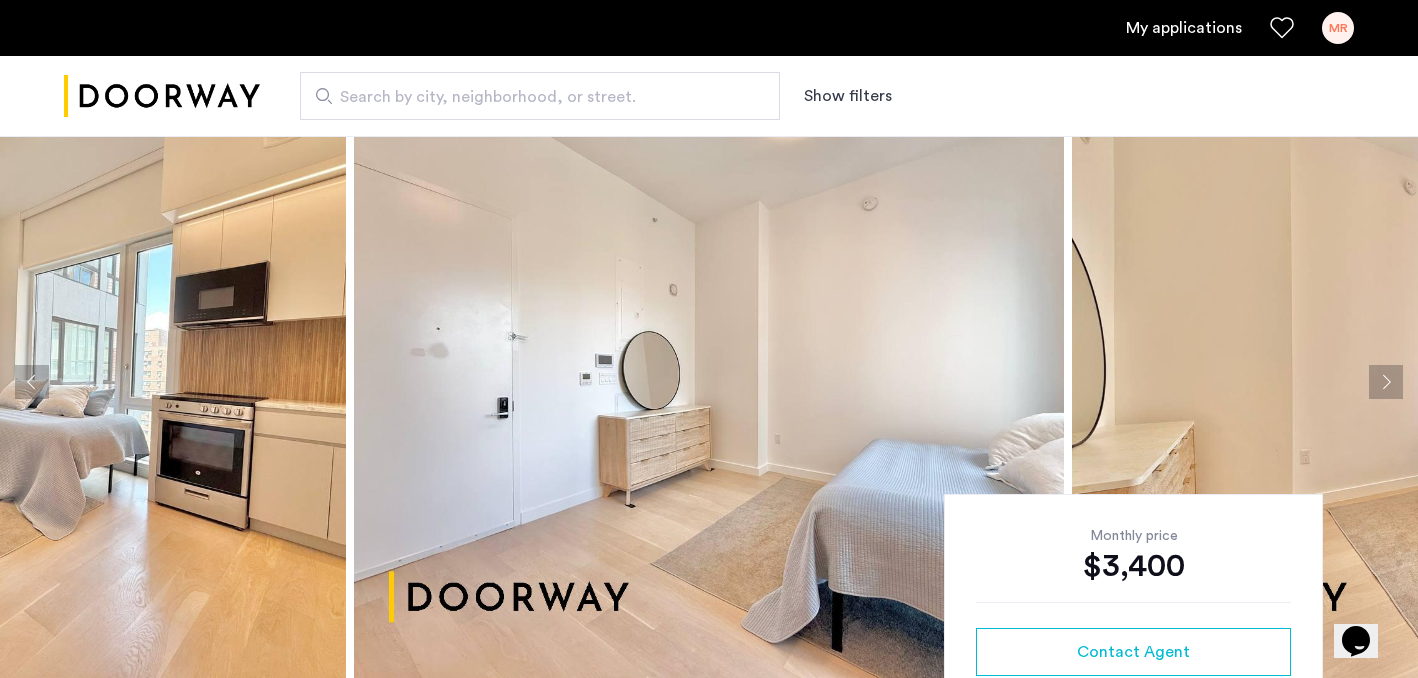 click 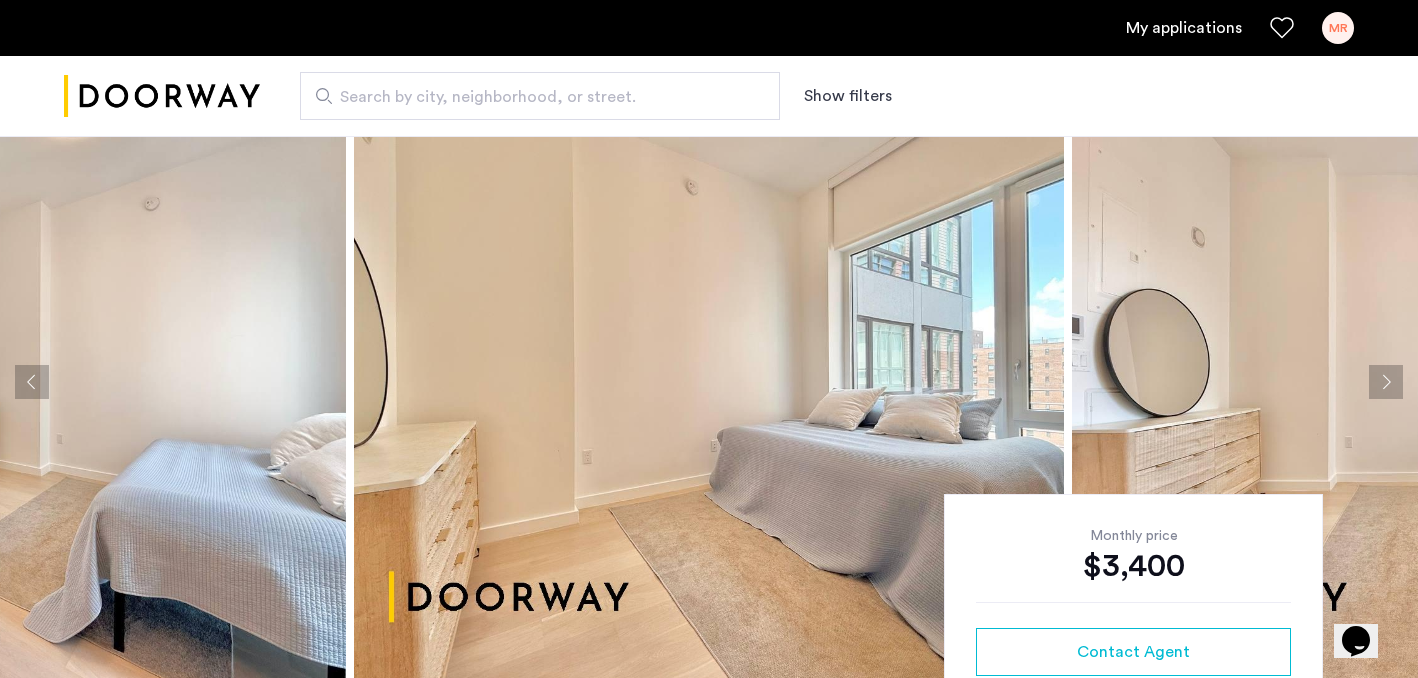 click 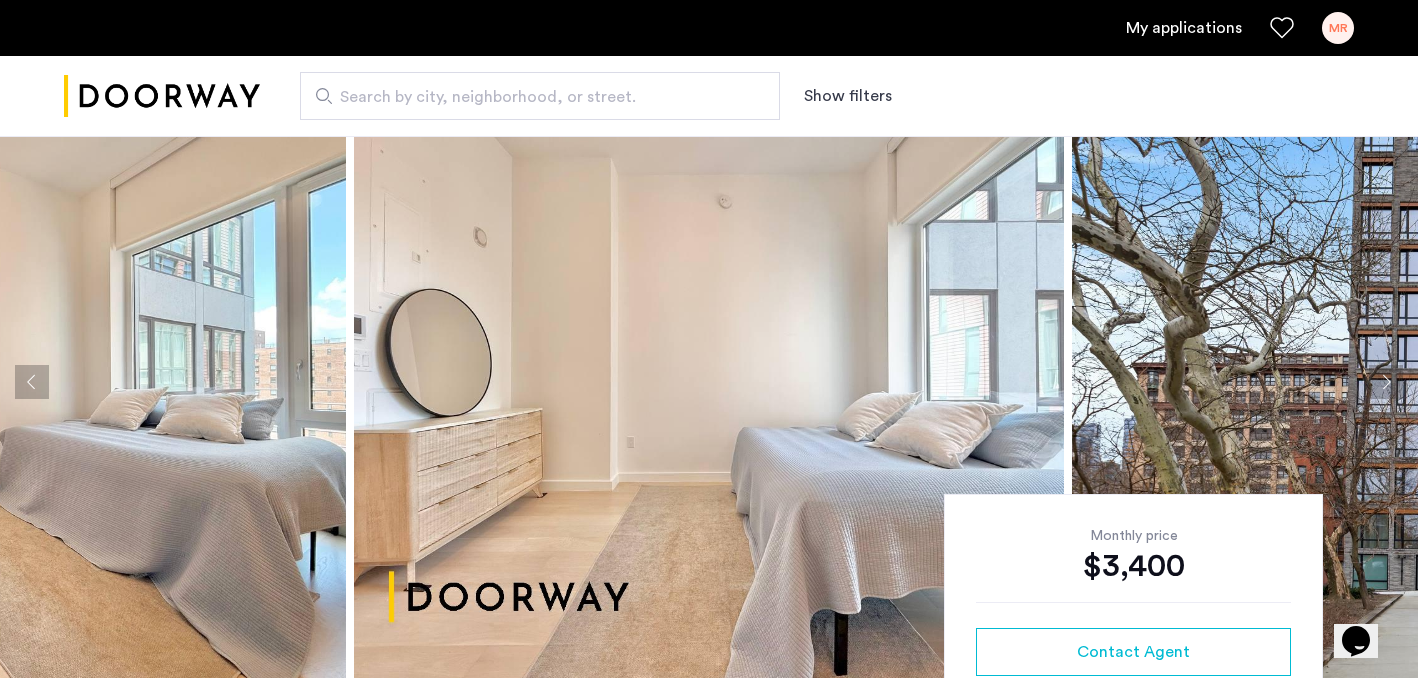 click 